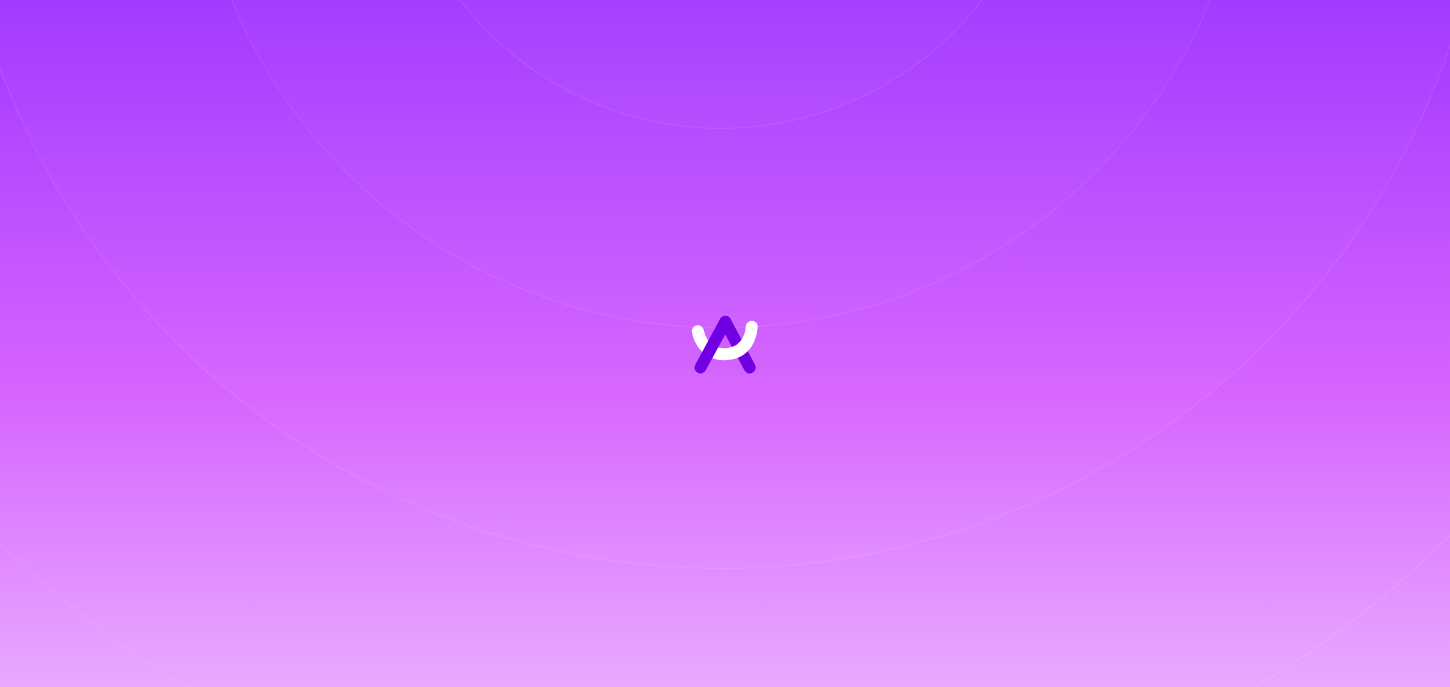 scroll, scrollTop: 0, scrollLeft: 0, axis: both 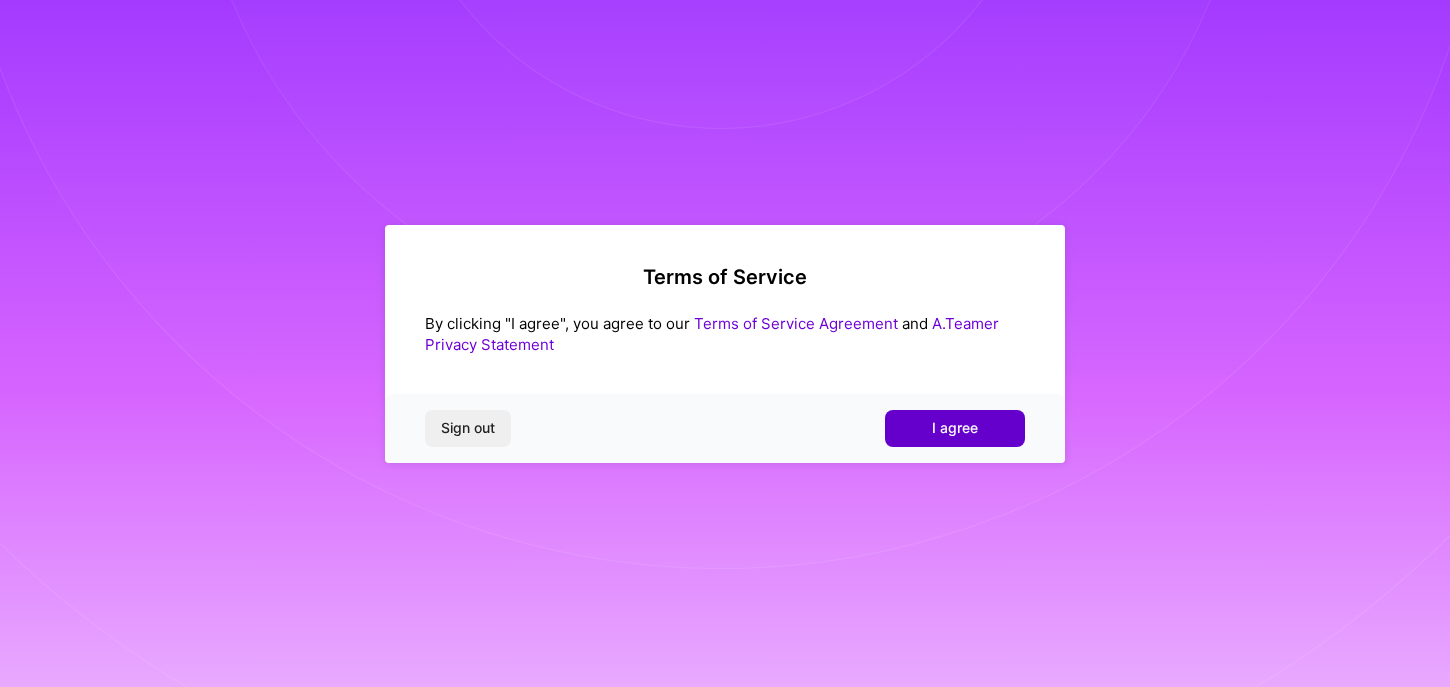 click on "I agree" at bounding box center (955, 428) 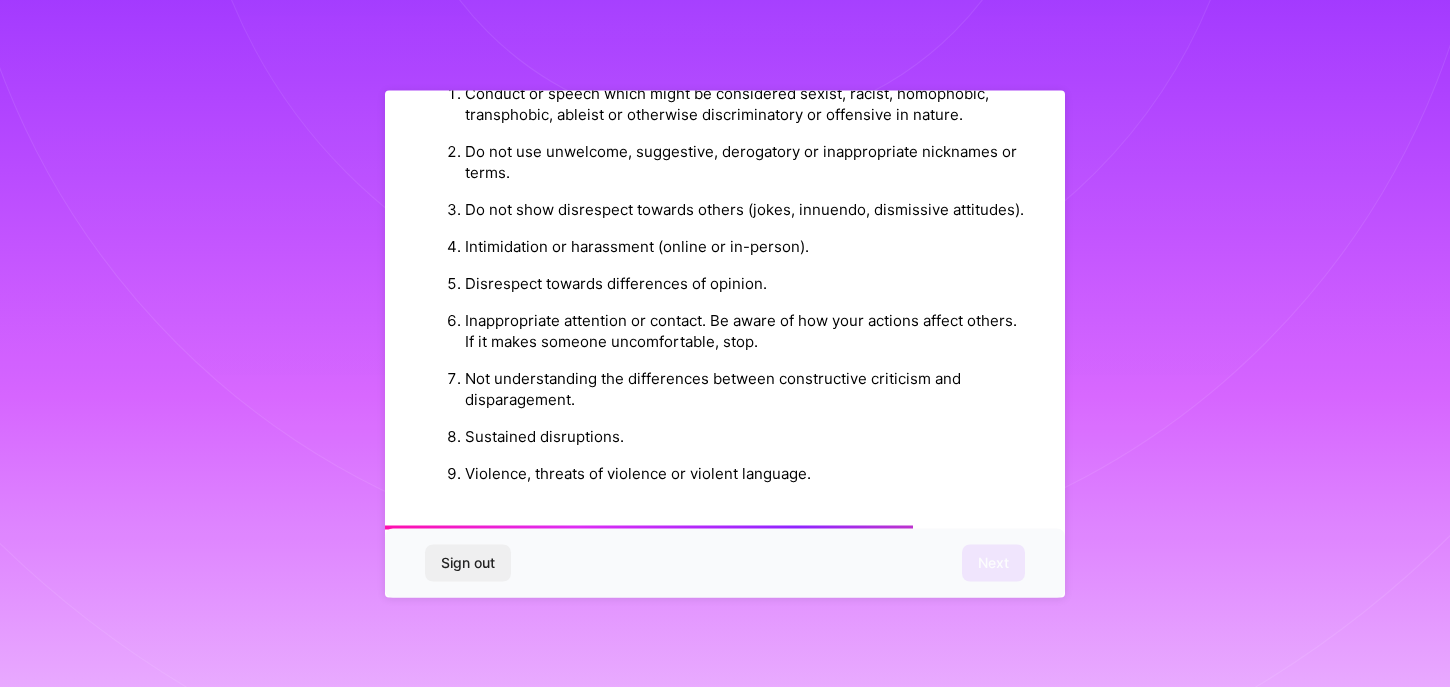 scroll, scrollTop: 2244, scrollLeft: 0, axis: vertical 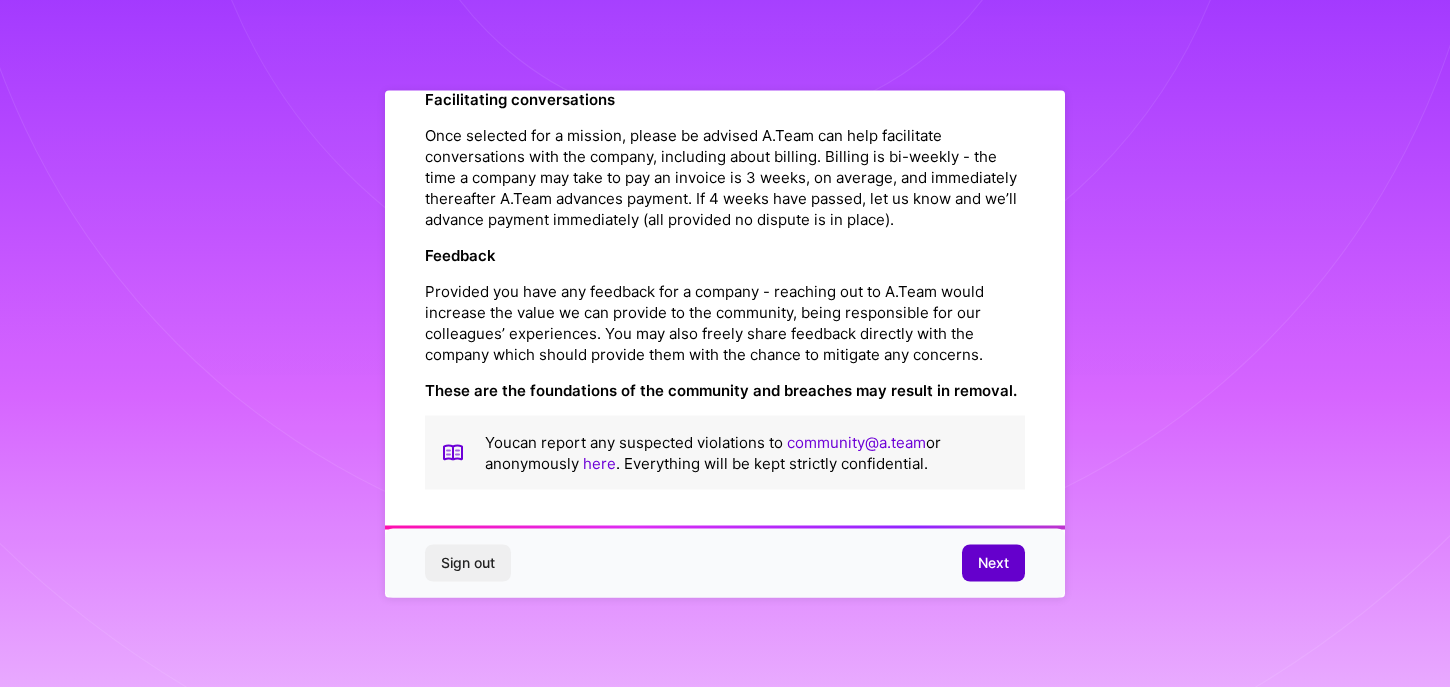 click on "Next" at bounding box center [993, 563] 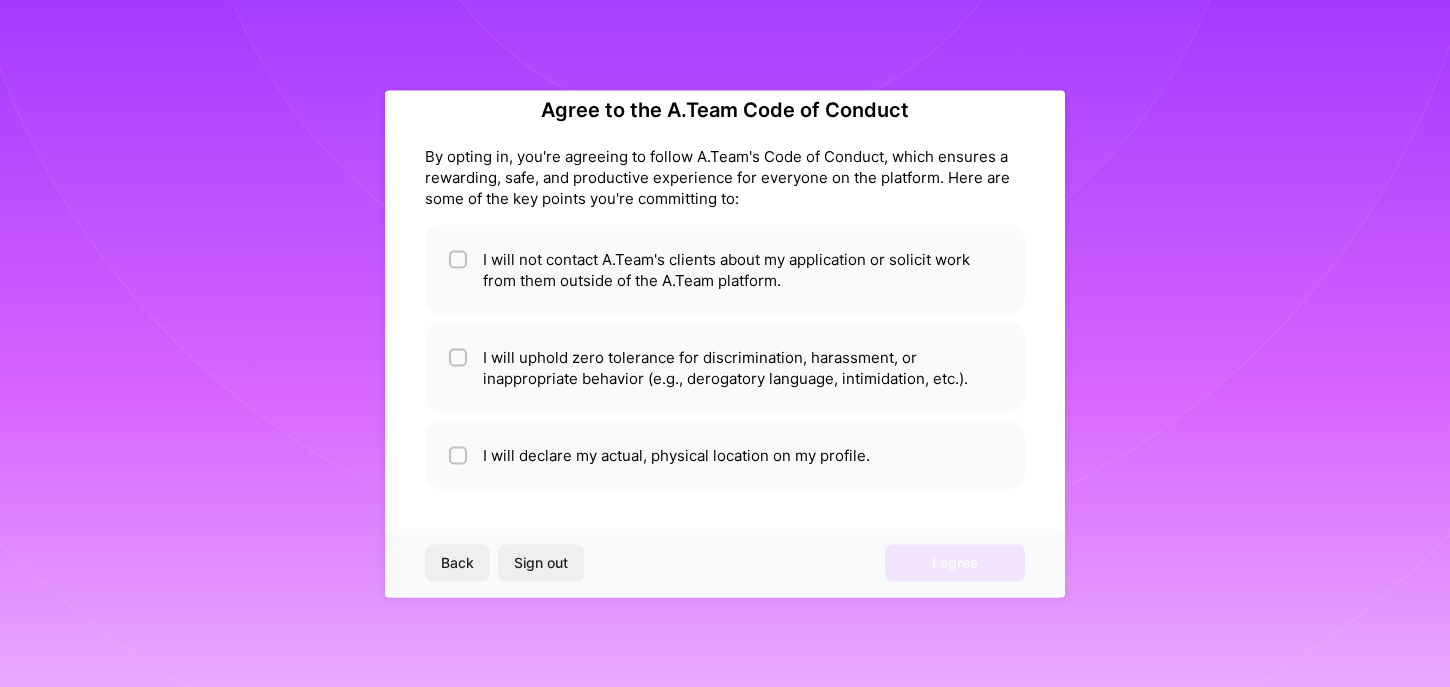 scroll, scrollTop: 33, scrollLeft: 0, axis: vertical 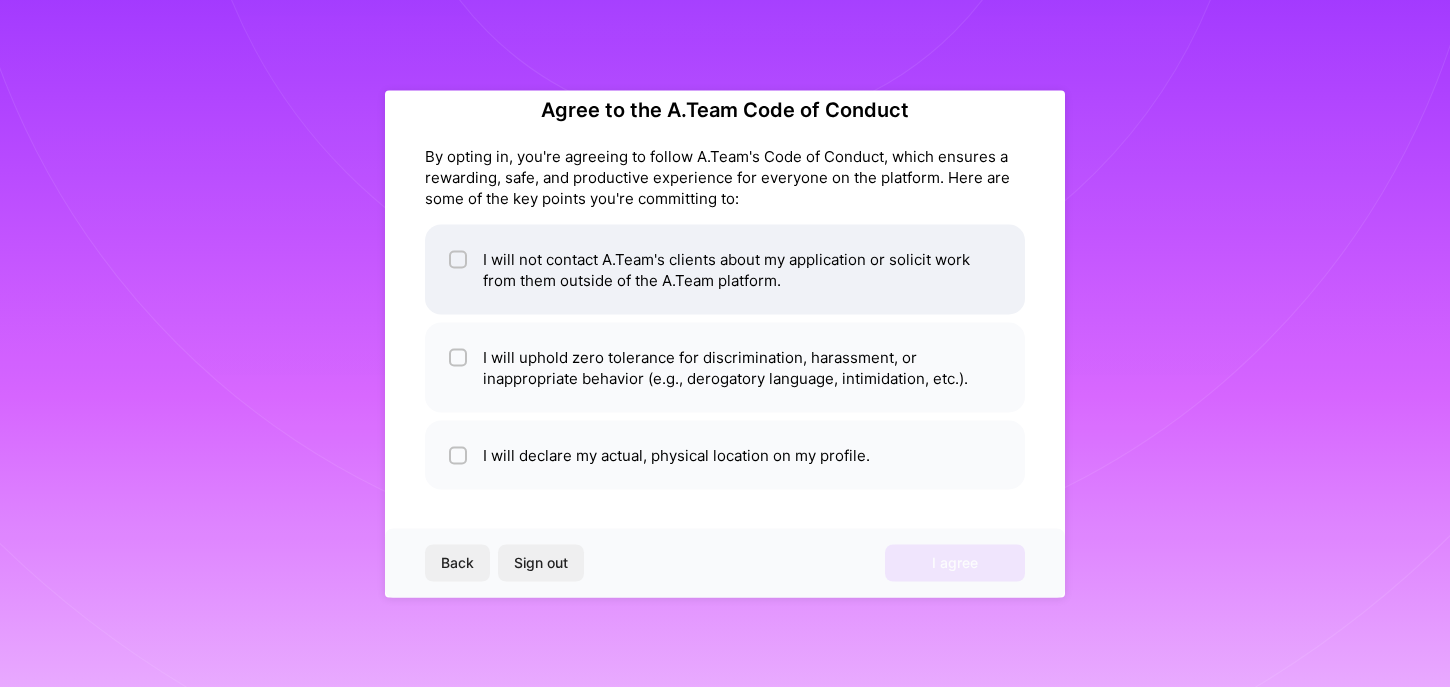 click on "I will not contact A.Team's clients about my application or solicit work from them outside of the A.Team platform." at bounding box center (725, 269) 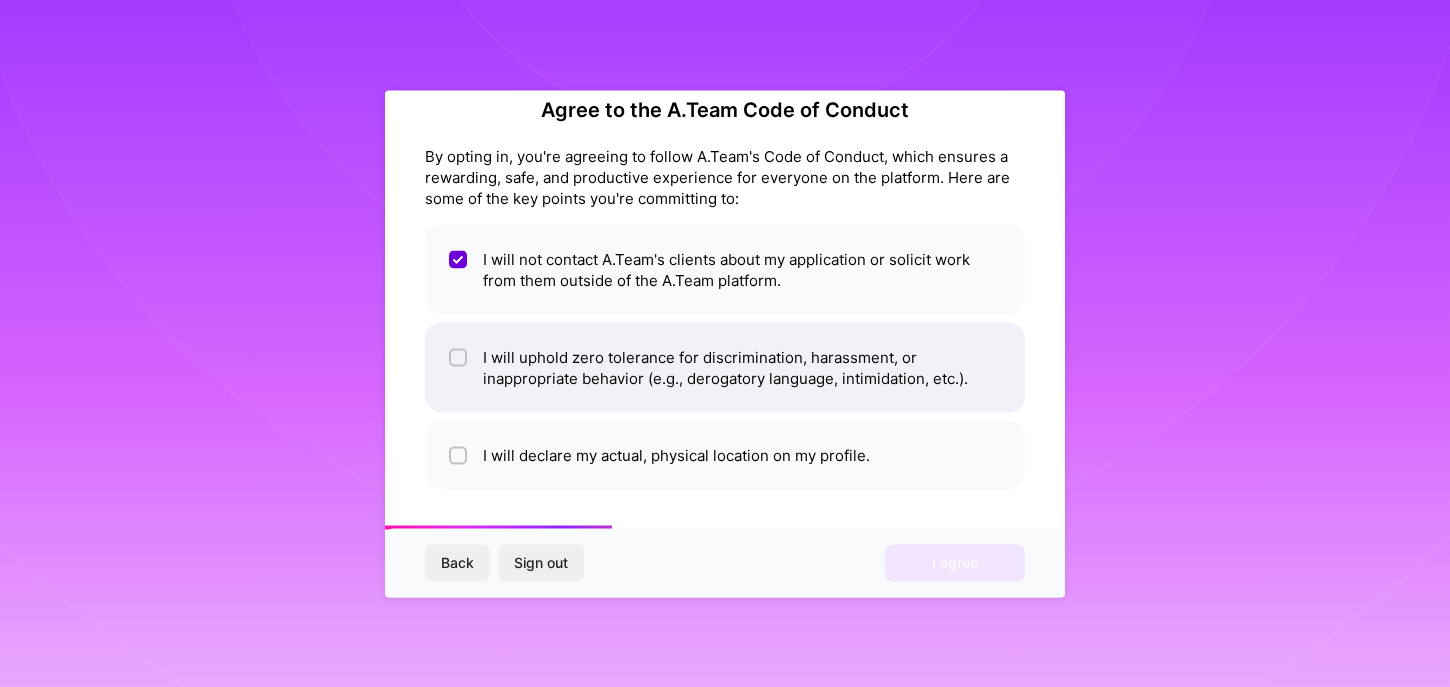 click at bounding box center [460, 358] 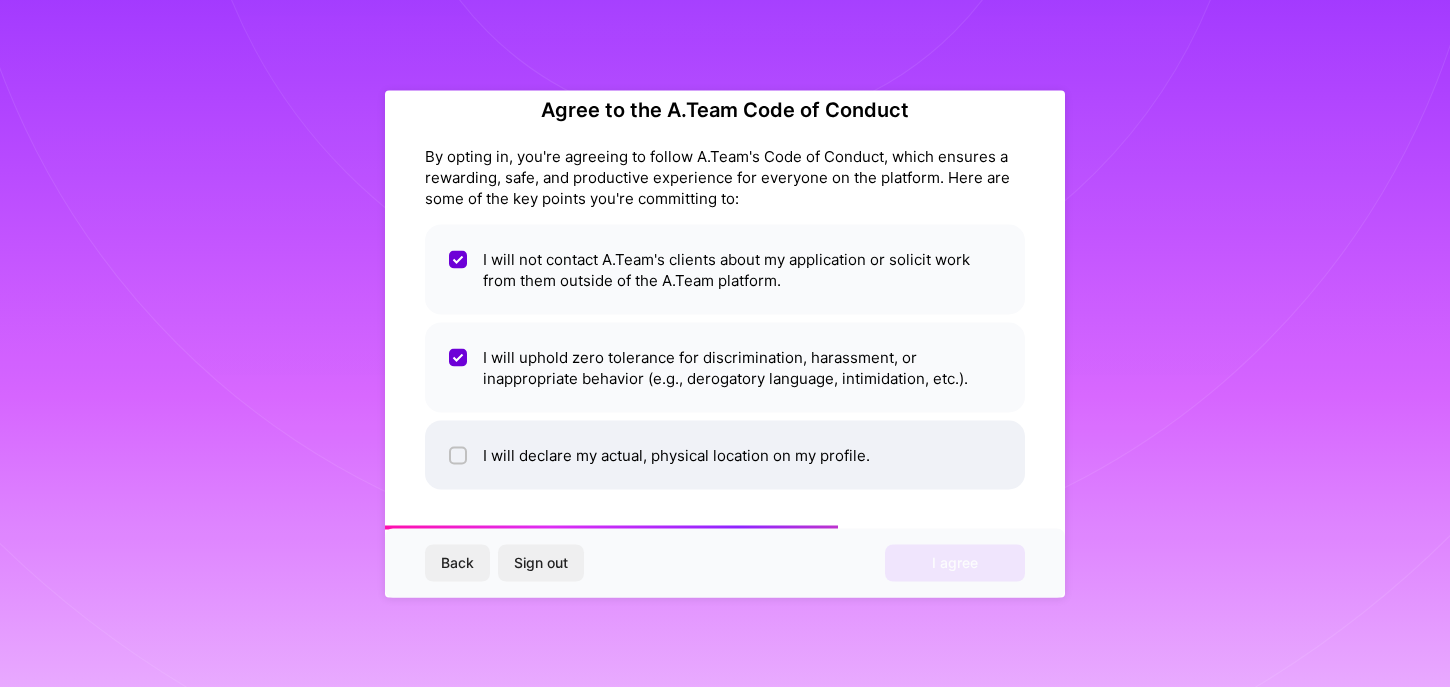 click at bounding box center [460, 456] 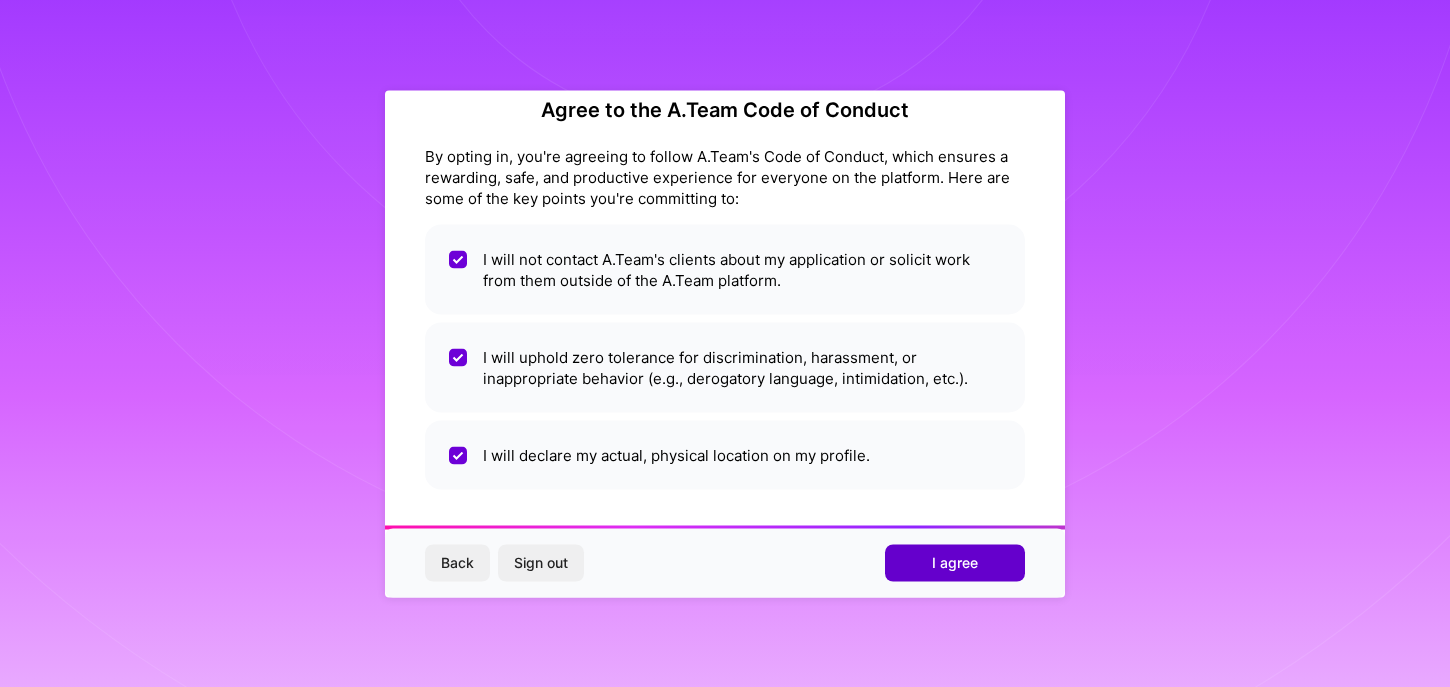 click on "I agree" at bounding box center [955, 563] 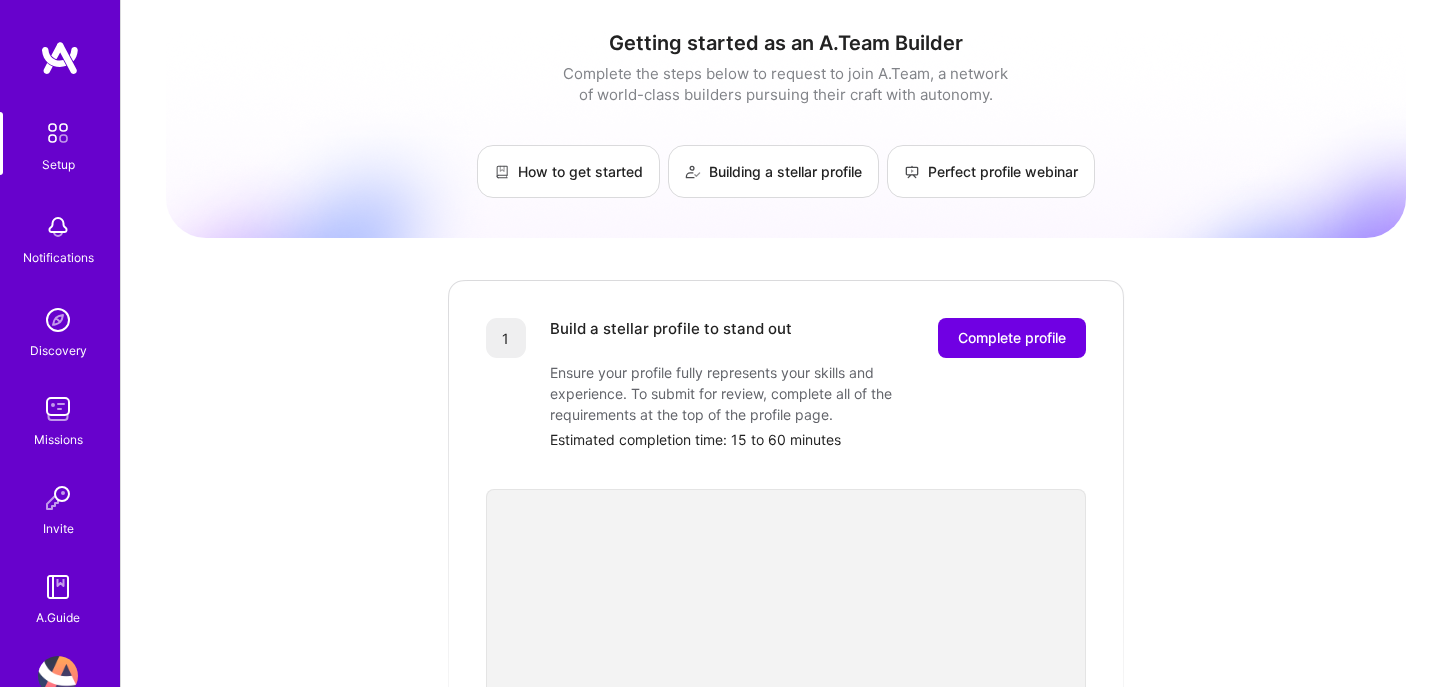 scroll, scrollTop: 27, scrollLeft: 0, axis: vertical 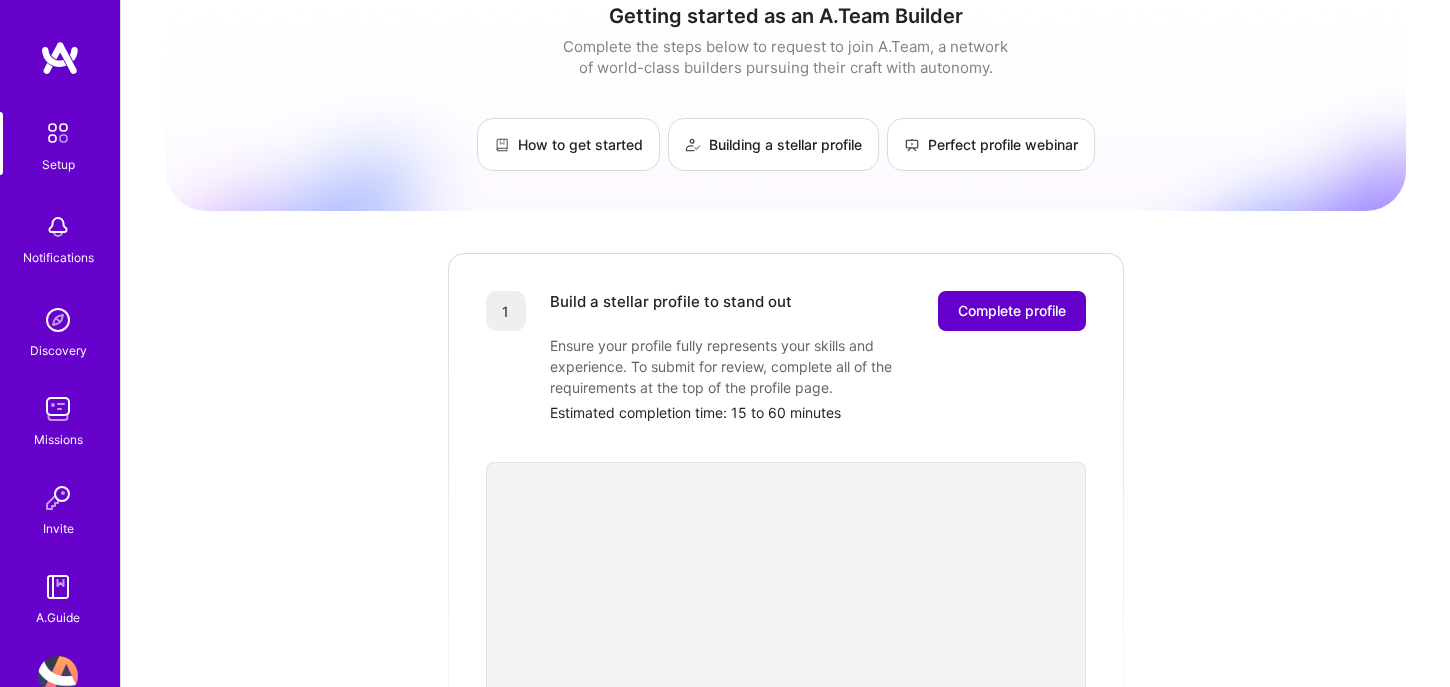 click on "Complete profile" at bounding box center (1012, 311) 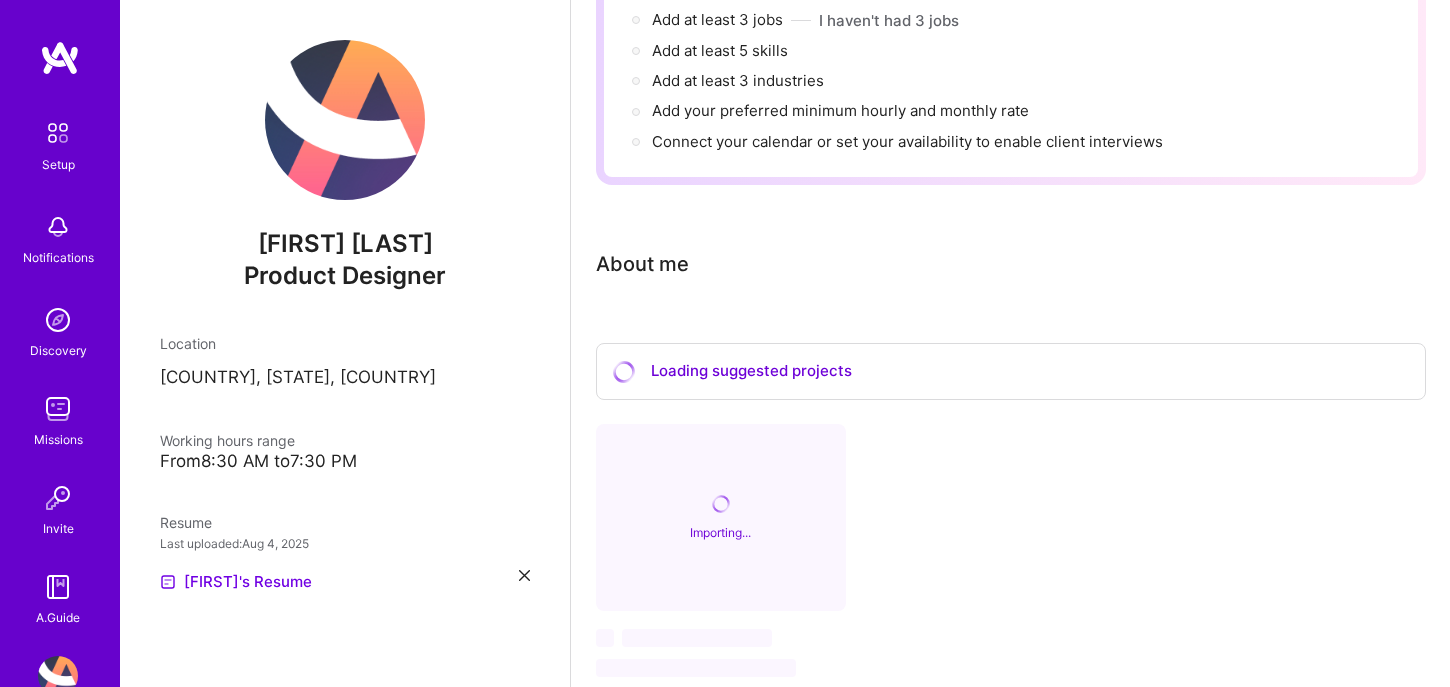 scroll, scrollTop: 0, scrollLeft: 0, axis: both 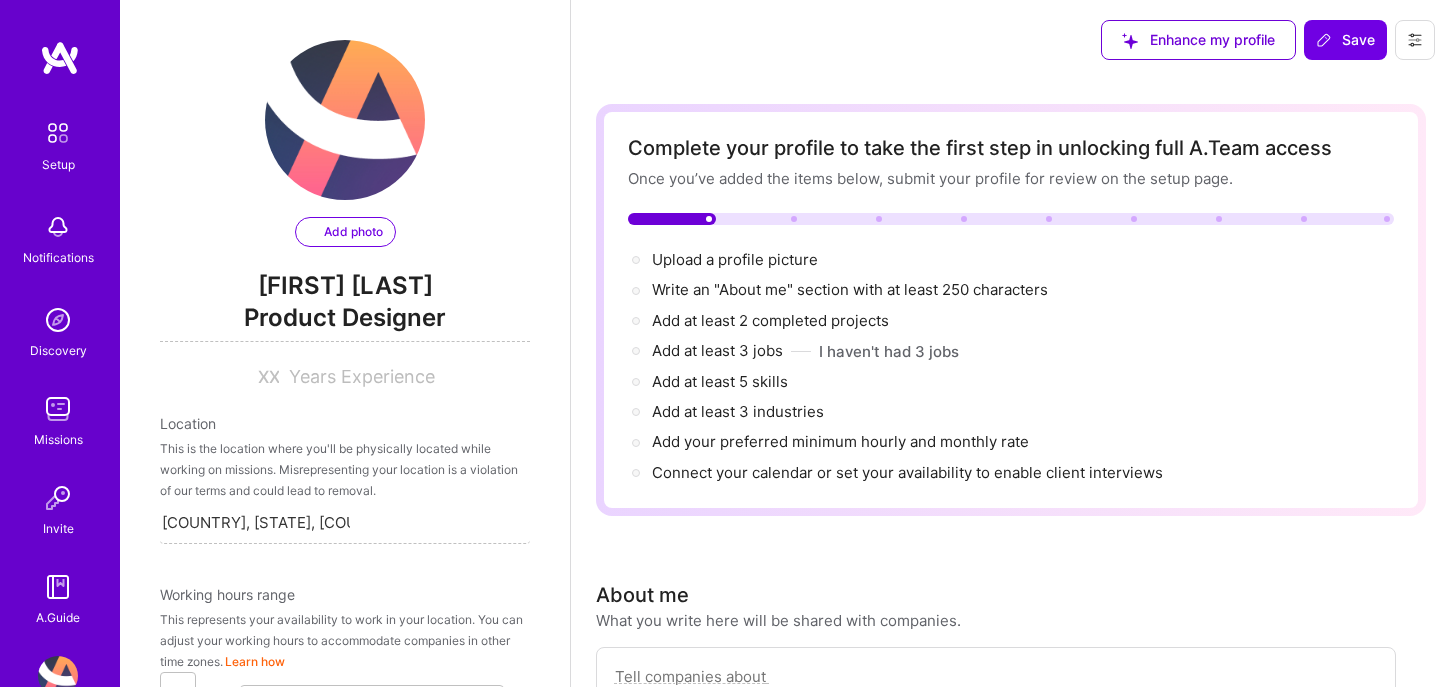 select on "US" 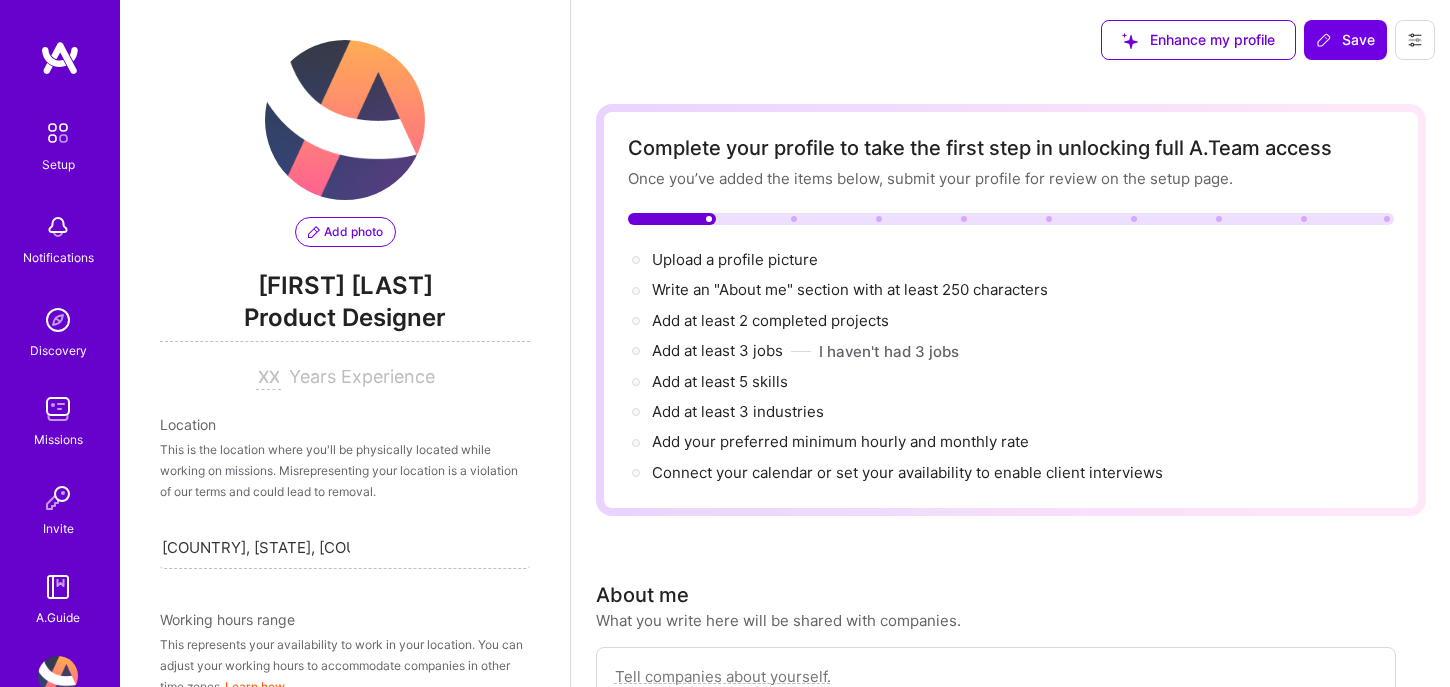scroll, scrollTop: 1181, scrollLeft: 0, axis: vertical 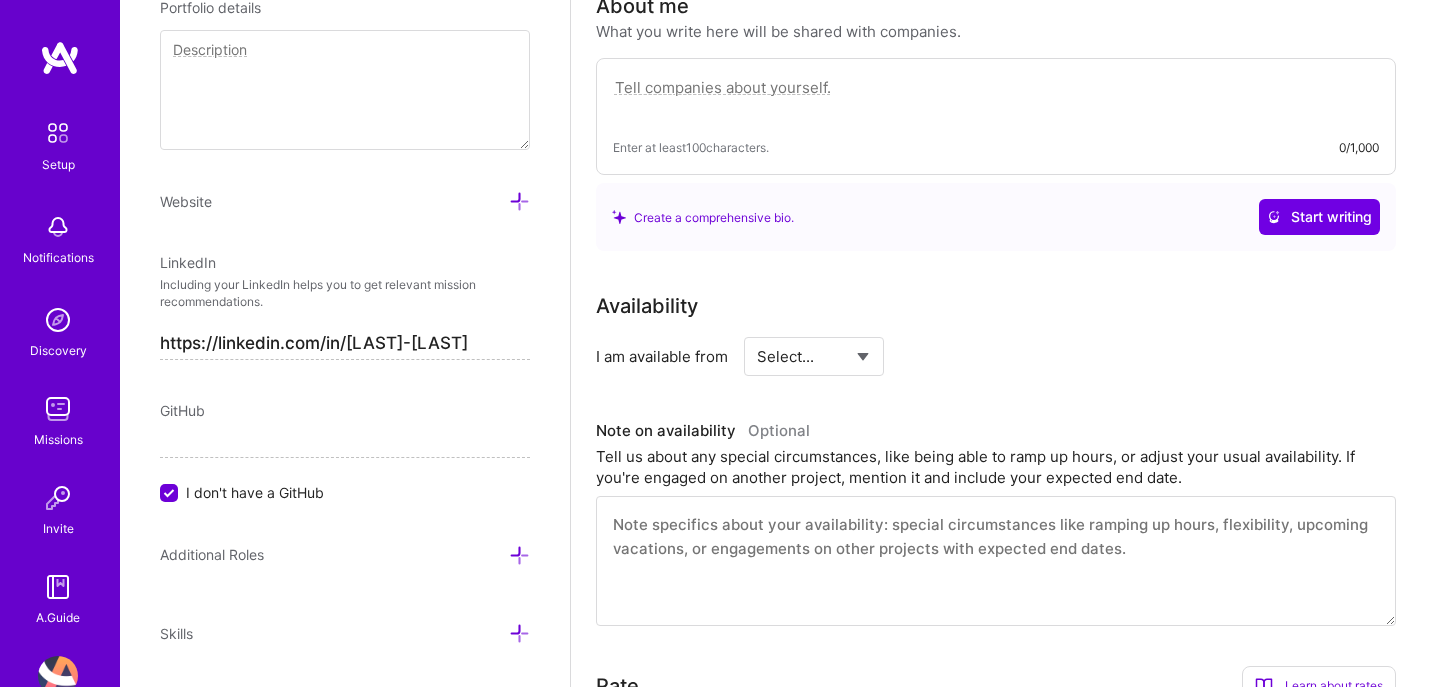 click on "Select... Right Now Future Date Not Available" at bounding box center (814, 356) 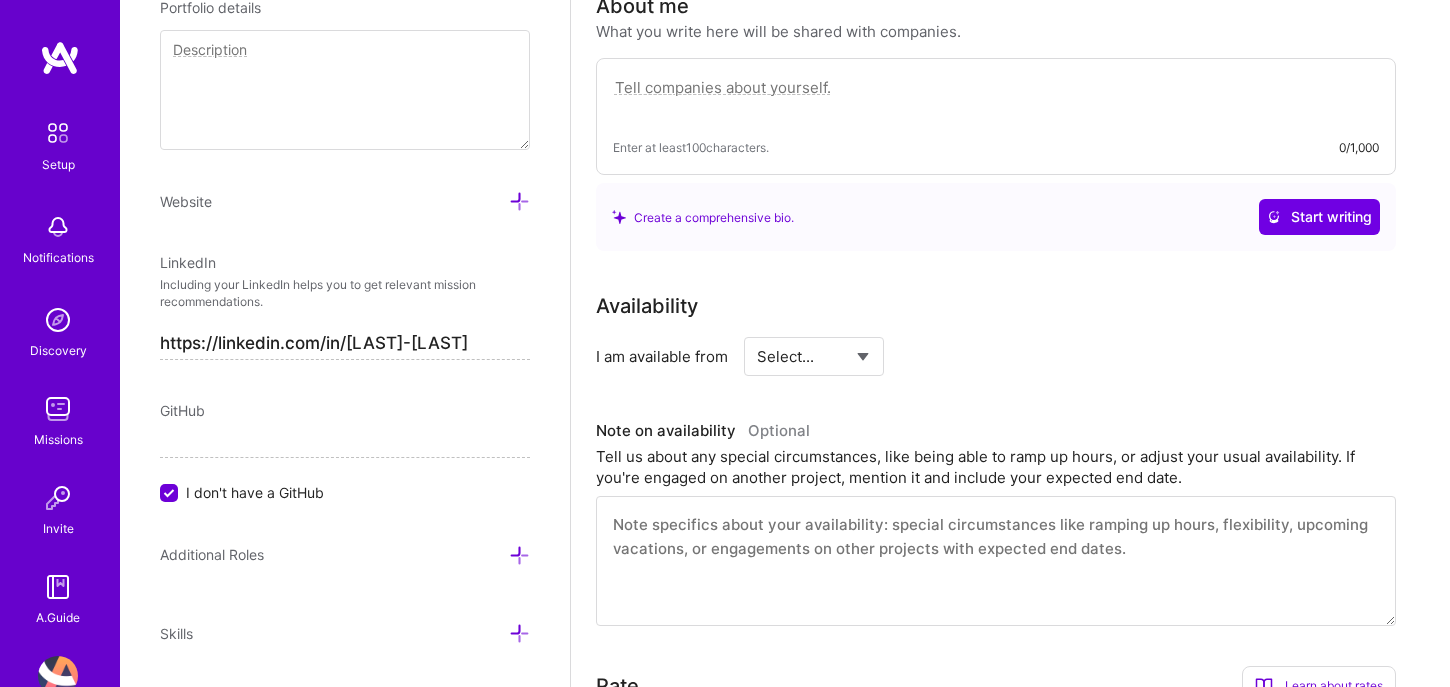 select on "Future Date" 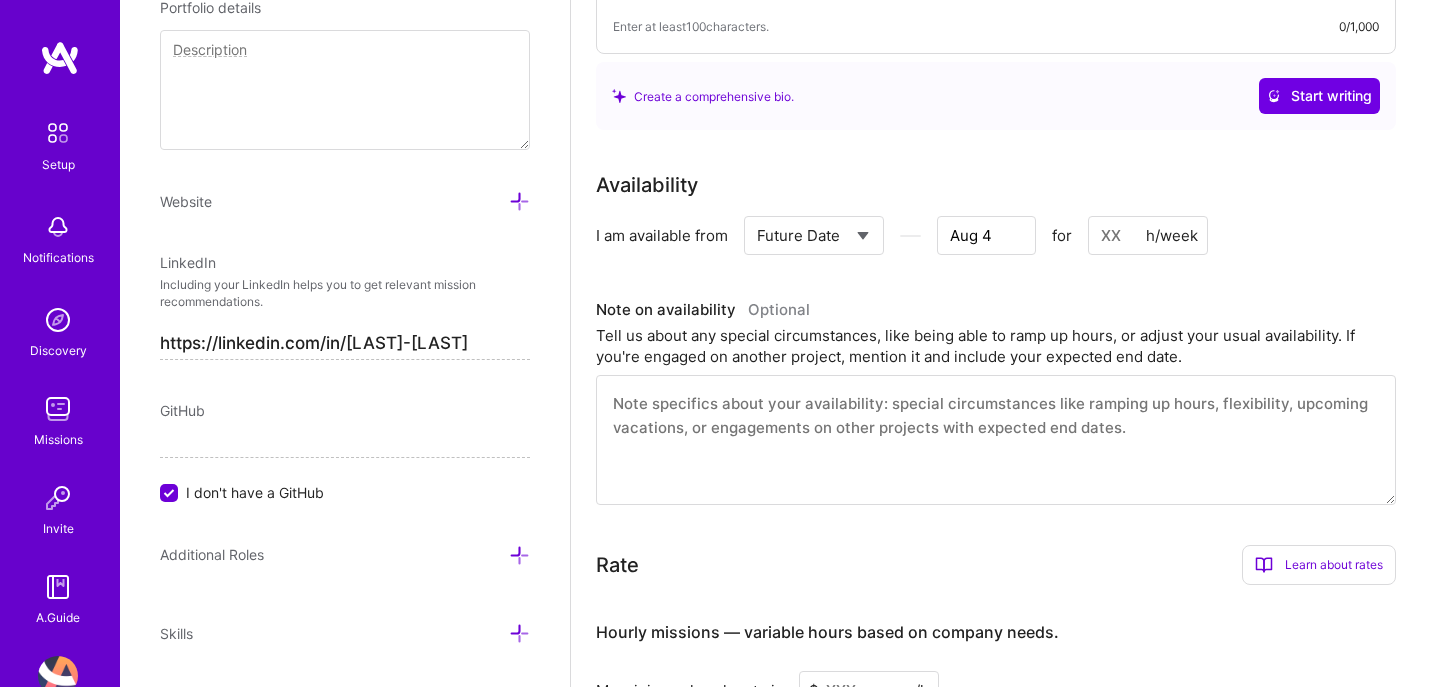 scroll, scrollTop: 711, scrollLeft: 0, axis: vertical 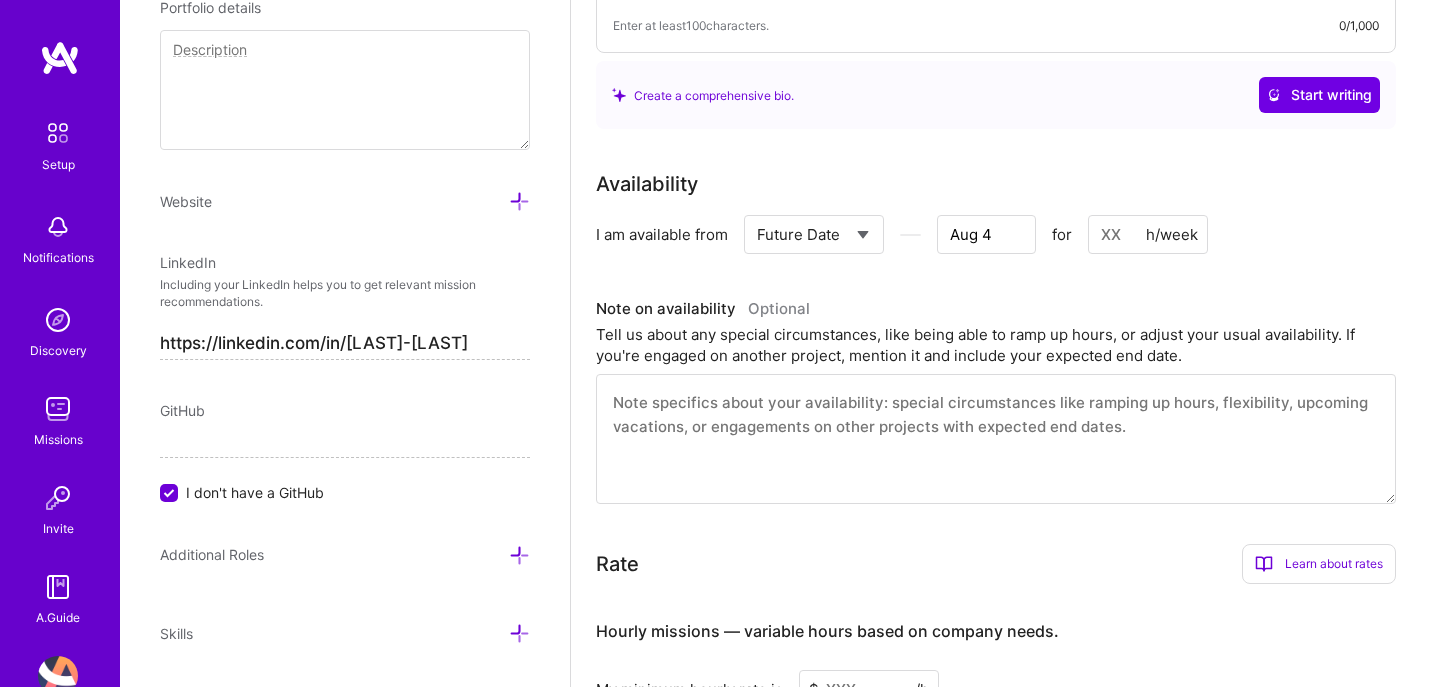 click at bounding box center [996, 439] 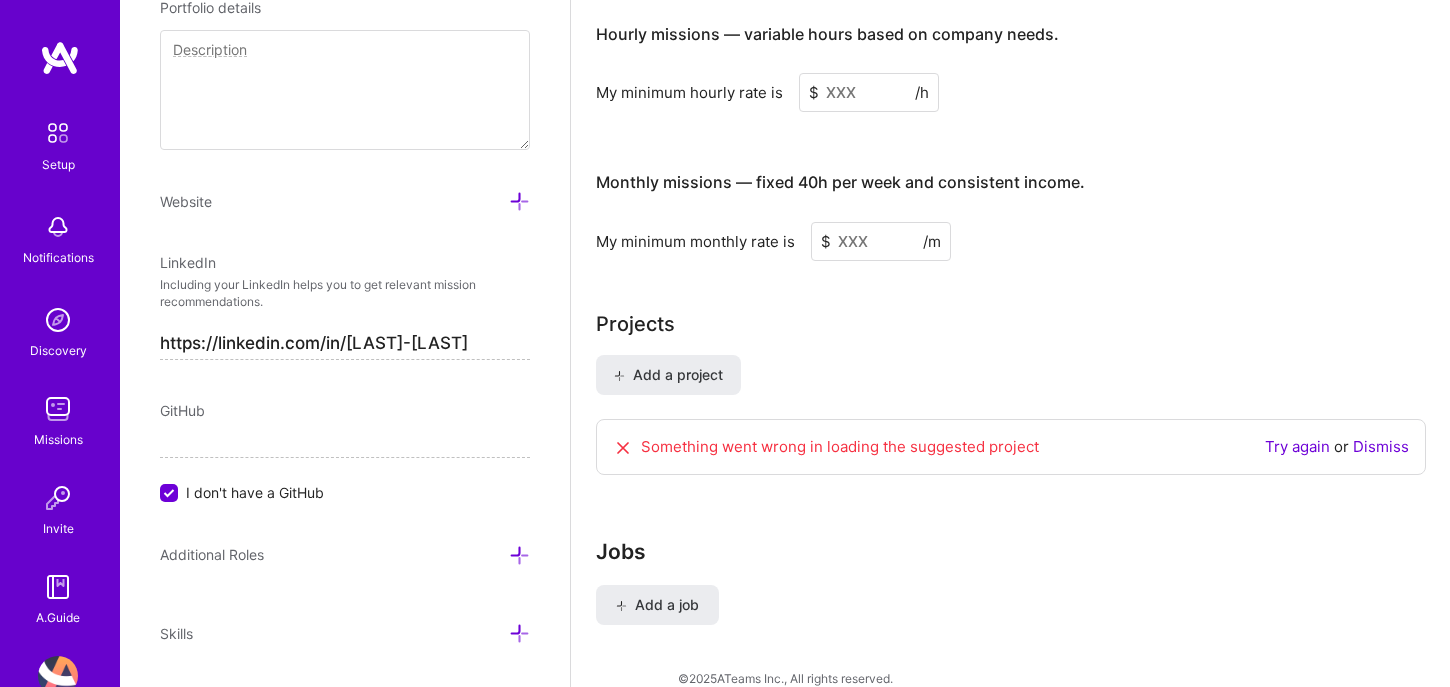 scroll, scrollTop: 1342, scrollLeft: 0, axis: vertical 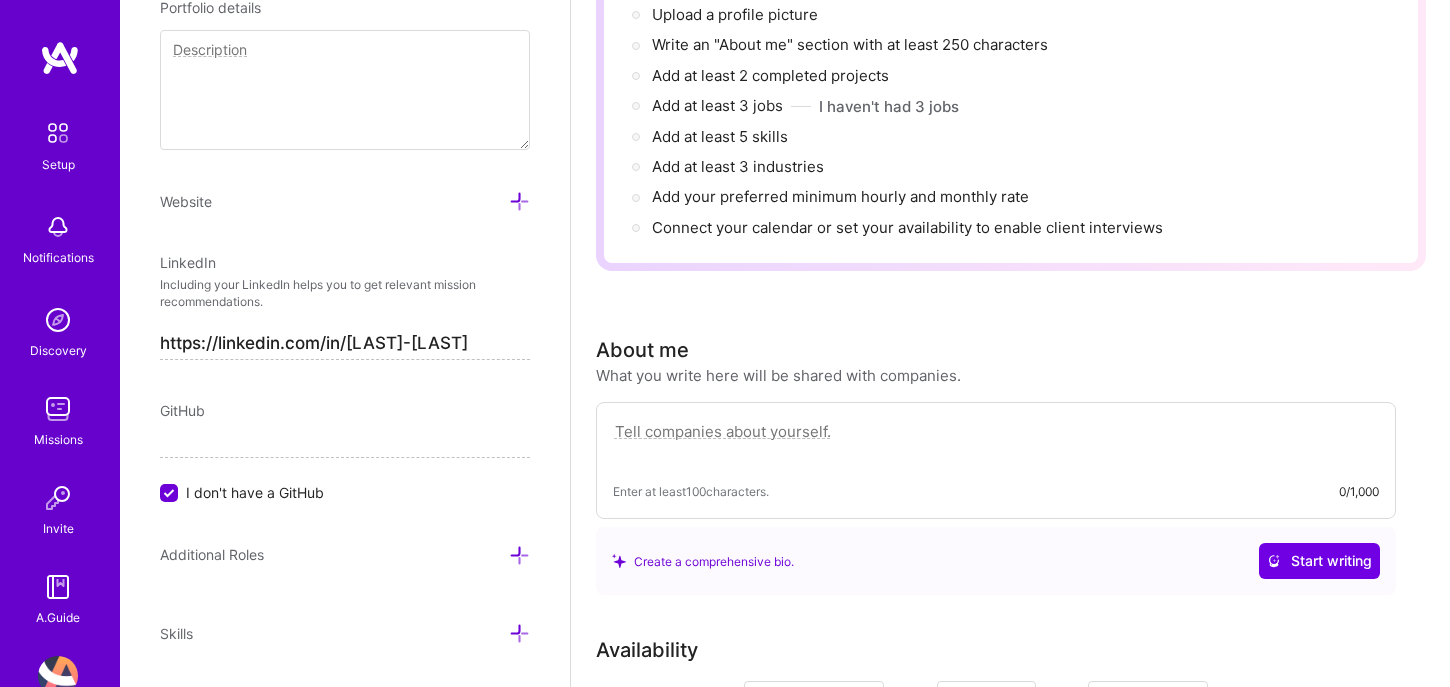 click at bounding box center (996, 442) 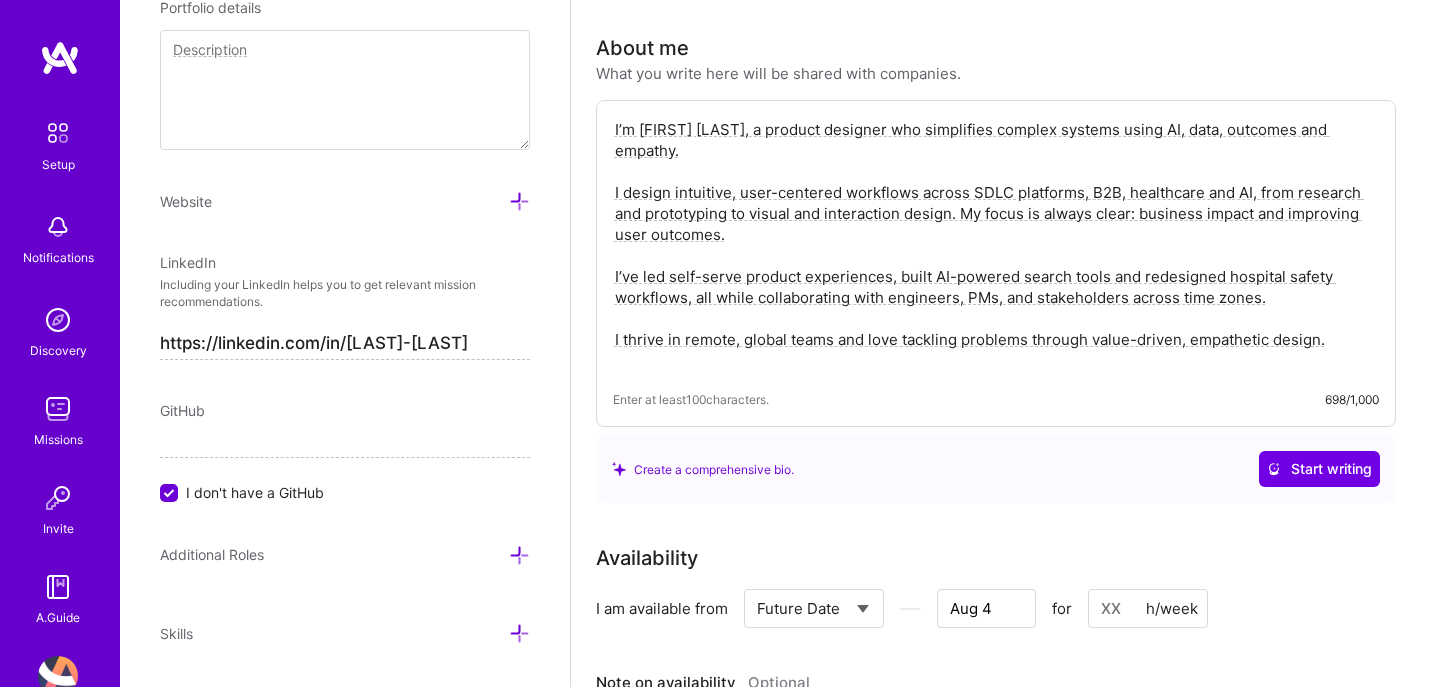 scroll, scrollTop: 546, scrollLeft: 0, axis: vertical 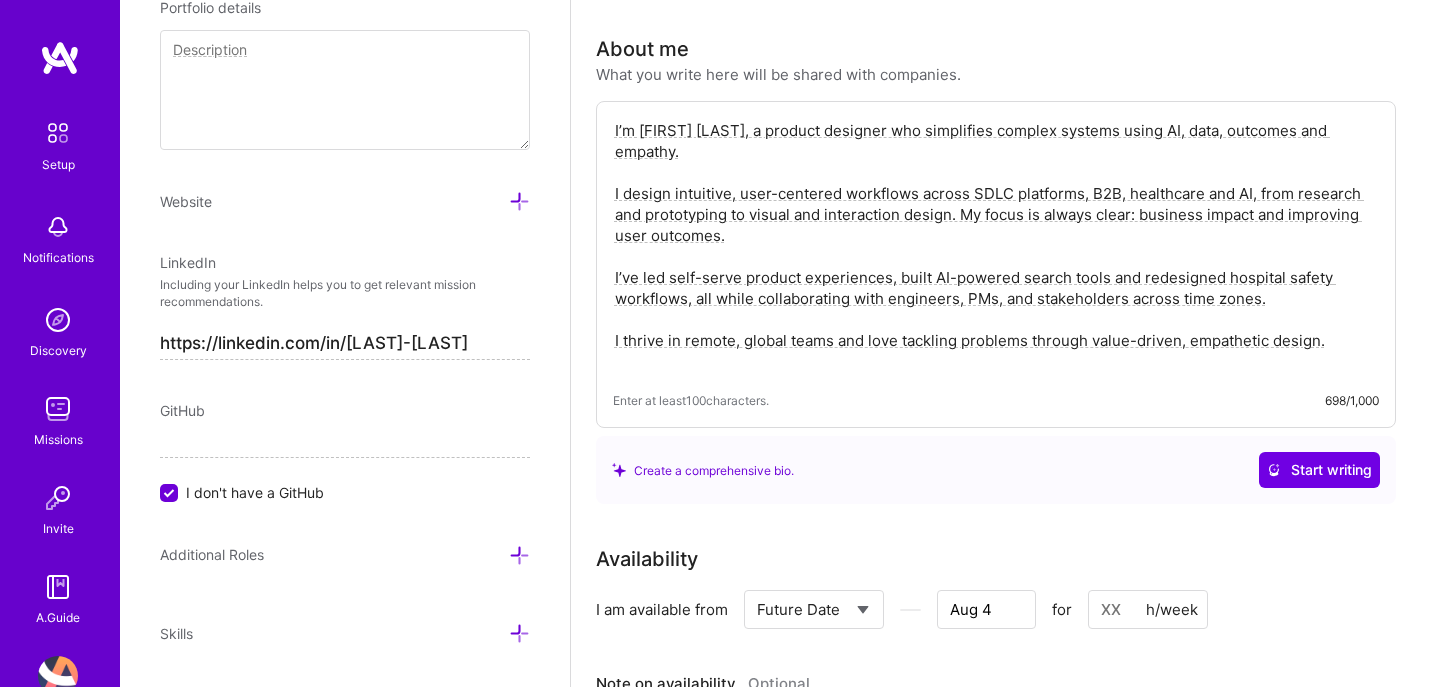 click on "I’m [FIRST] [LAST], a product designer who simplifies complex systems using AI, data, outcomes and empathy.
I design intuitive, user-centered workflows across SDLC platforms, B2B, healthcare and AI, from research and prototyping to visual and interaction design. My focus is always clear: business impact and improving user outcomes.
I’ve led self-serve product experiences, built AI-powered search tools and redesigned hospital safety workflows, all while collaborating with engineers, PMs, and stakeholders across time zones.
I thrive in remote, global teams and love tackling problems through value-driven, empathetic design.
💬 Check out my portfolio: https://[DOMAIN]/designer-uiux.webflow.io/" at bounding box center (996, 246) 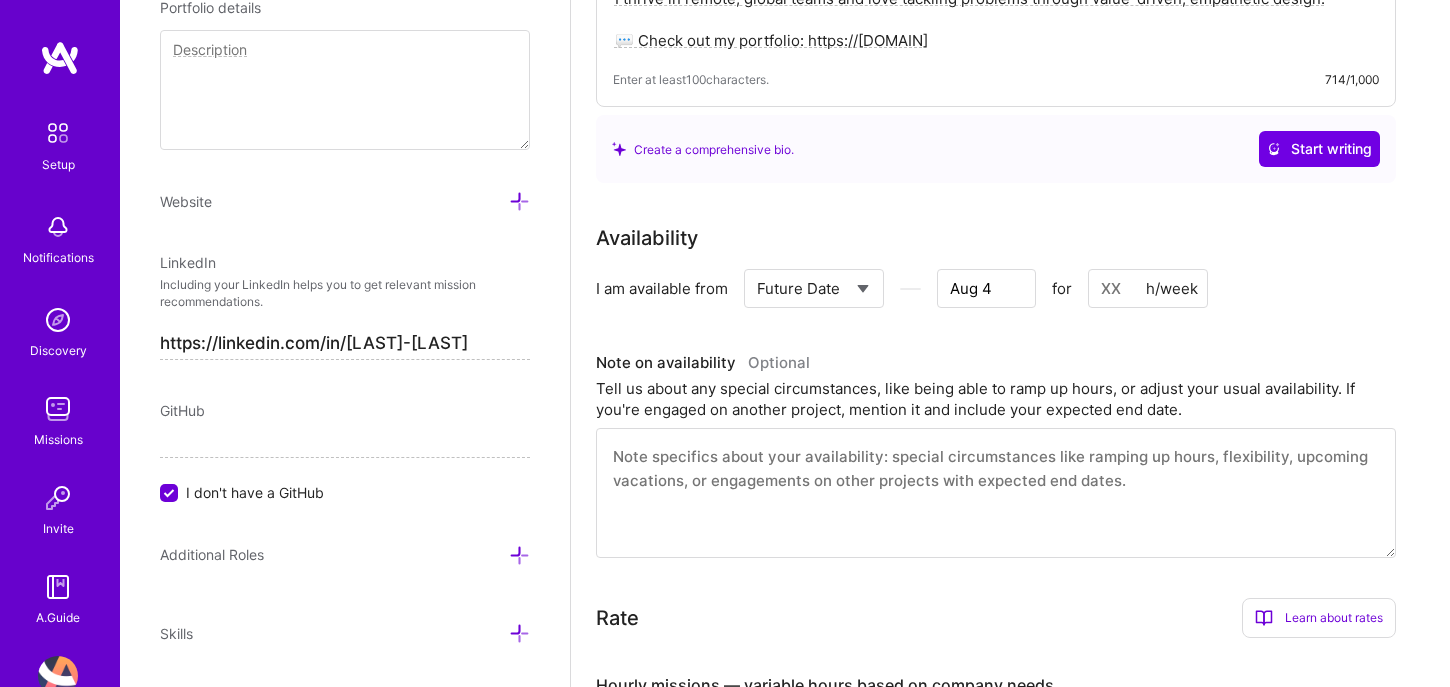 scroll, scrollTop: 1003, scrollLeft: 0, axis: vertical 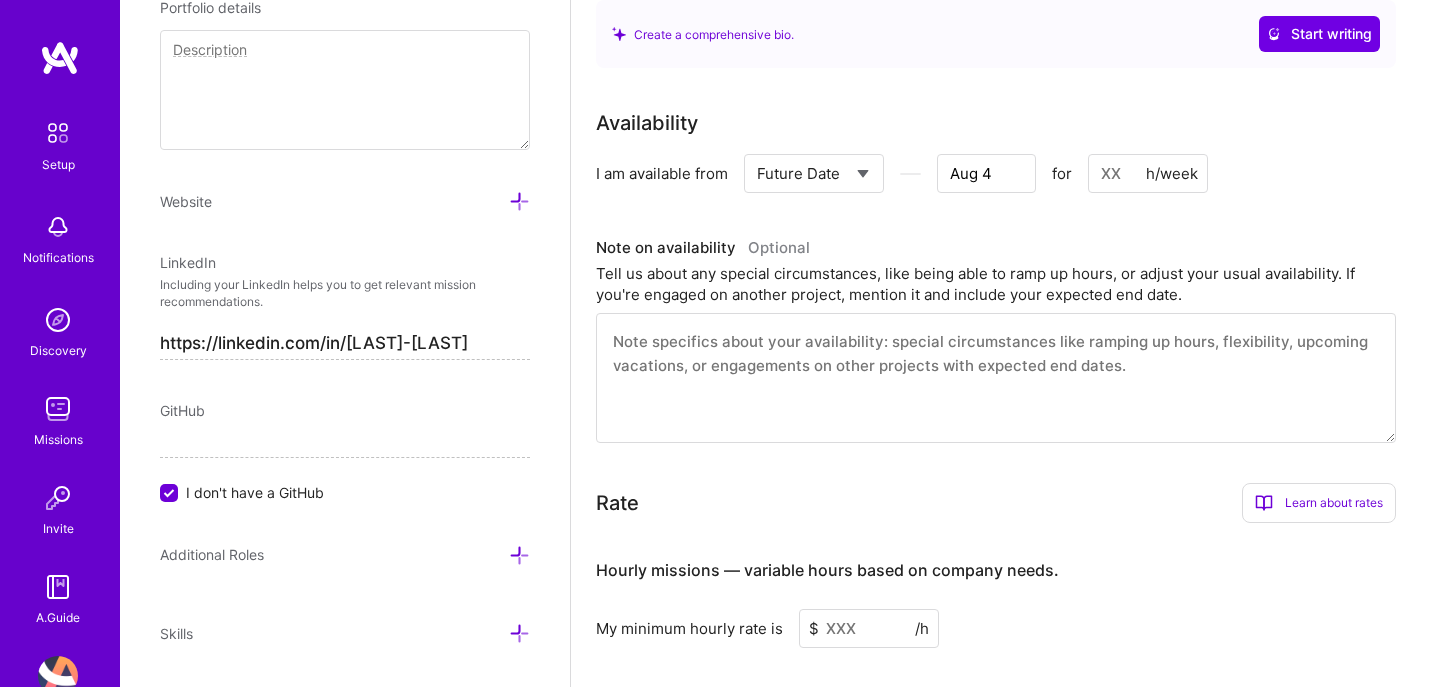 type on "I’m [FIRST], a product designer with over 4 years simplifying complex systems using AI, data, outcomes, and empathy.
I design intuitive, user-centered workflows across SDLC platforms, B2B, healthcare and AI, from research and prototyping to visual and interaction design. My focus is always clear: business impact and improving user outcomes.
I’ve led self-serve product experiences, built AI-powered search tools and redesigned hospital safety workflows, all while collaborating with engineers, PMs, and stakeholders across time zones.
I thrive in remote, global teams and love tackling problems through value-driven, empathetic design.
💬 Check out my portfolio: https://[DOMAIN]" 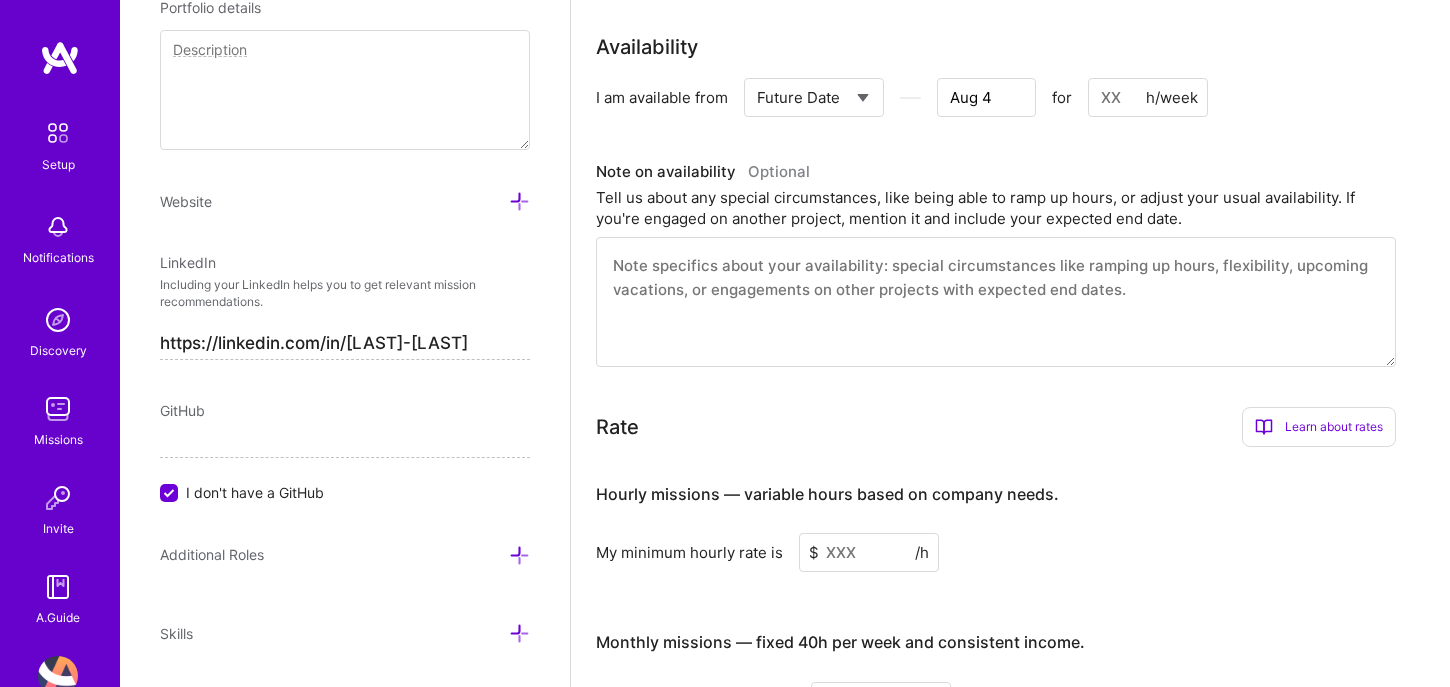 scroll, scrollTop: 1088, scrollLeft: 0, axis: vertical 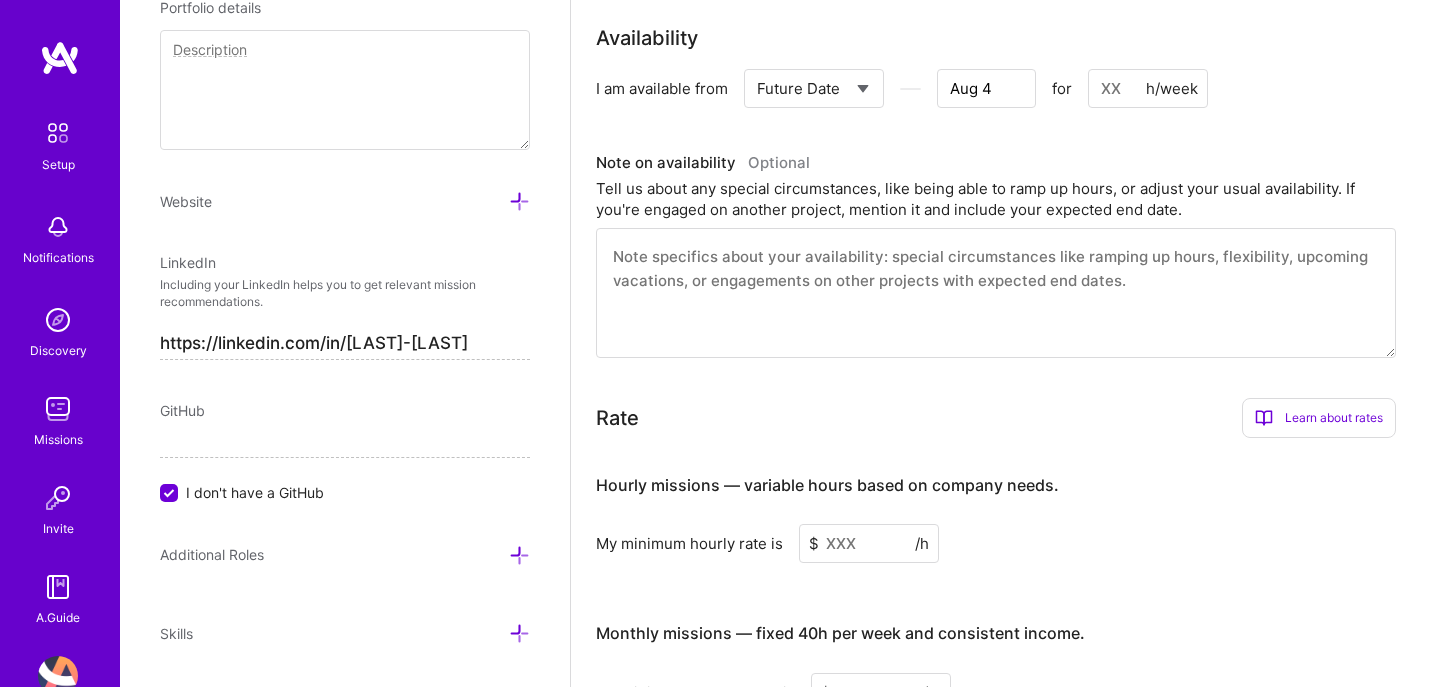 click at bounding box center [996, 293] 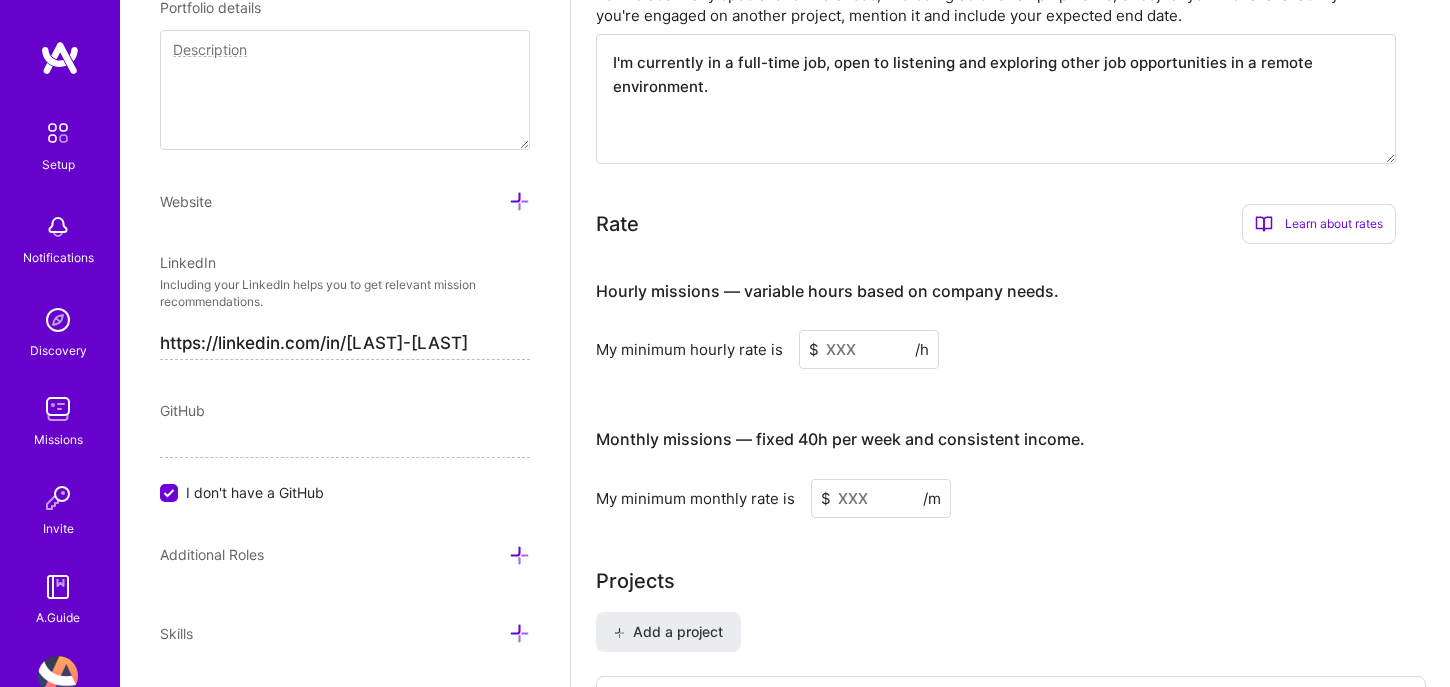scroll, scrollTop: 1319, scrollLeft: 0, axis: vertical 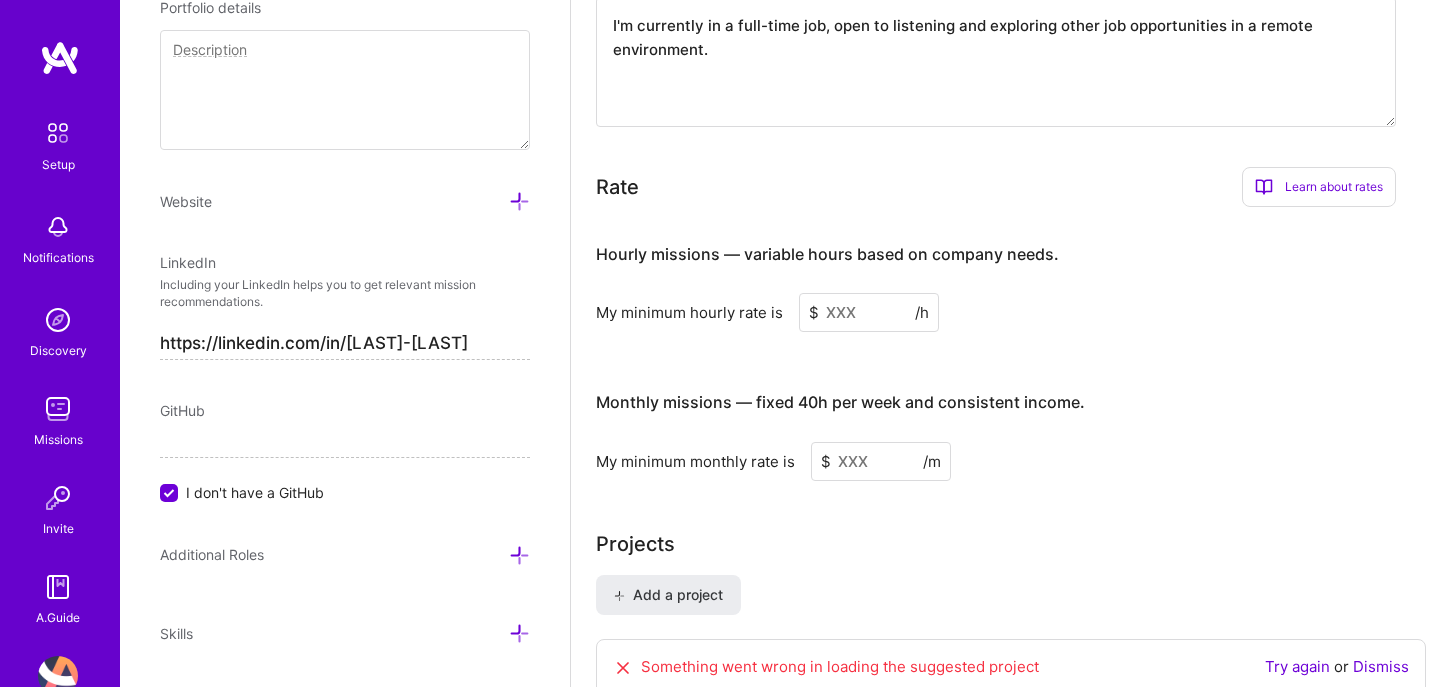 type on "I'm currently in a full-time job, open to listening and exploring other job opportunities in a remote environment." 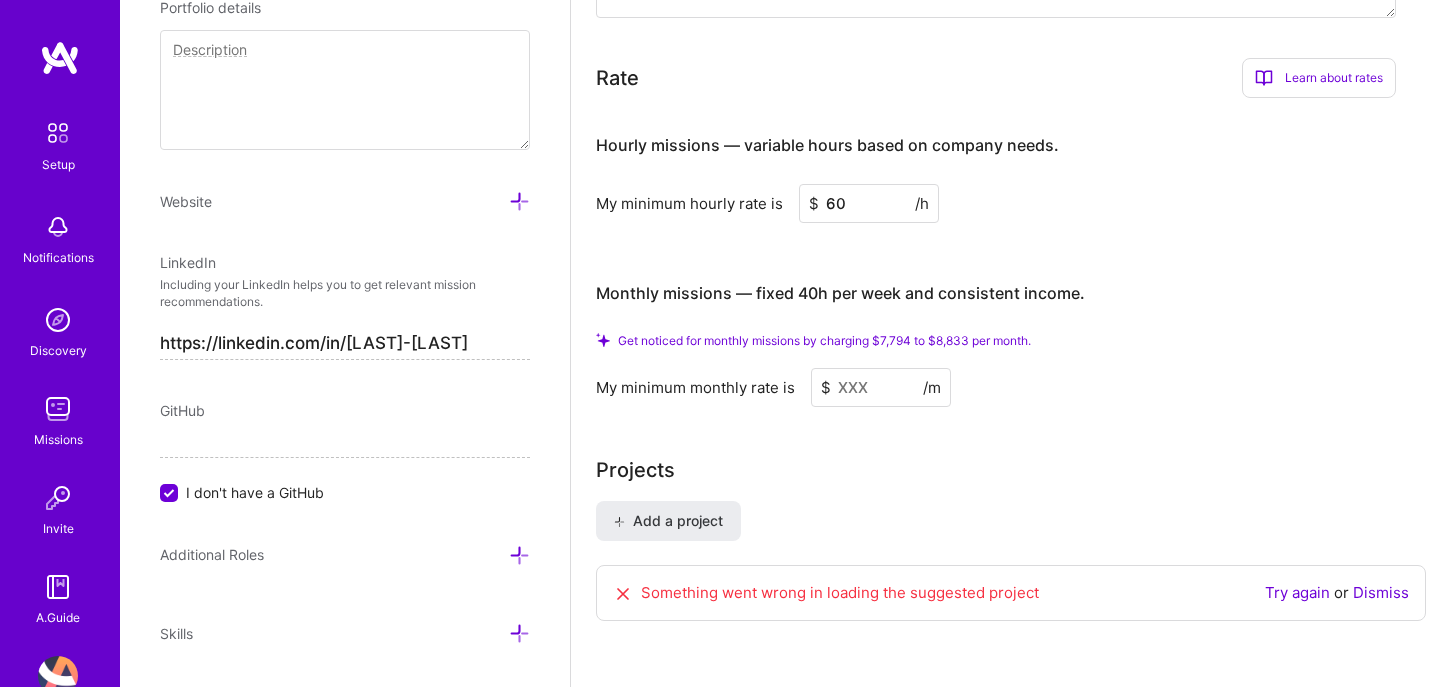 scroll, scrollTop: 1438, scrollLeft: 0, axis: vertical 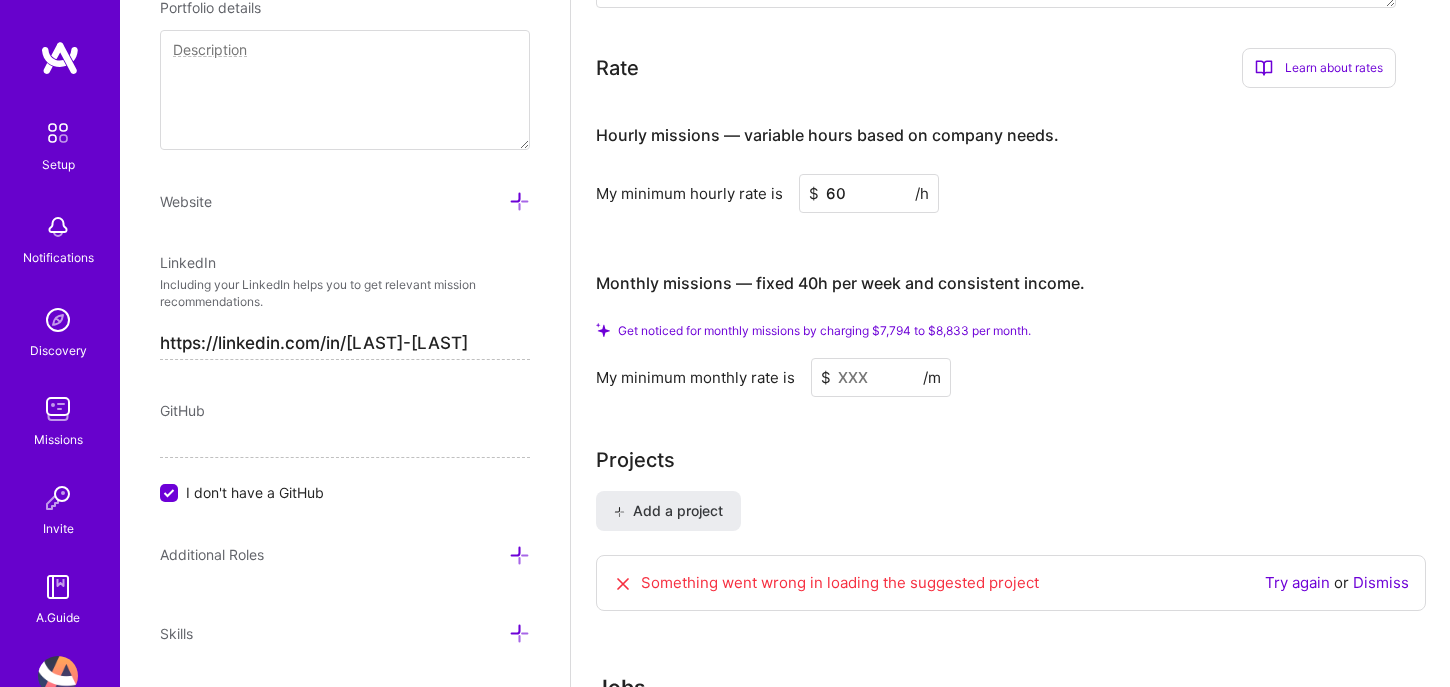 type on "60" 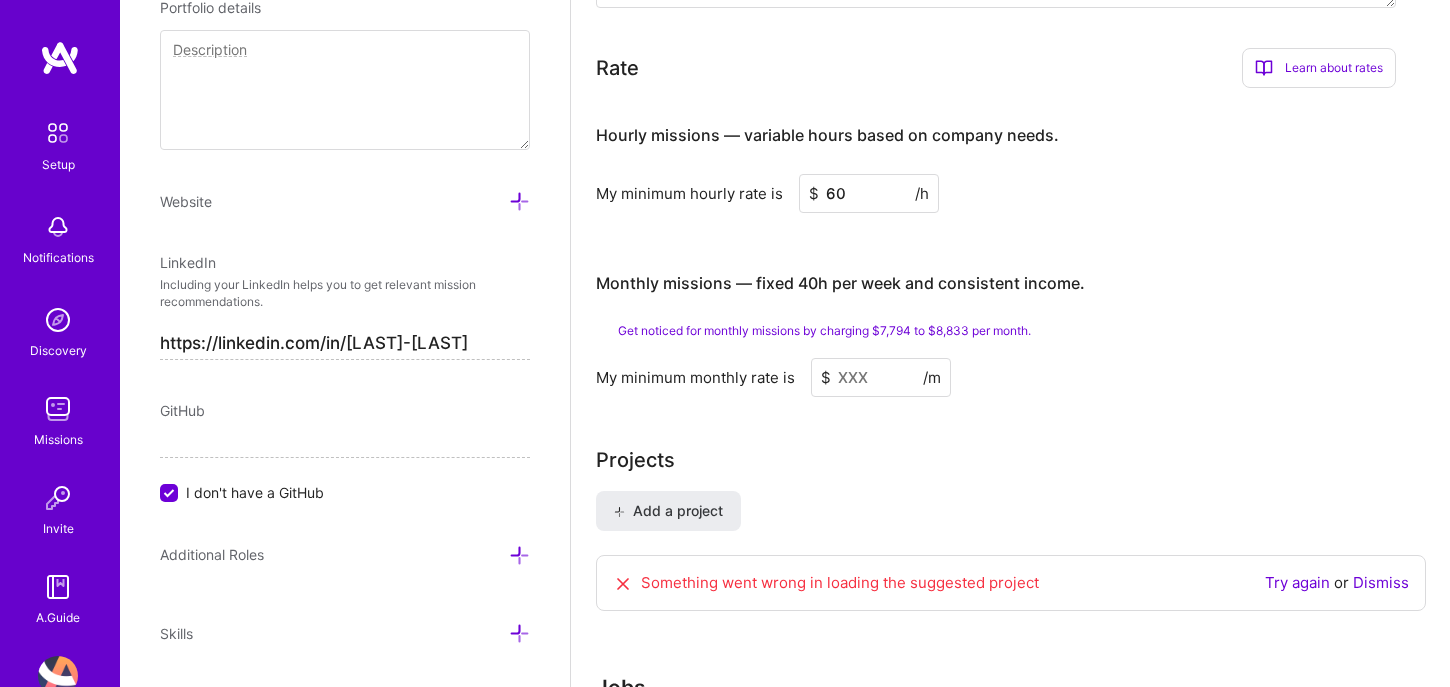 type on "8" 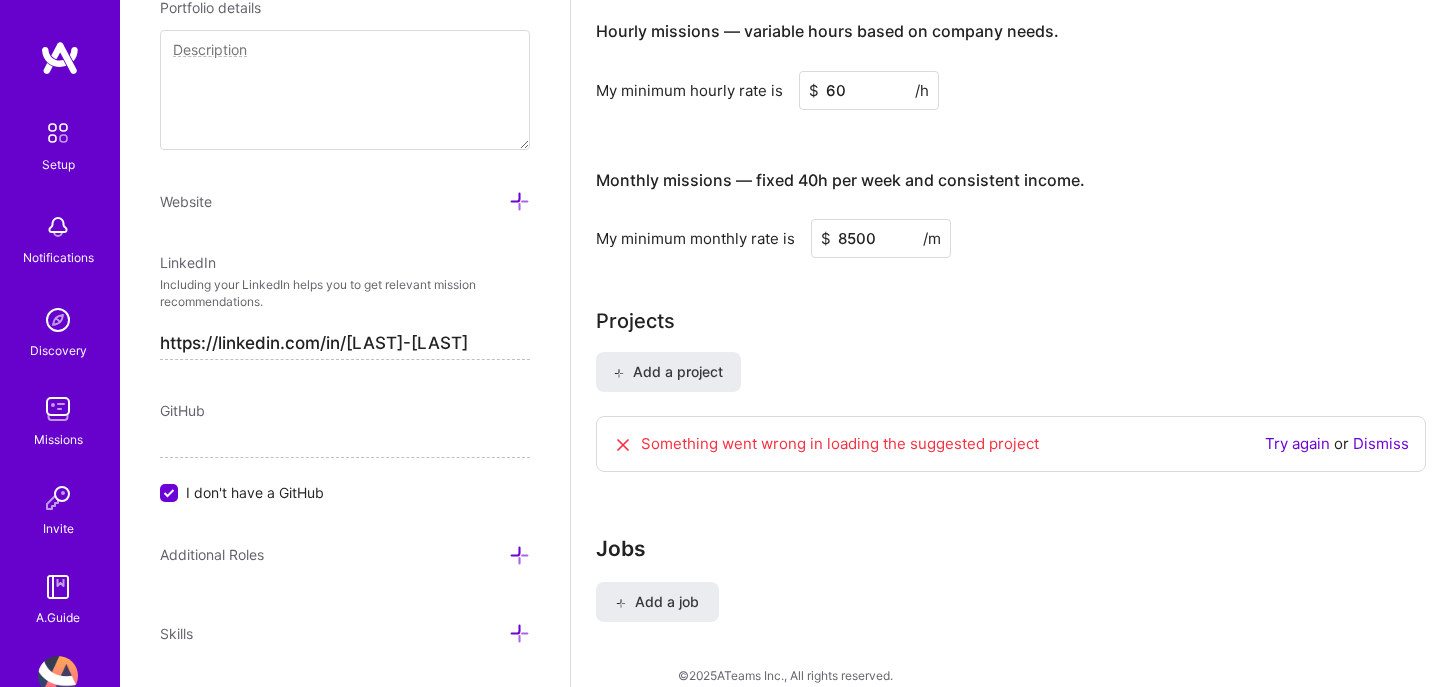 scroll, scrollTop: 1543, scrollLeft: 0, axis: vertical 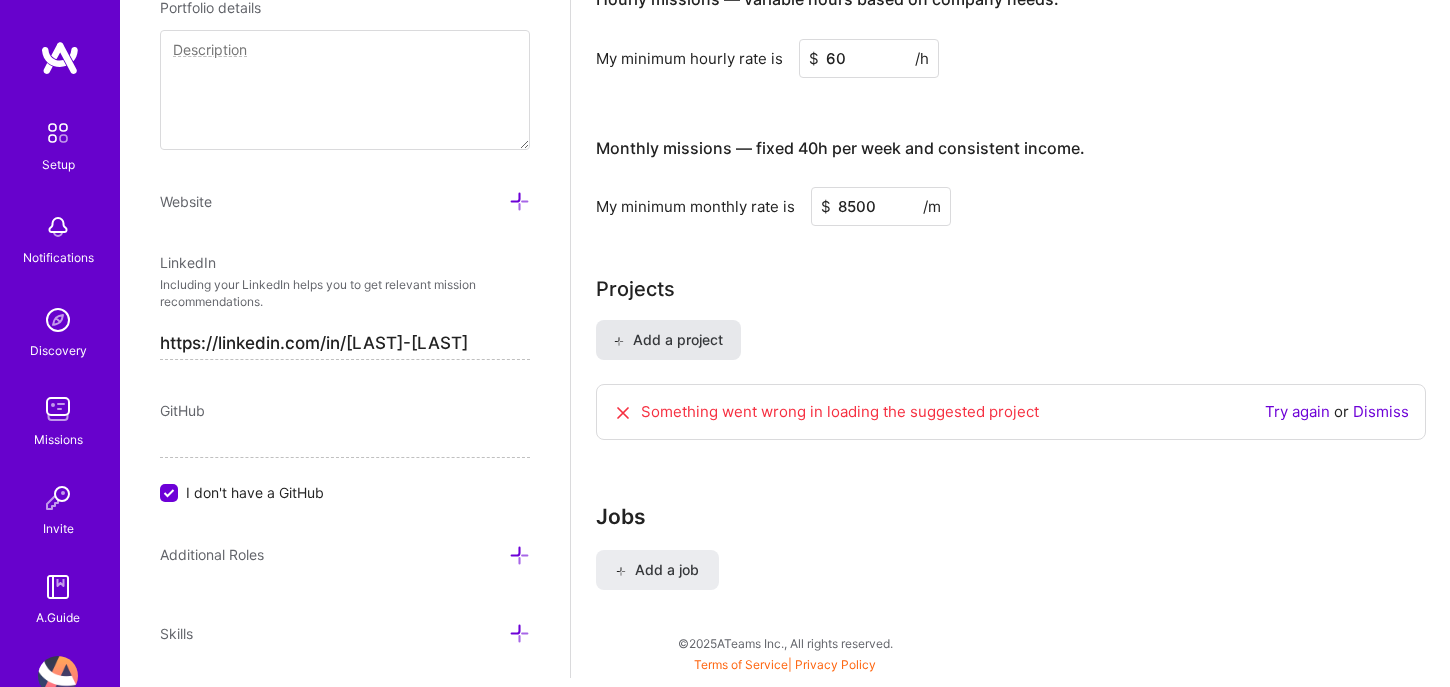 type on "8500" 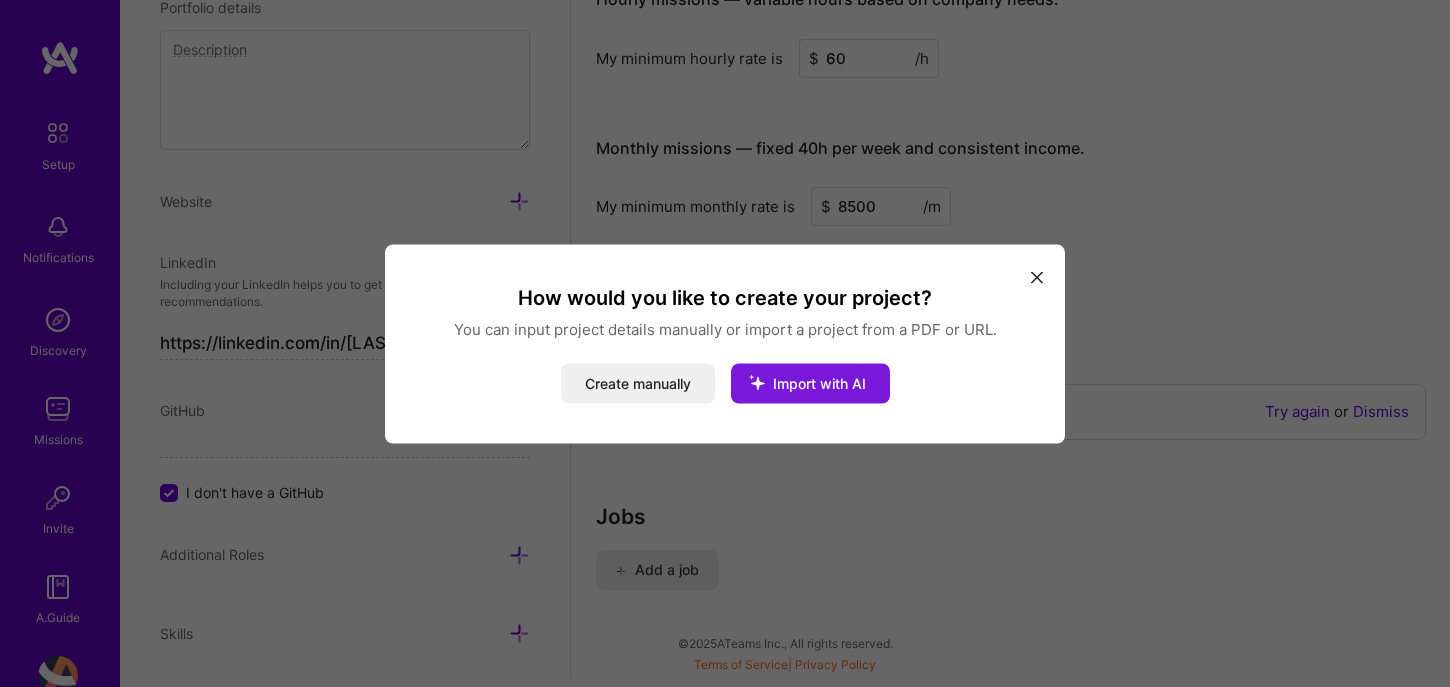 click at bounding box center (757, 382) 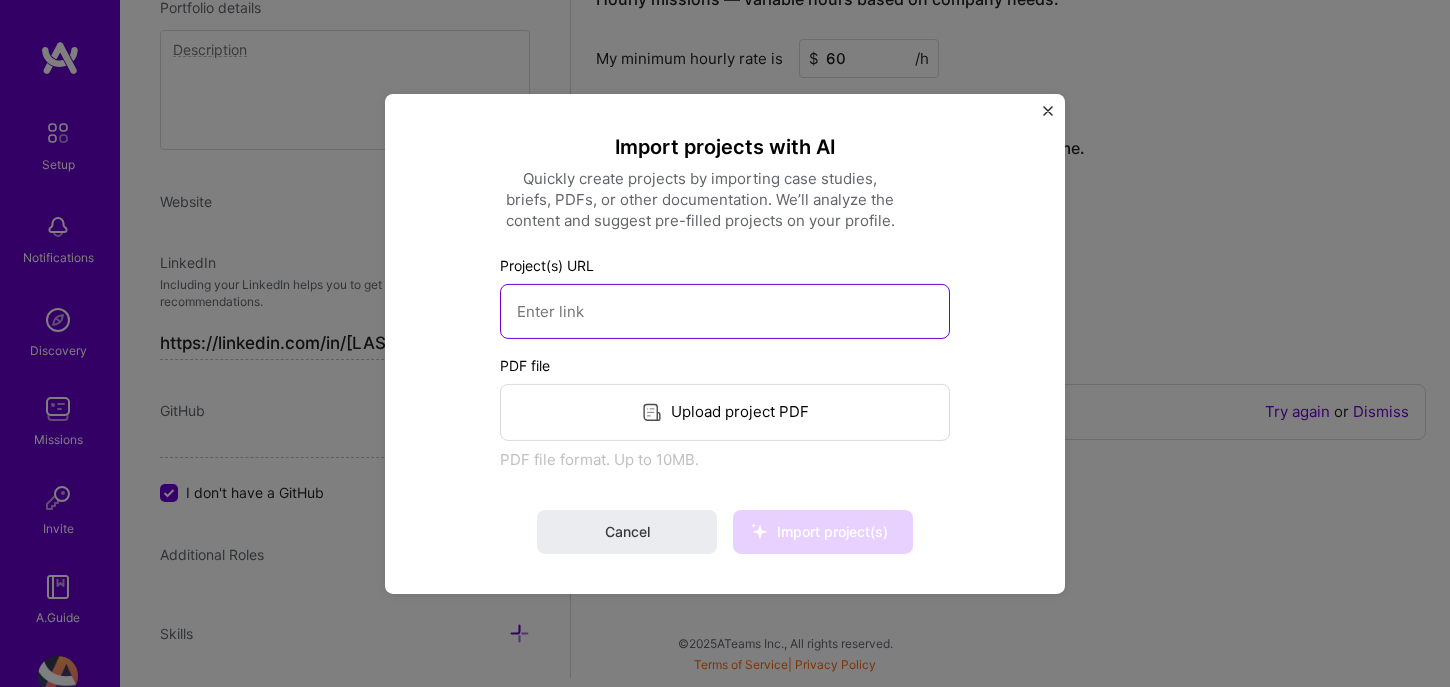 click at bounding box center (725, 310) 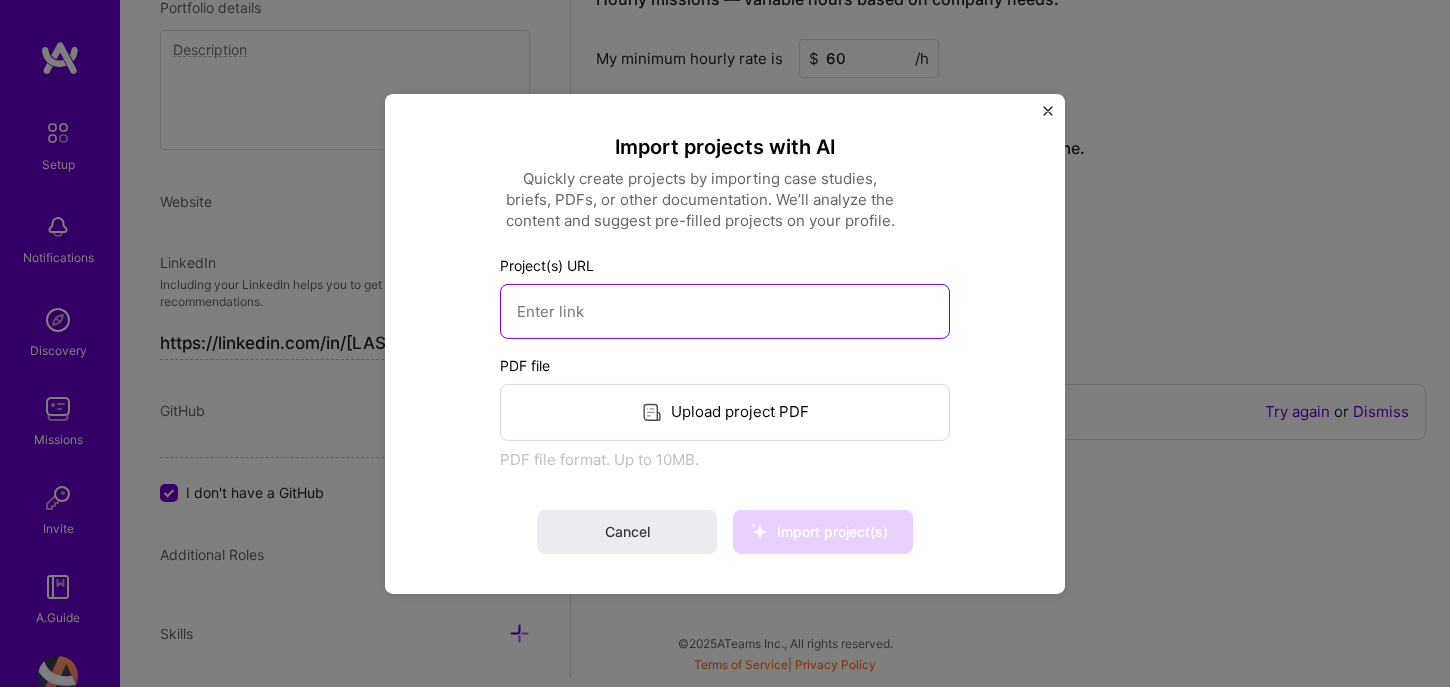 paste on "https://karen-product-designer-uiux.webflow.io/" 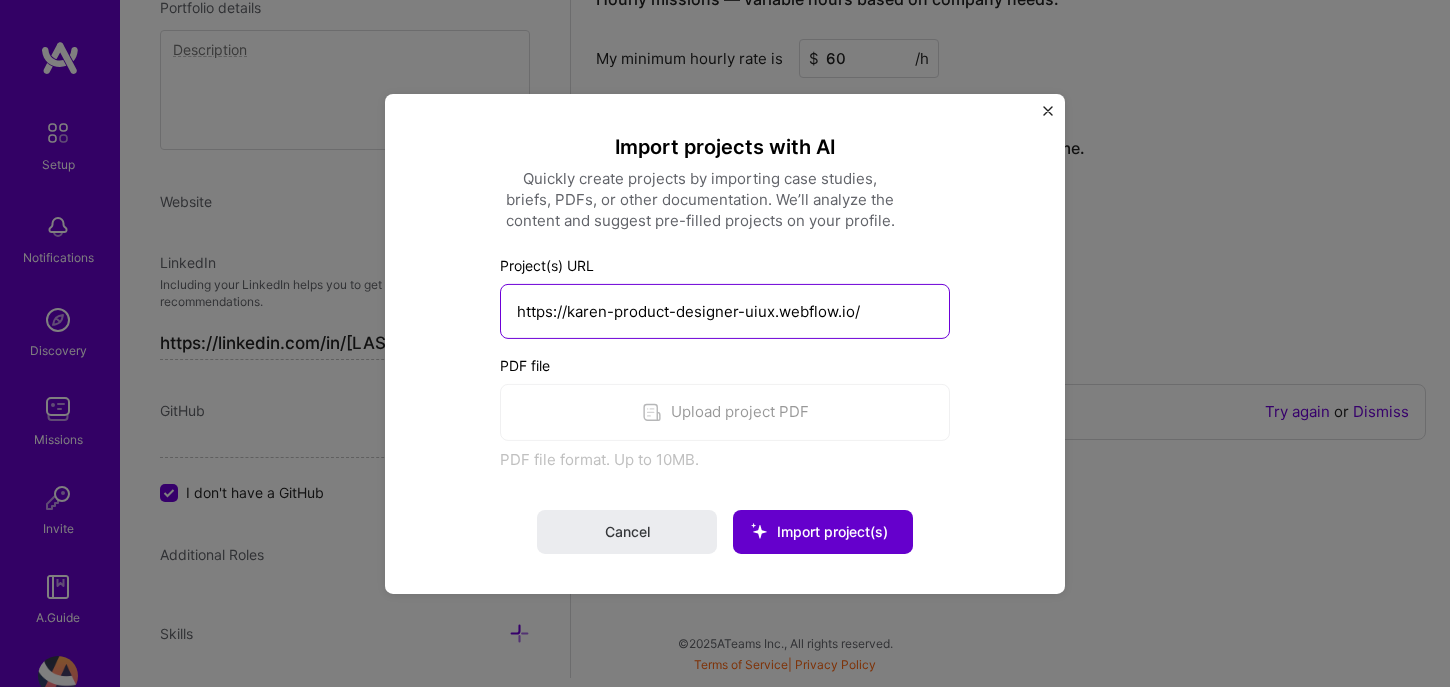 type on "https://karen-product-designer-uiux.webflow.io/" 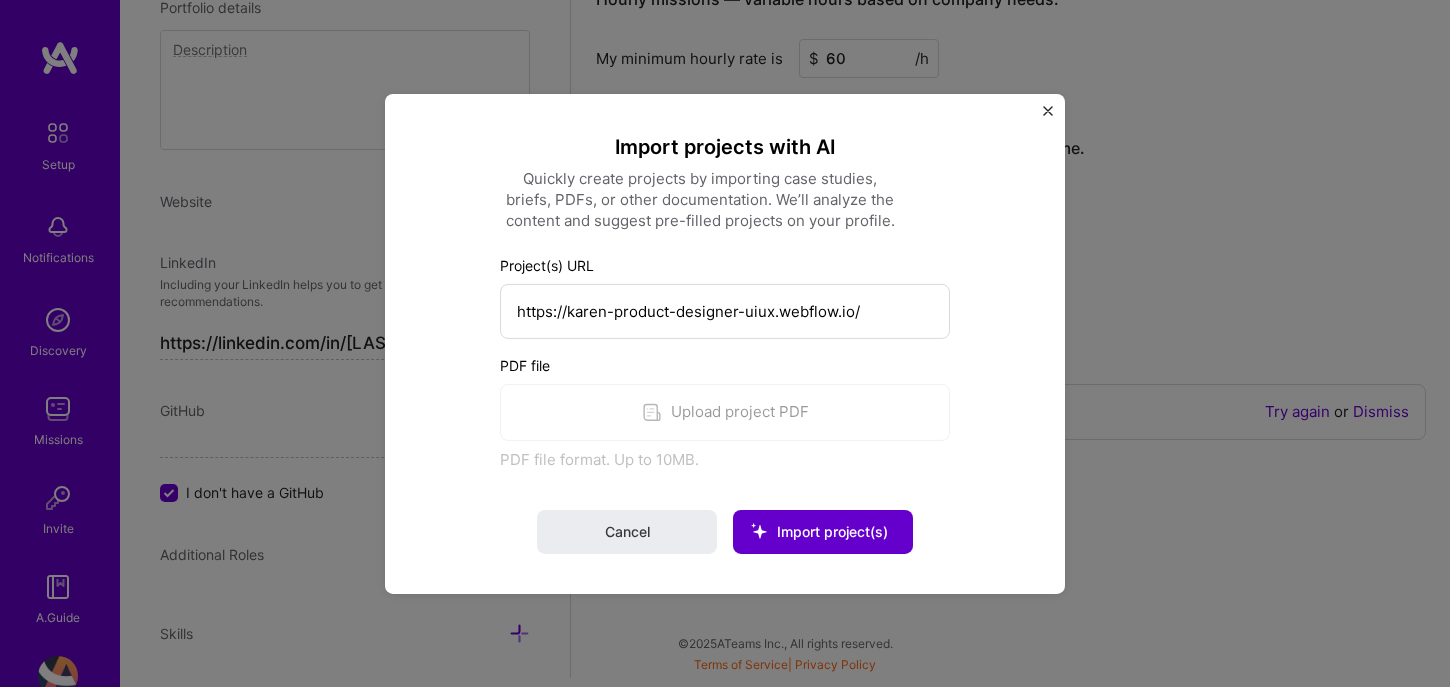 click on "Import project(s)" at bounding box center [823, 532] 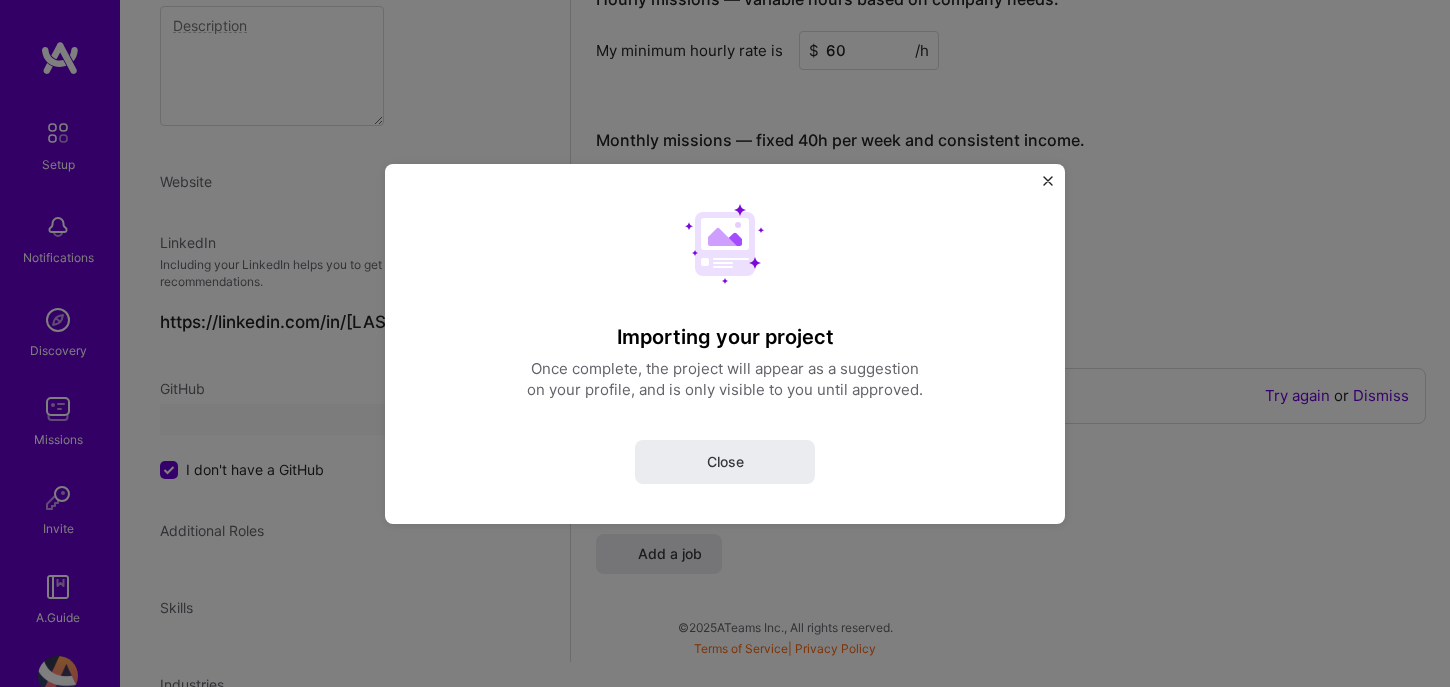 select on "US" 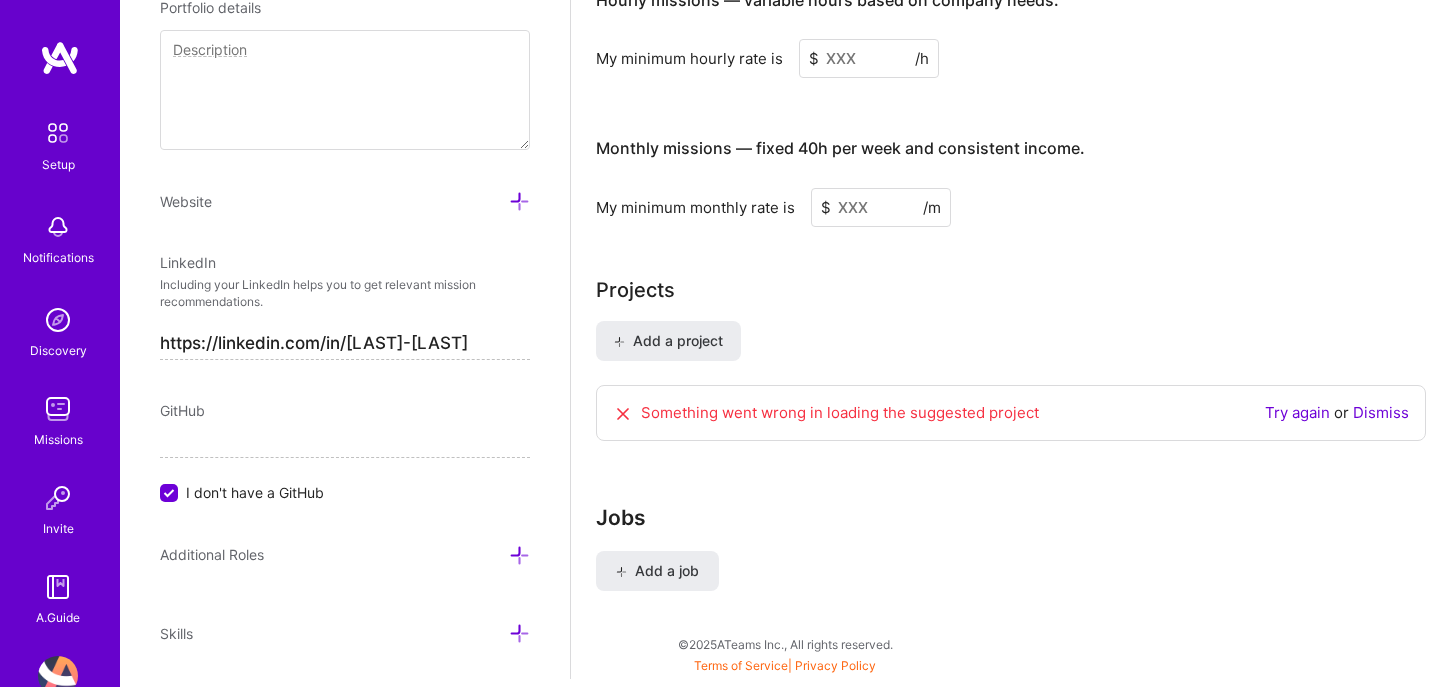 scroll, scrollTop: 333, scrollLeft: 0, axis: vertical 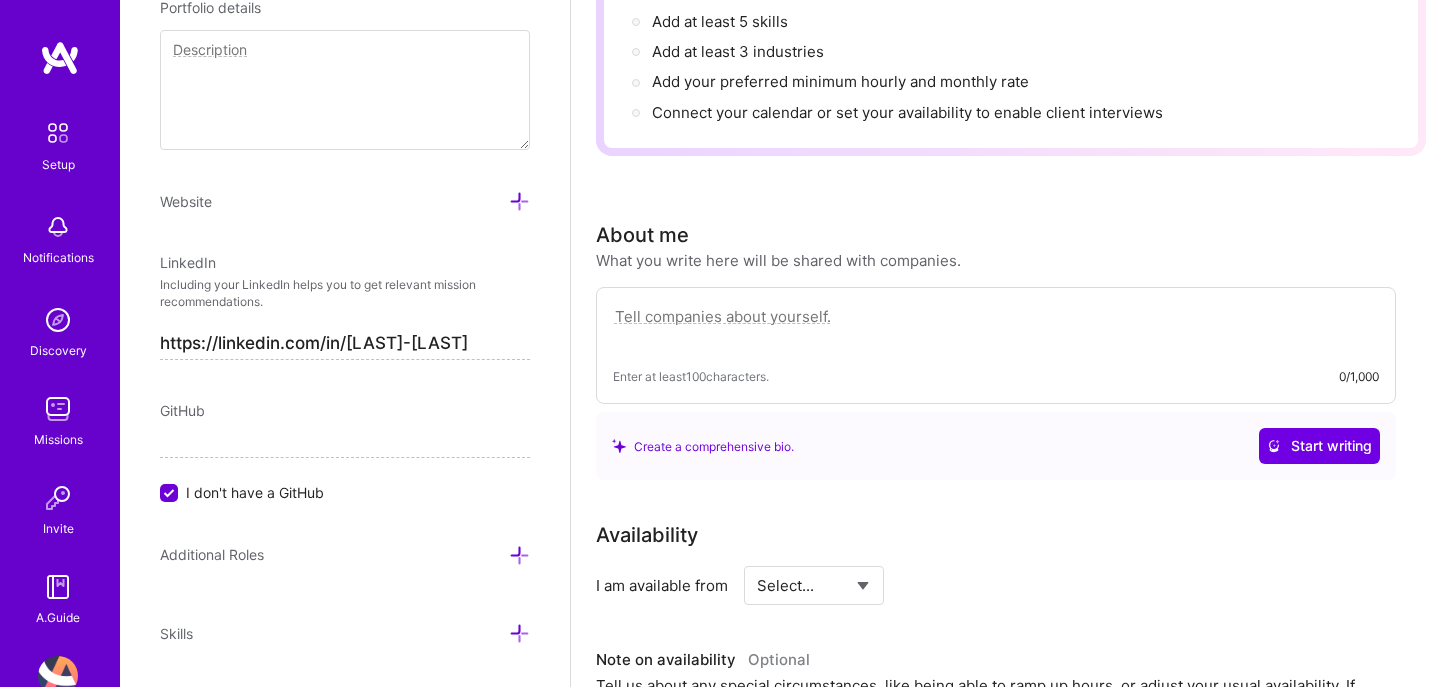 click on "Enter at least  100  characters. 0/1,000" at bounding box center (996, 345) 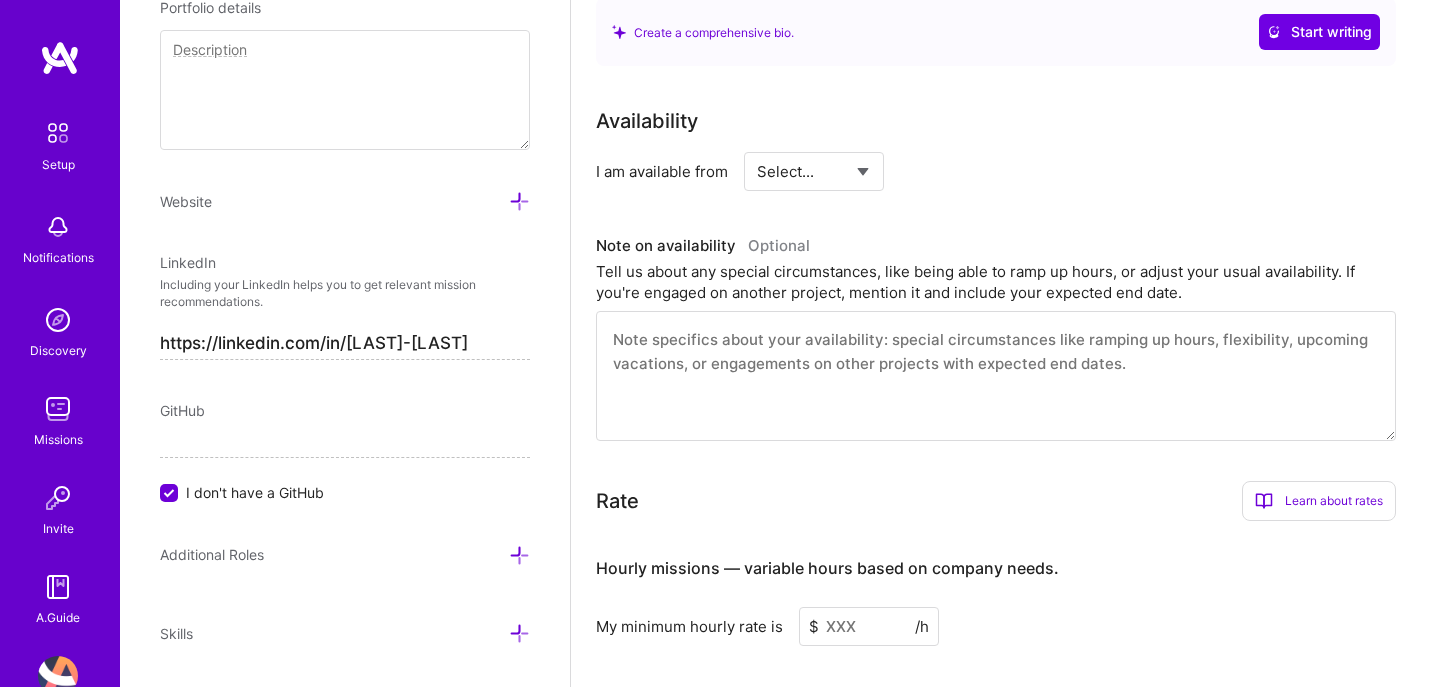scroll, scrollTop: 1007, scrollLeft: 0, axis: vertical 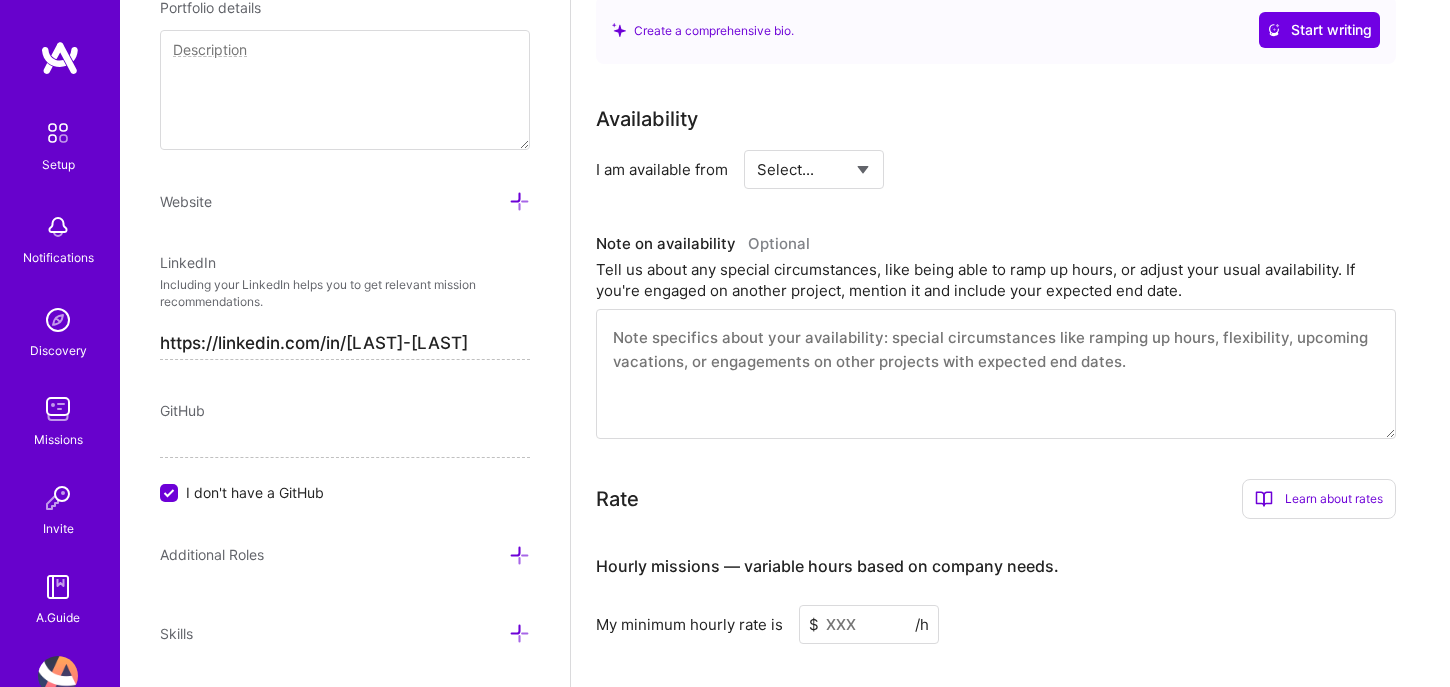 type on "I’m Karen, a product designer with over 4 years simplifying complex user experiences using AI, data, goals, and empathy.
I design intuitive, user-centered workflows across SDLC platforms, B2B, healthcare and AI, from research and prototyping to visual and interaction design. My focus is always clear: business impact and improving user outcomes.
I’ve led self-serve product experiences, built AI-powered search tools and redesigned hospital safety workflows, all while collaborating with engineers, PMs, and stakeholders across time zones.
I thrive in remote, global teams and love tackling problems through value-driven, empathetic design.
💬 Check out my portfolio: https://karen-product-designer-uiux.webflow.io/" 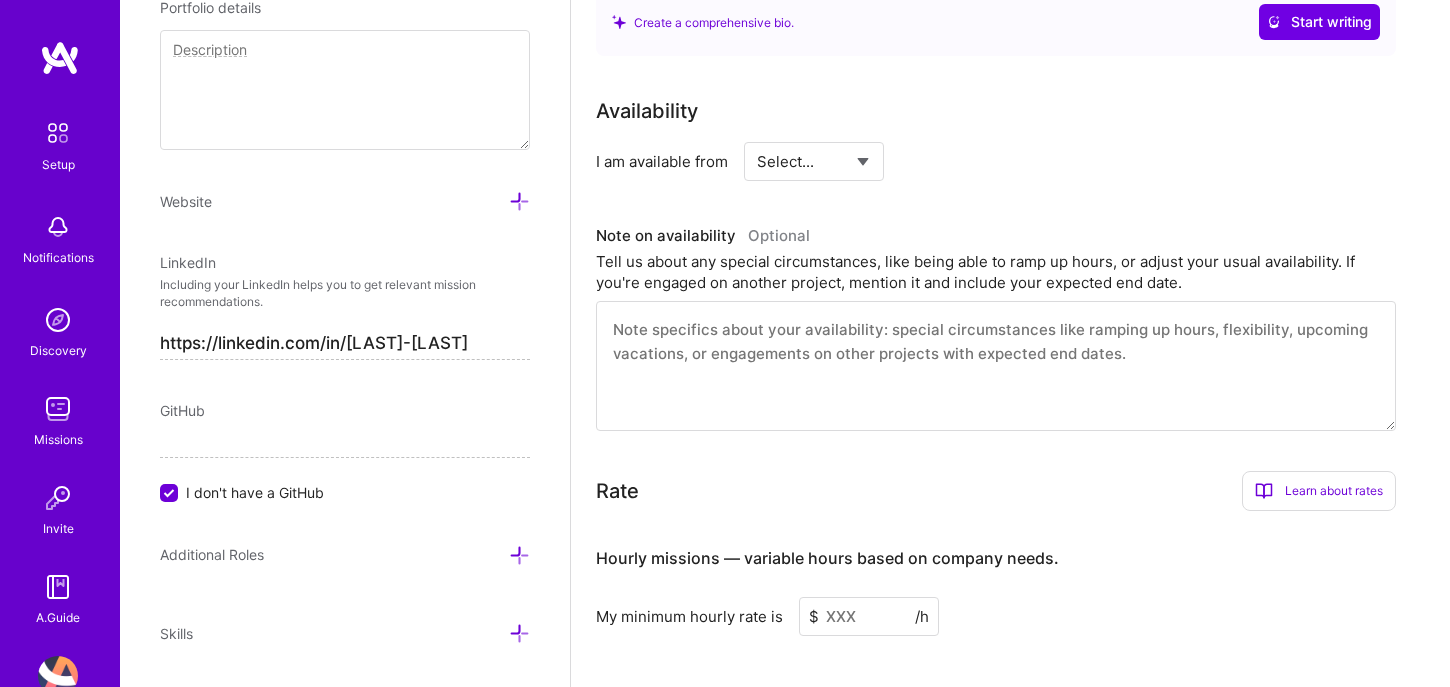 scroll, scrollTop: 1014, scrollLeft: 0, axis: vertical 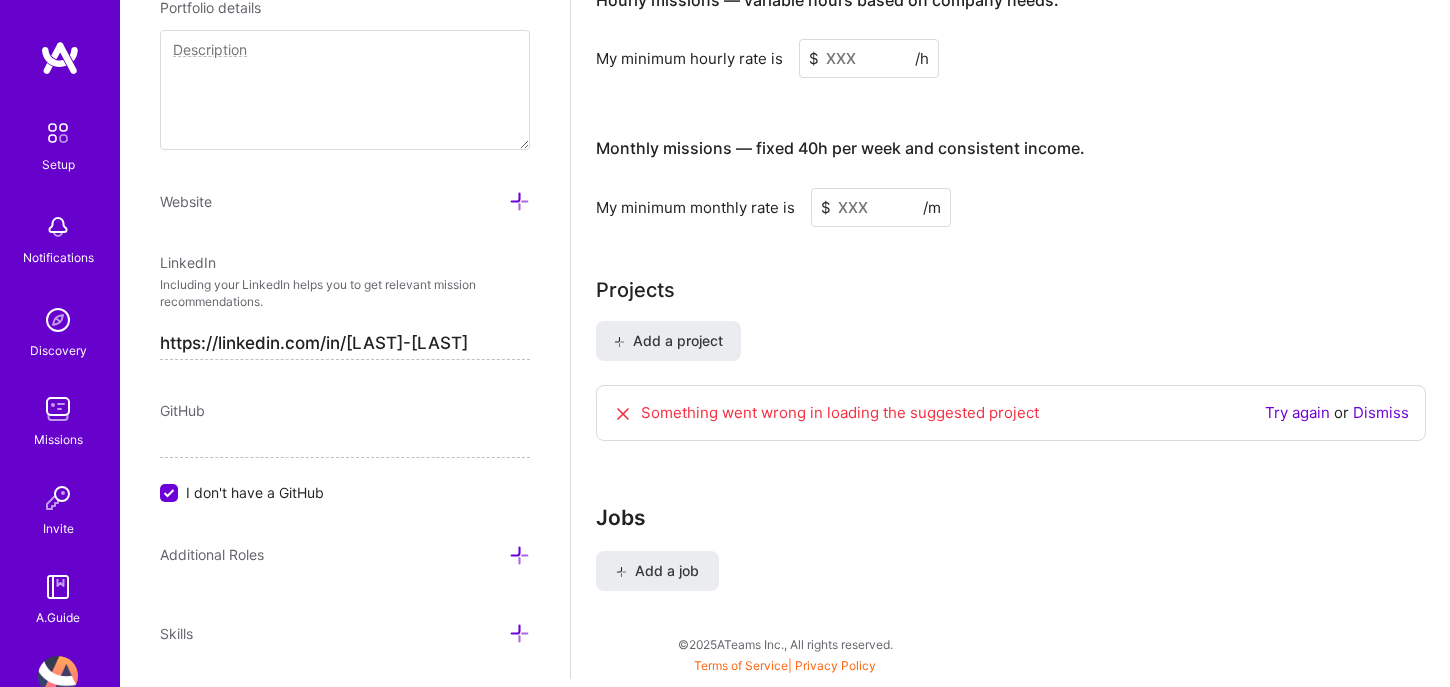 click on "Dismiss" at bounding box center (1381, 412) 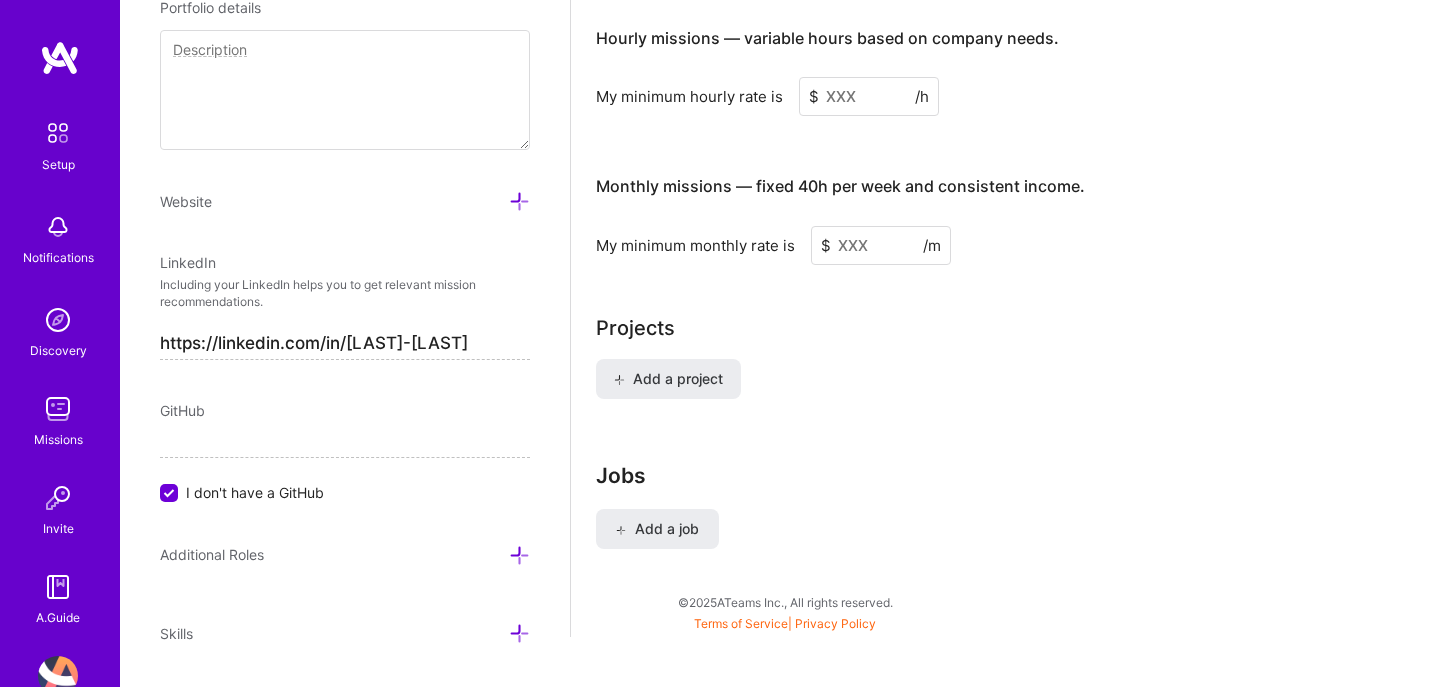 scroll, scrollTop: 1511, scrollLeft: 0, axis: vertical 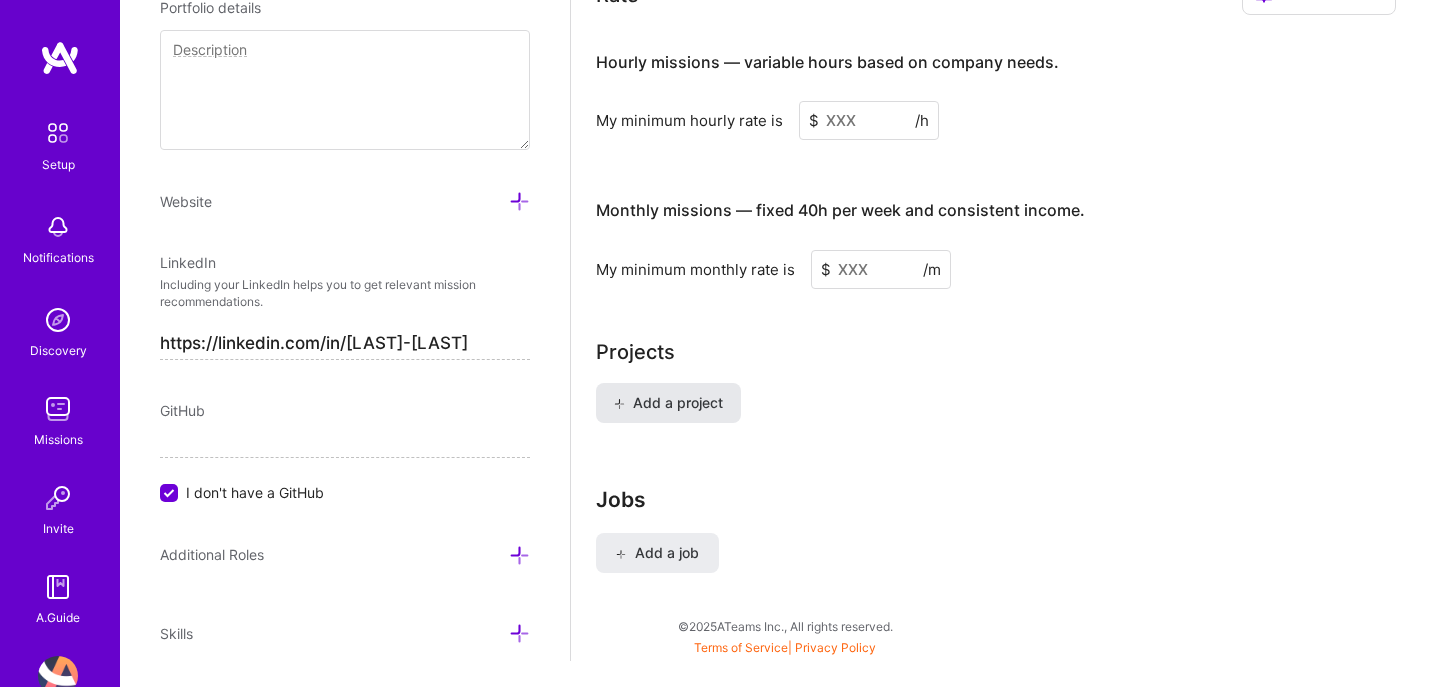 click on "Add a project" at bounding box center [667, 403] 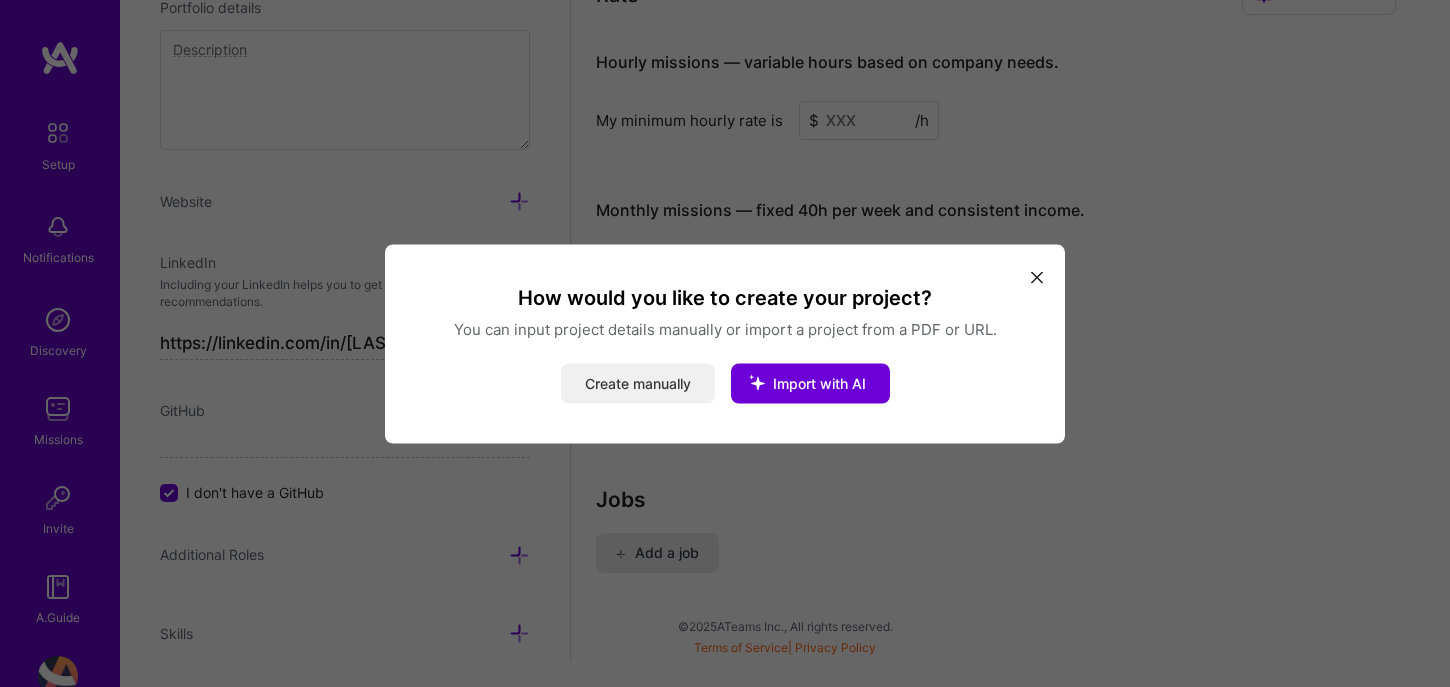 click on "Create manually" at bounding box center [638, 383] 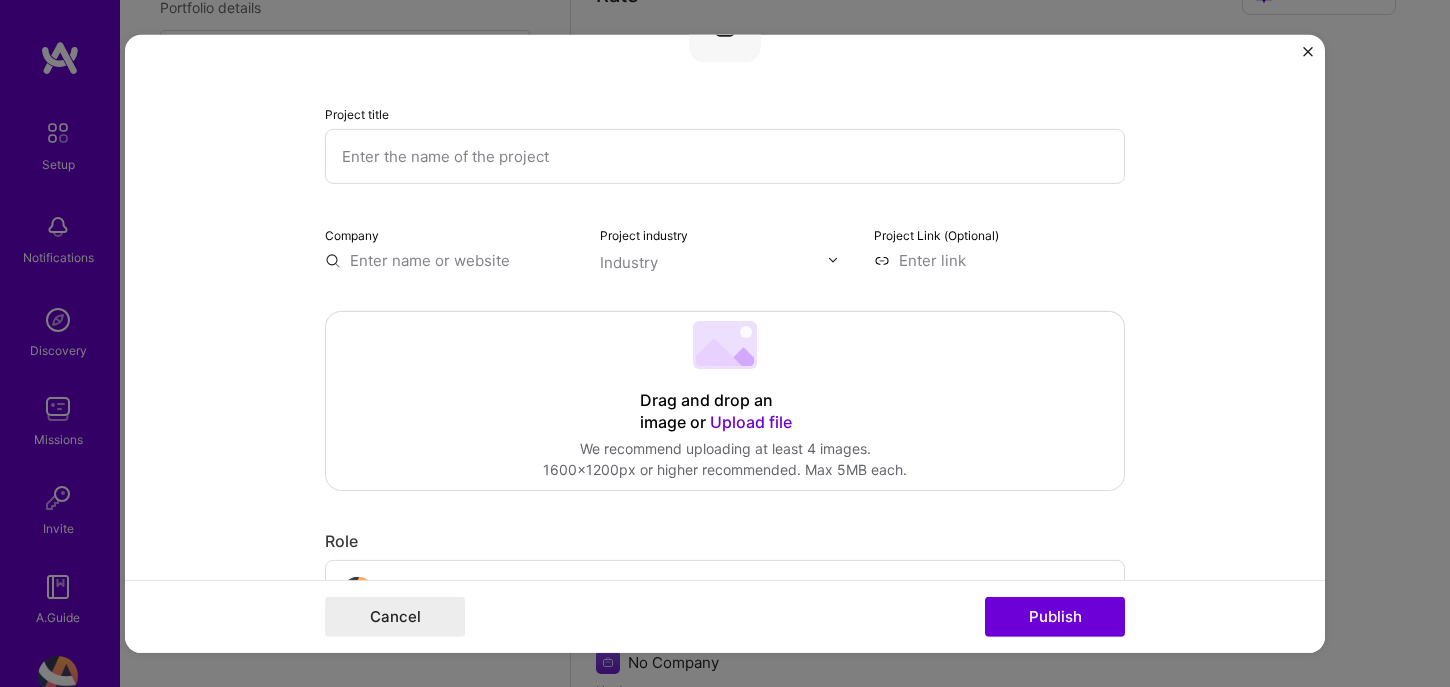 scroll, scrollTop: 85, scrollLeft: 0, axis: vertical 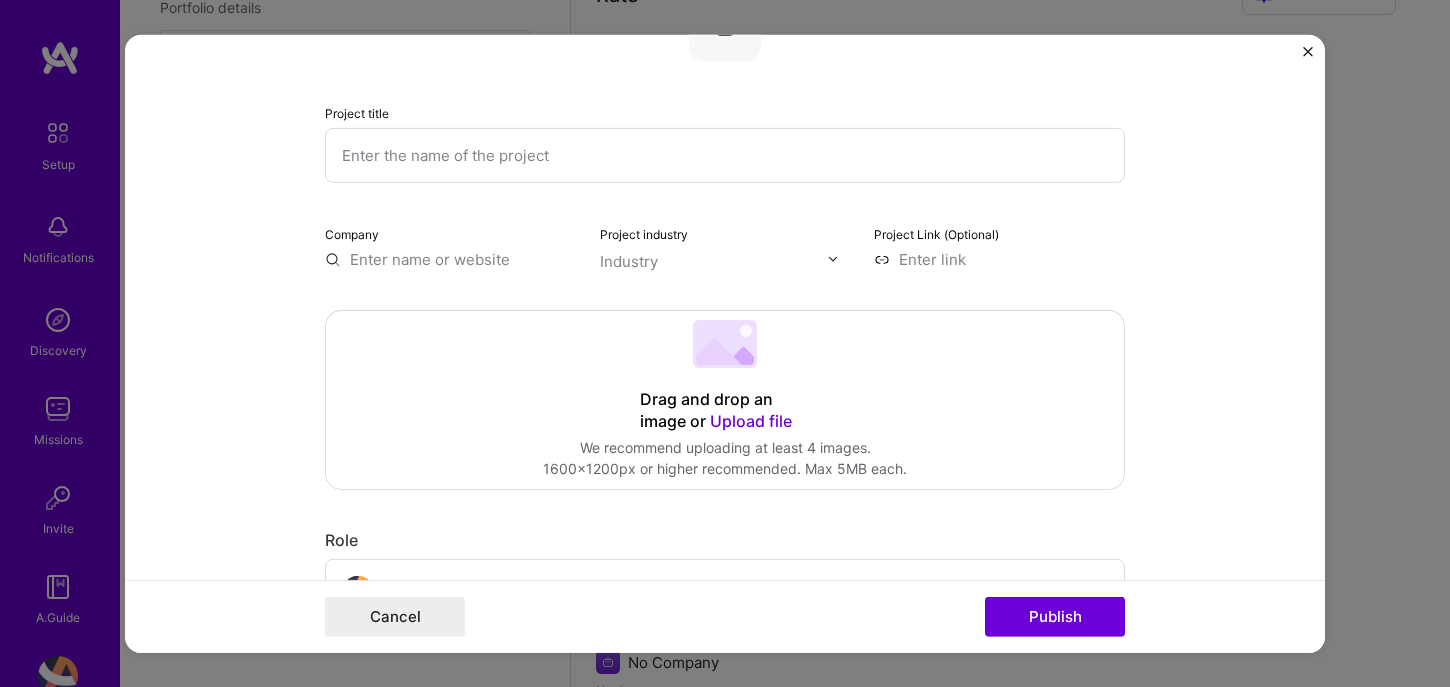 click at bounding box center (725, 154) 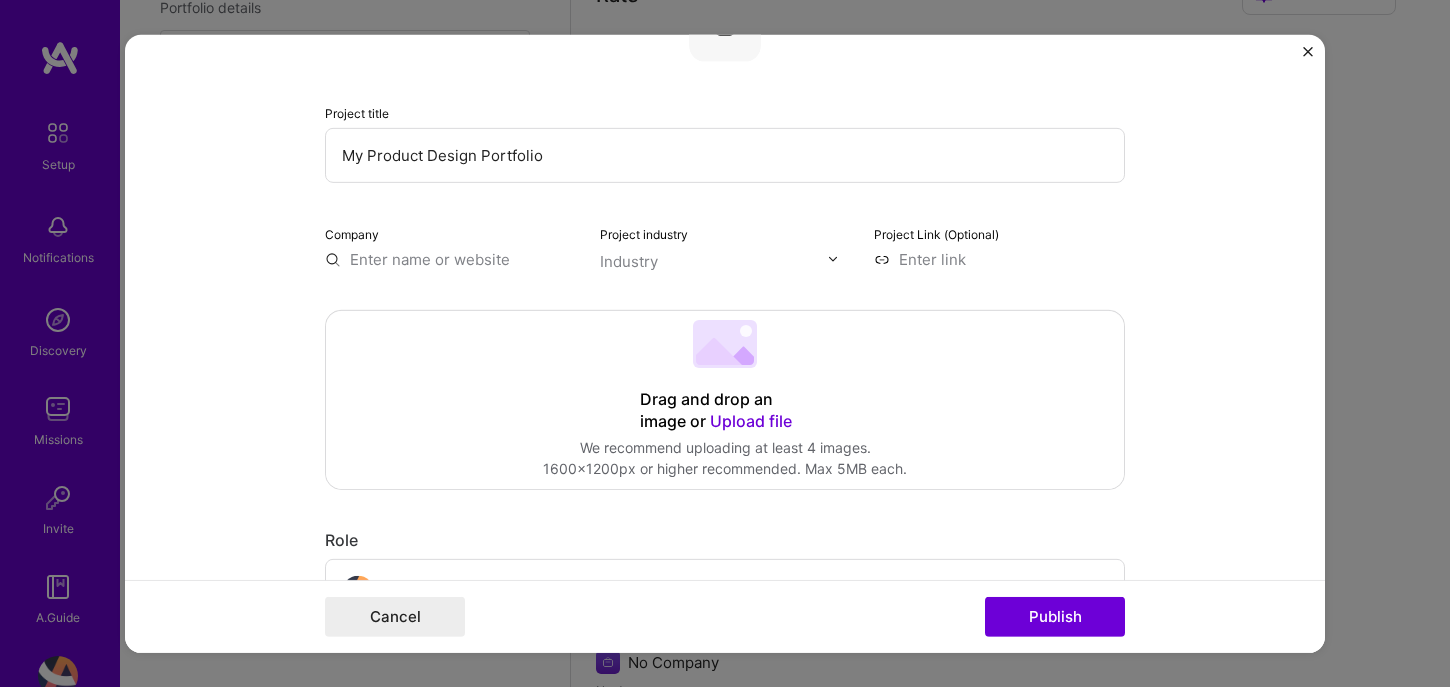 type on "My Product Design Portfolio" 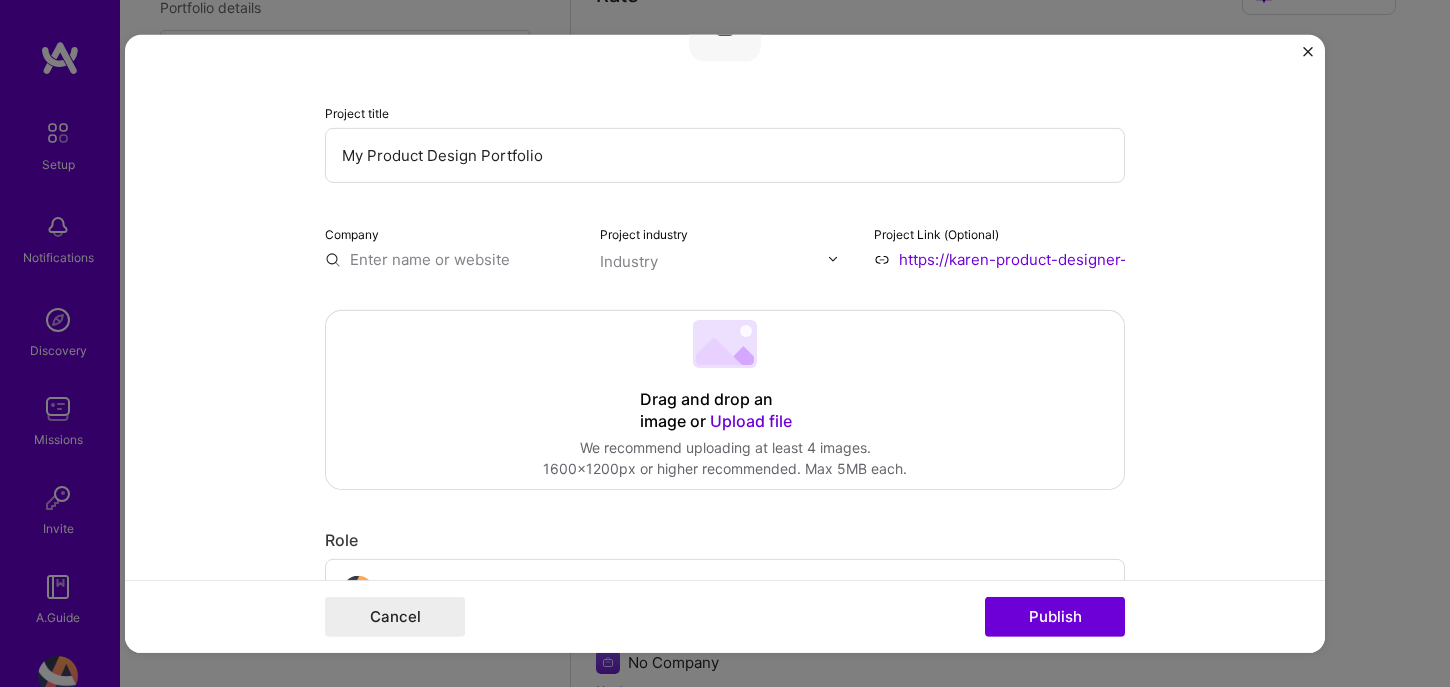 scroll, scrollTop: 0, scrollLeft: 116, axis: horizontal 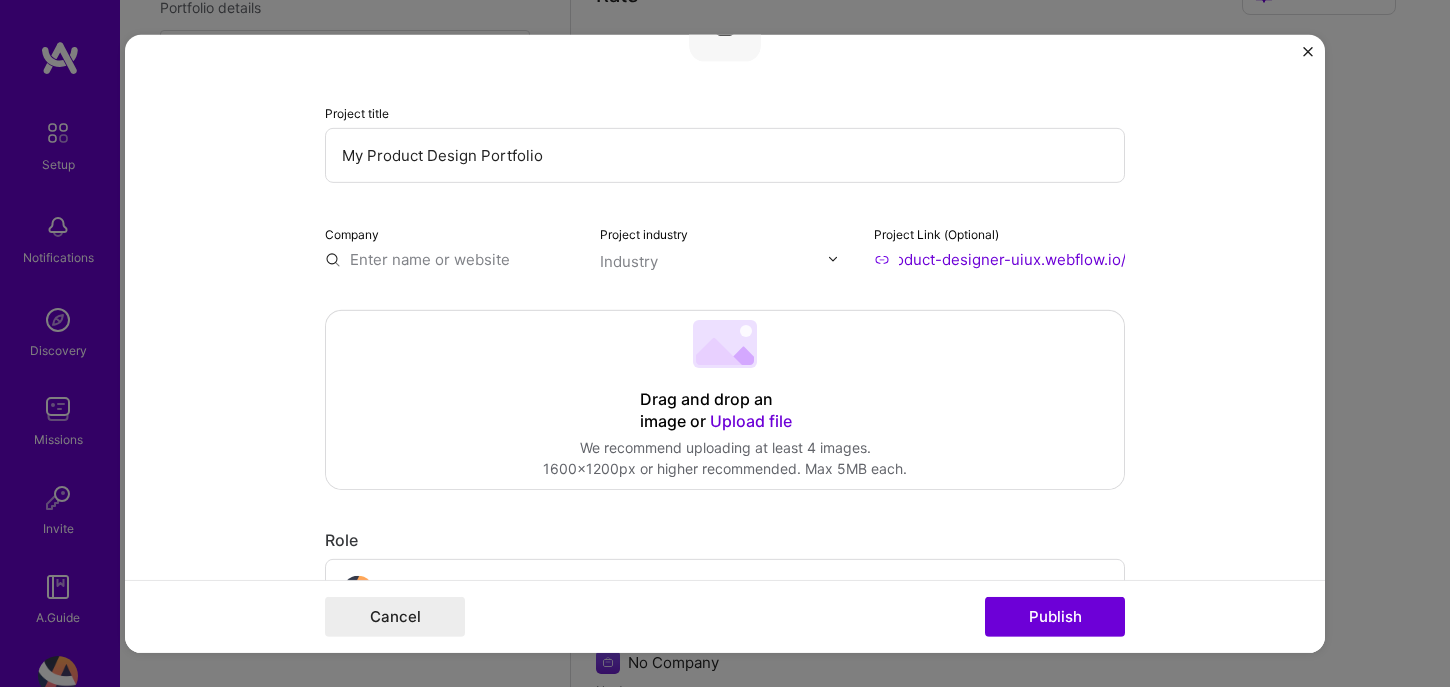 type on "https://karen-product-designer-uiux.webflow.io/" 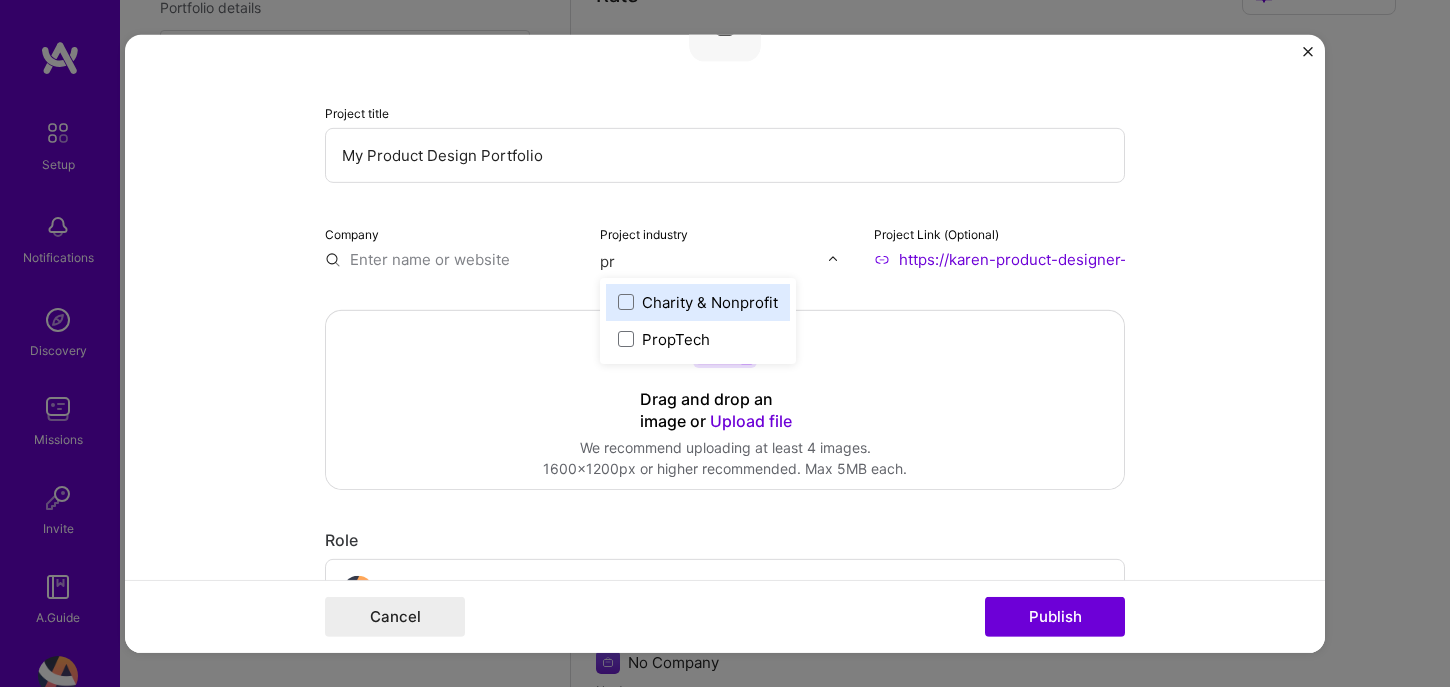 type on "p" 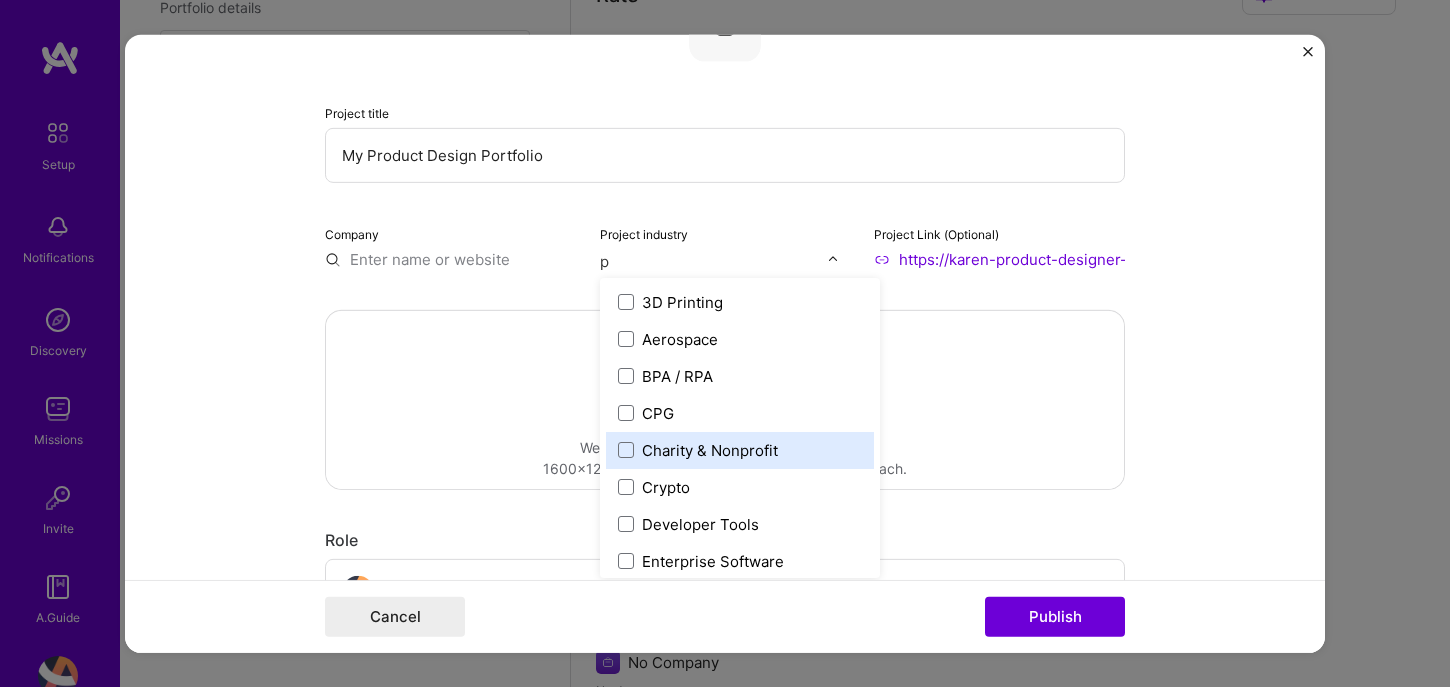 type 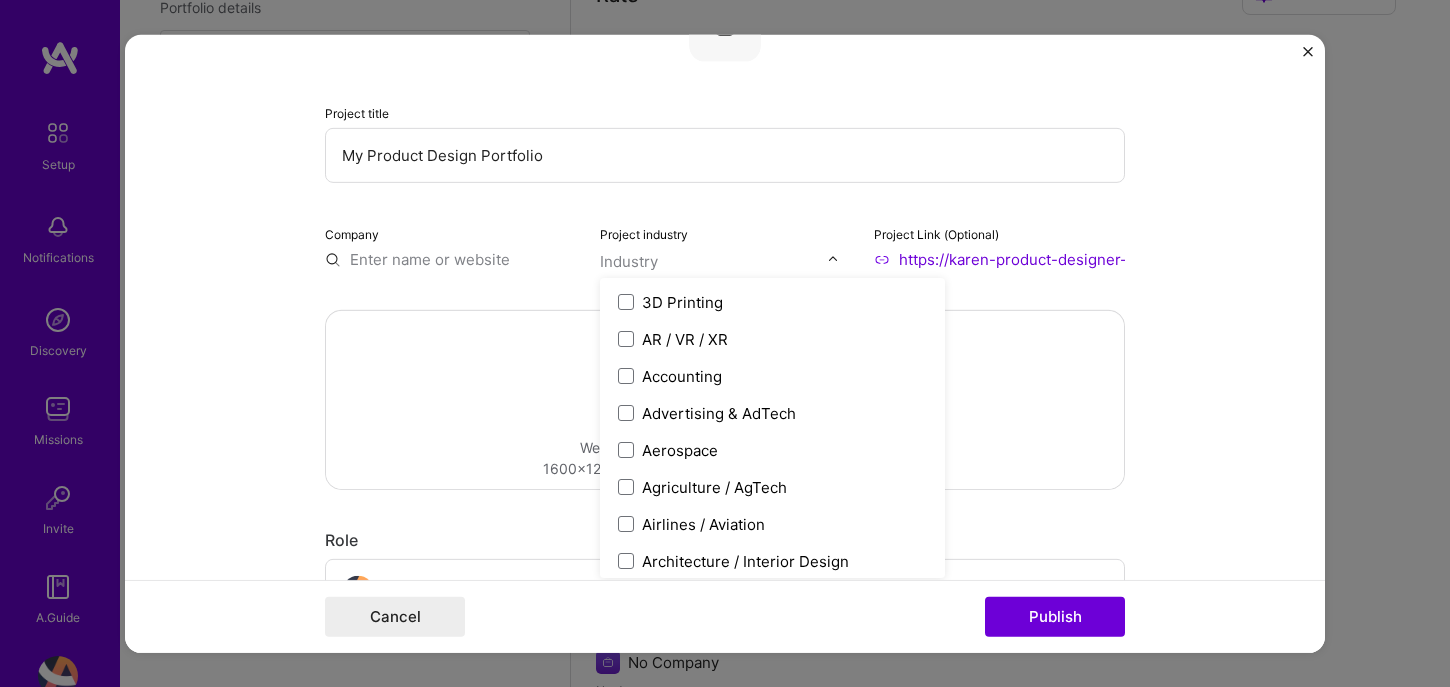 click on "Company" at bounding box center (450, 245) 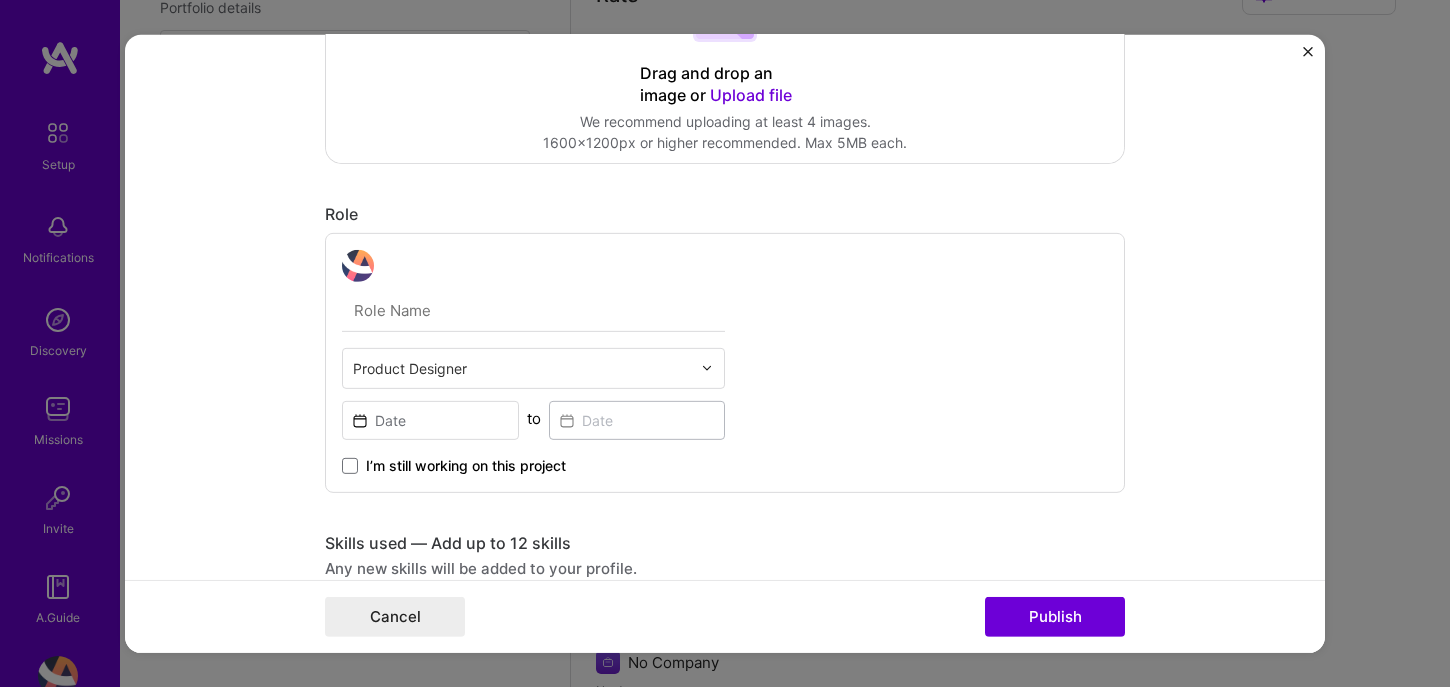 scroll, scrollTop: 516, scrollLeft: 0, axis: vertical 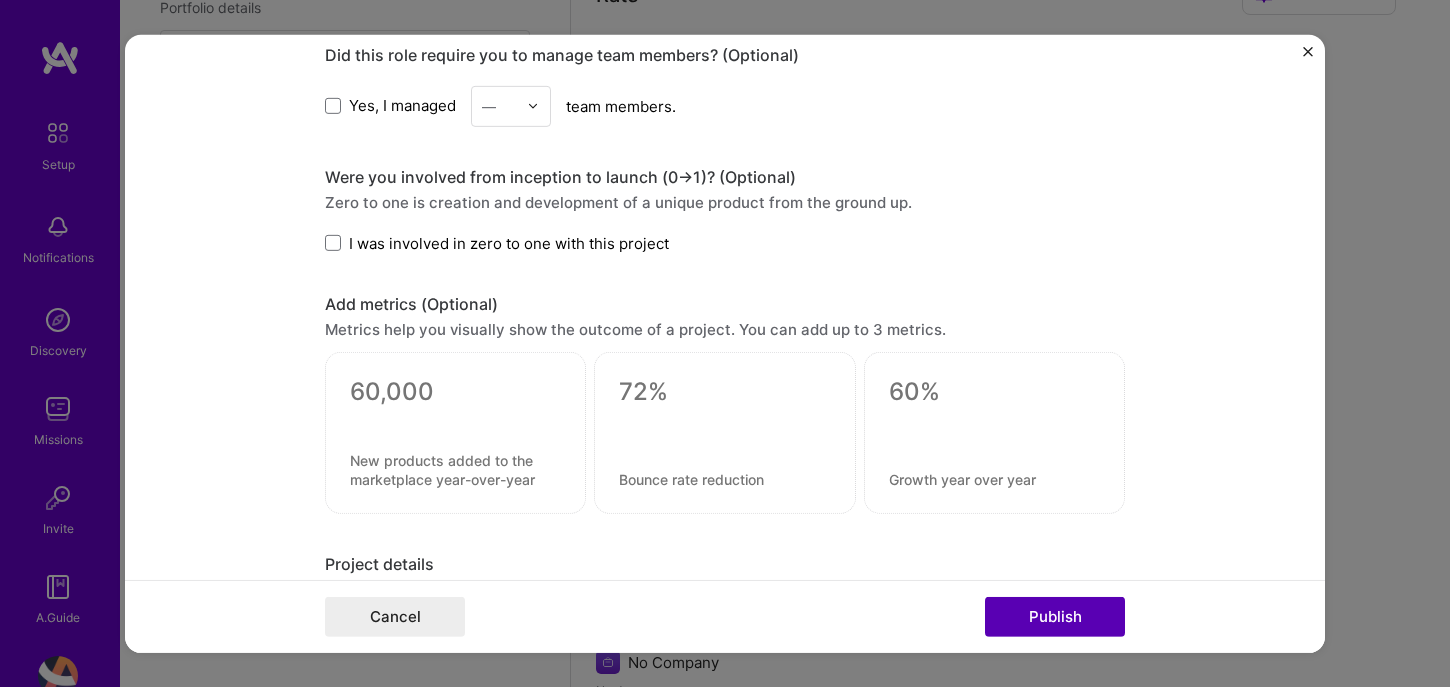 click on "Publish" at bounding box center [1055, 617] 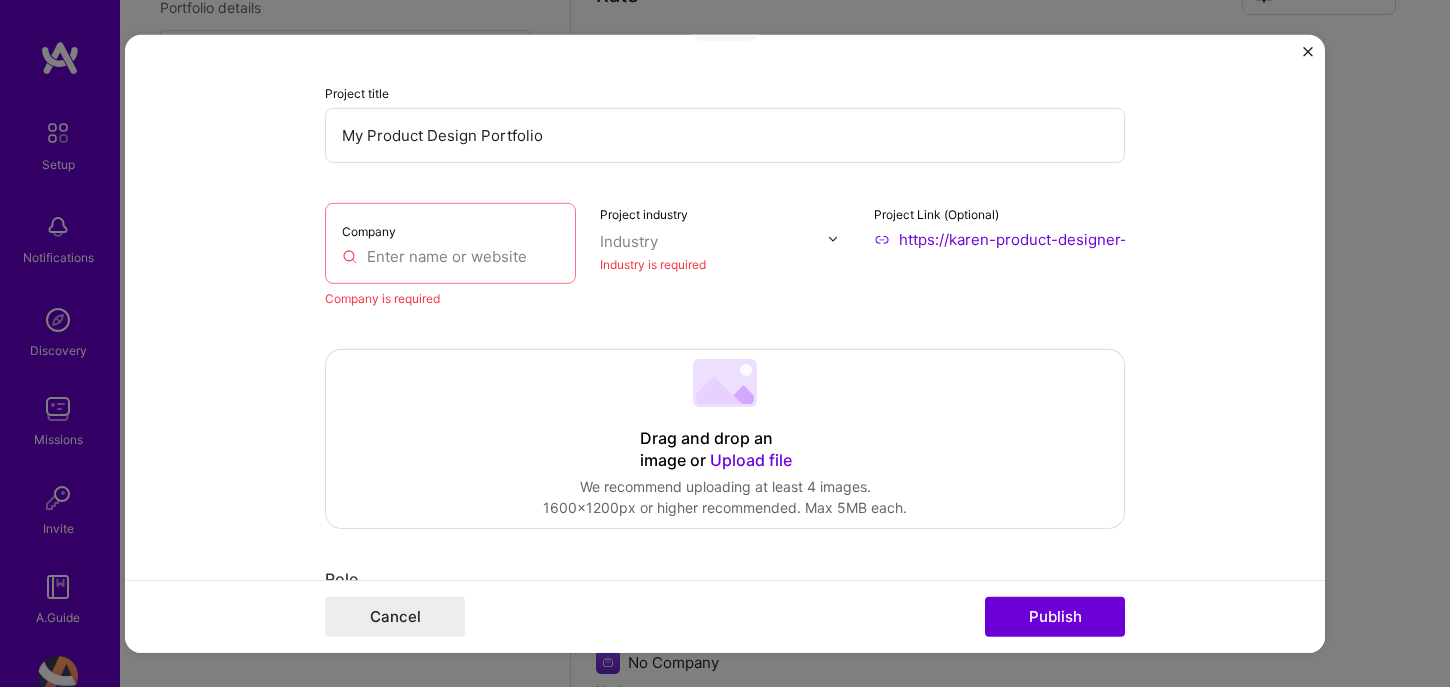 scroll, scrollTop: 40, scrollLeft: 0, axis: vertical 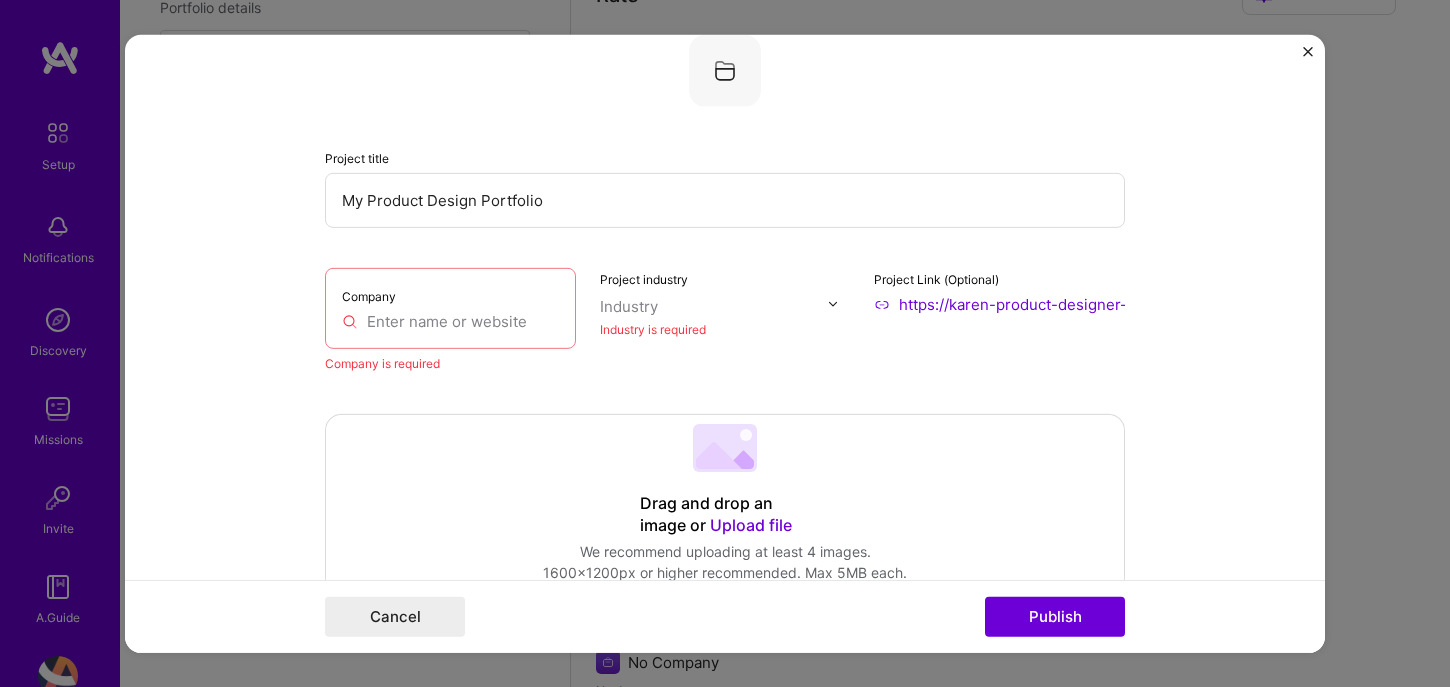 click at bounding box center (450, 320) 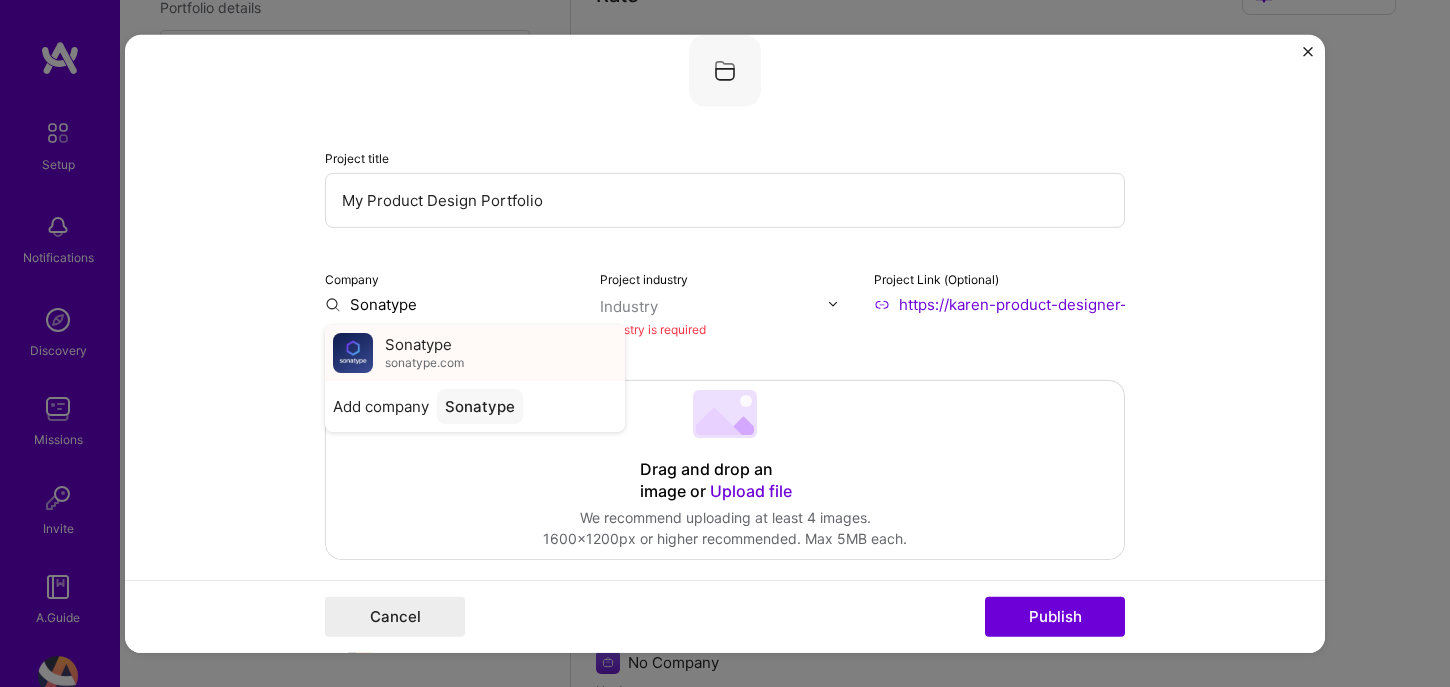 type on "Sonatype" 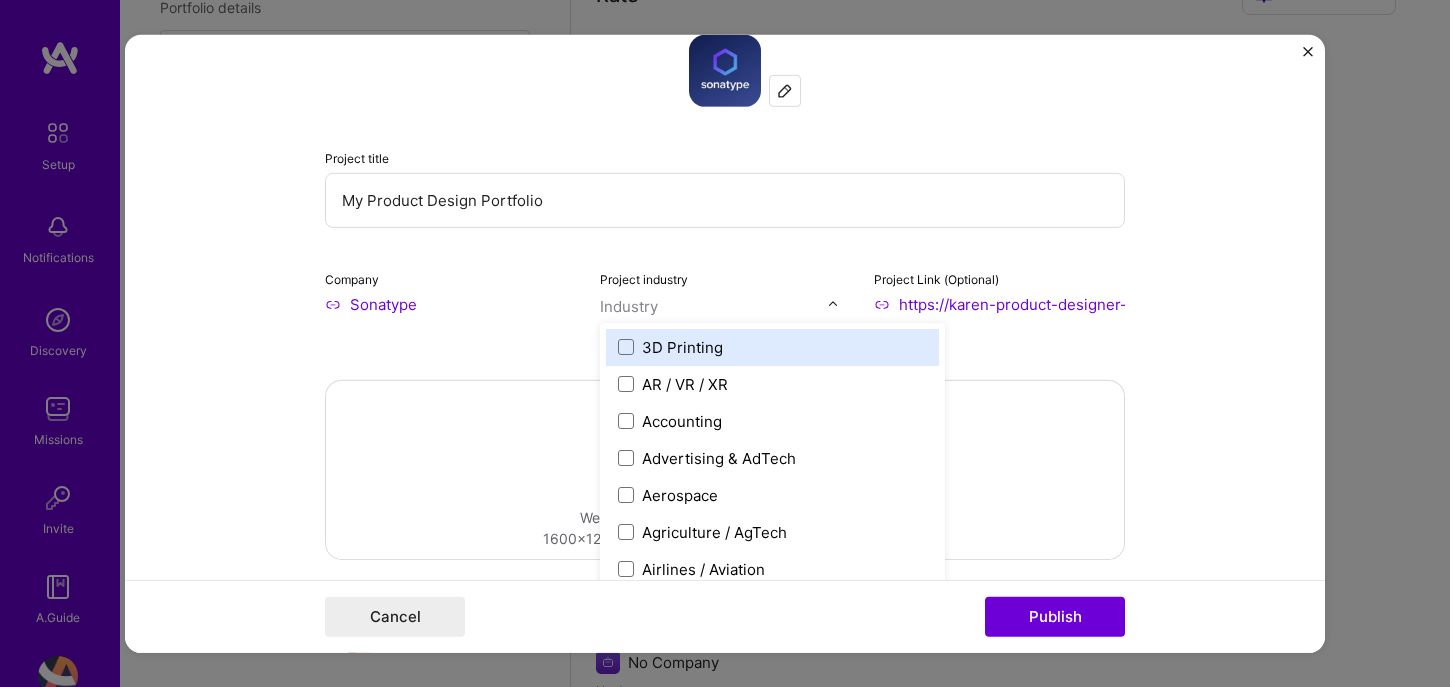 click at bounding box center [714, 305] 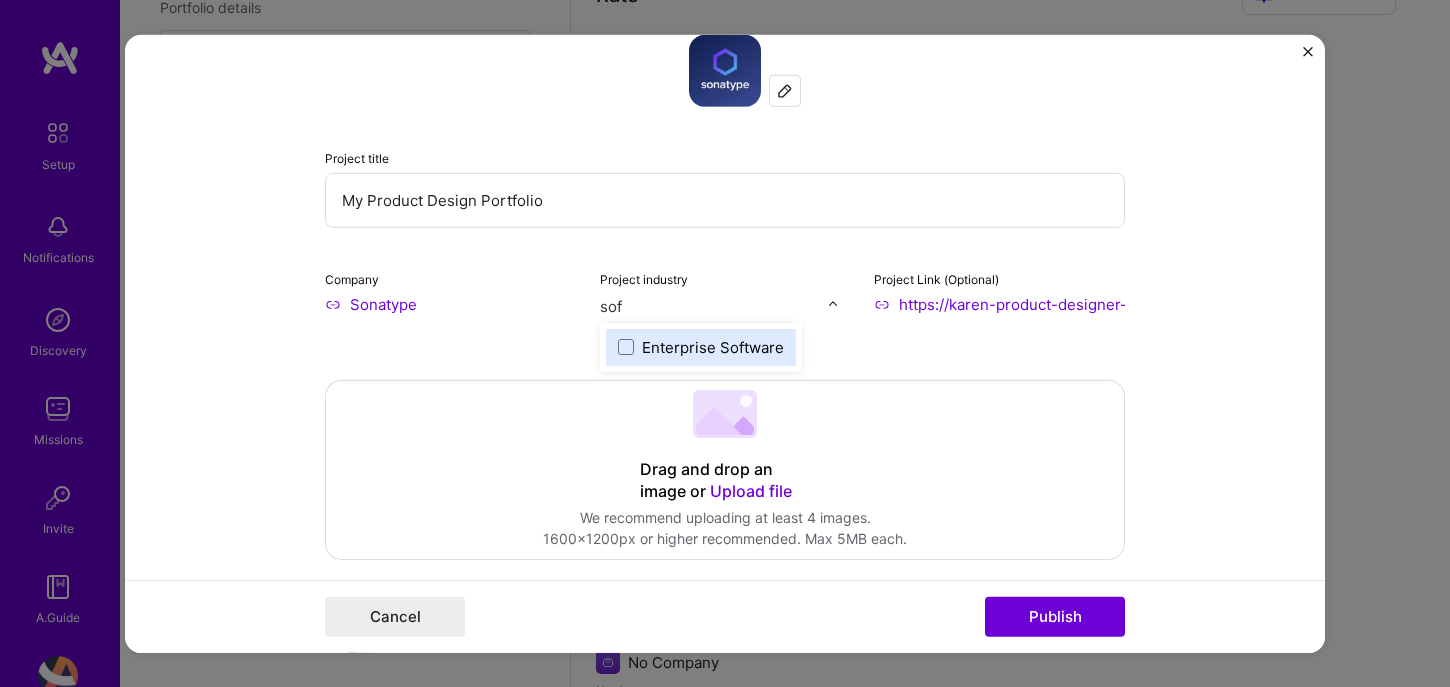 type on "soft" 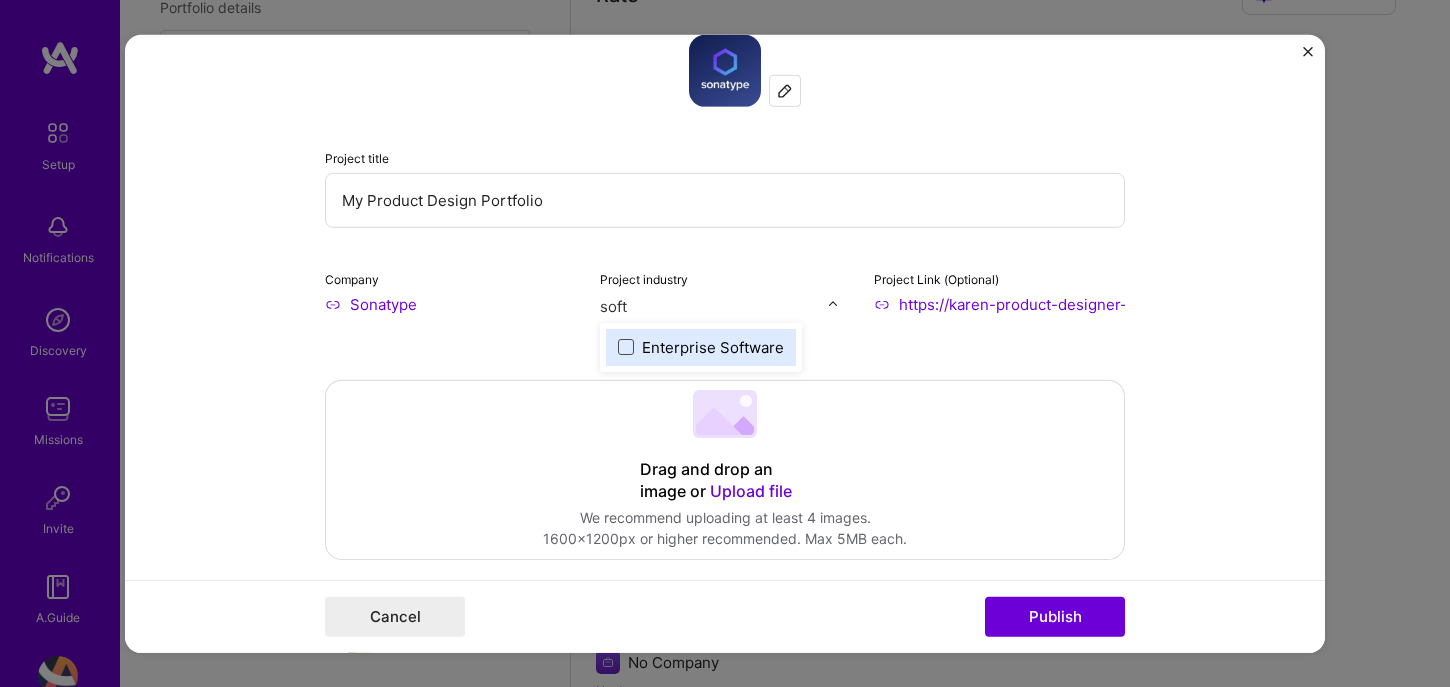 click at bounding box center [626, 347] 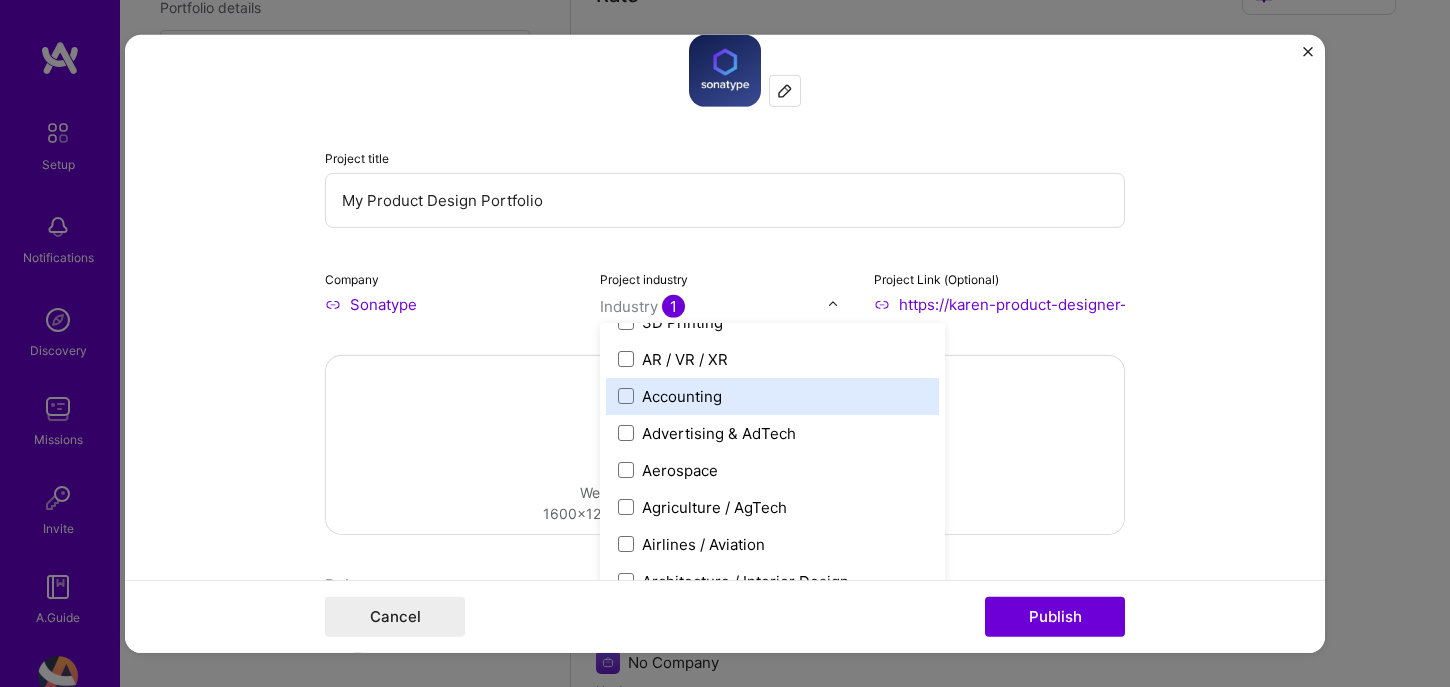 scroll, scrollTop: 29, scrollLeft: 0, axis: vertical 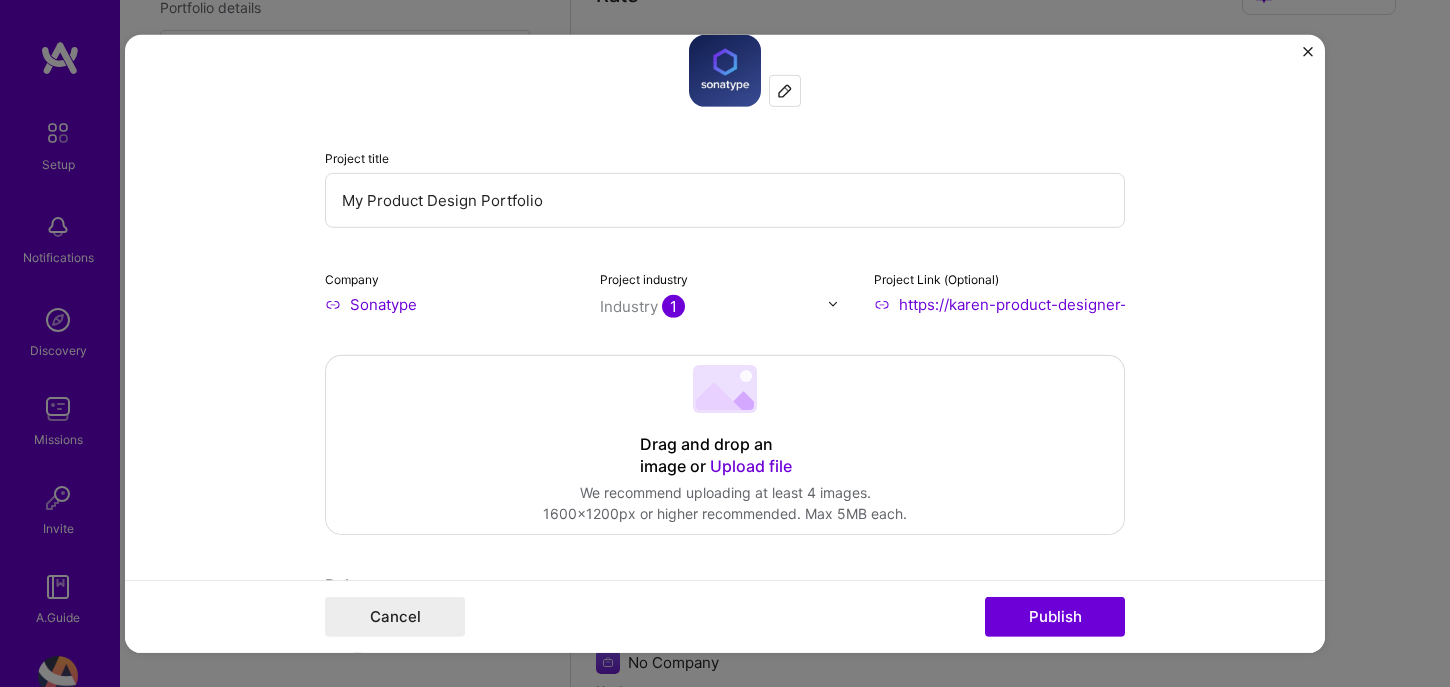 click on "Project title My Product Design Portfolio Company Sonatype
Project industry Industry 1 Project Link (Optional) https://karen-product-designer-uiux.webflow.io/
Drag and drop an image or   Upload file Upload file We recommend uploading at least 4 images. 1600x1200px or higher recommended. Max 5MB each. Role Product Designer
to
I’m still working on this project Start date is required Skills used — Add up to 12 skills Any new skills will be added to your profile. Enter skills... At least one skill is required. Skill rating is required. Did this role require you to manage team members? (Optional) Yes, I managed — team members. Were you involved from inception to launch (0  ->  1)? (Optional) Zero to one is creation and development of a unique product from the ground up. I was involved in zero to one with this project Add metrics (Optional) Metrics help you visually show the outcome of a project. You can add up to 3 metrics. Project details   100 characters minimum" at bounding box center (725, 343) 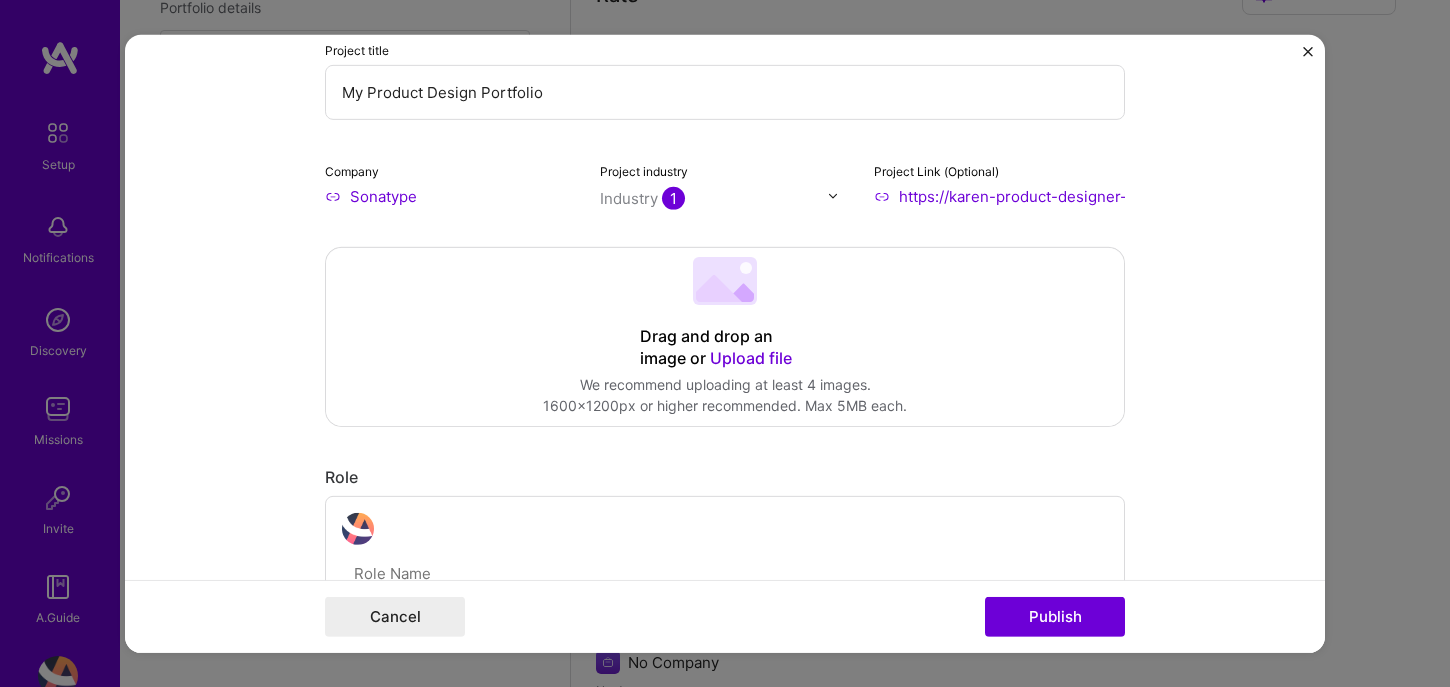 scroll, scrollTop: 167, scrollLeft: 0, axis: vertical 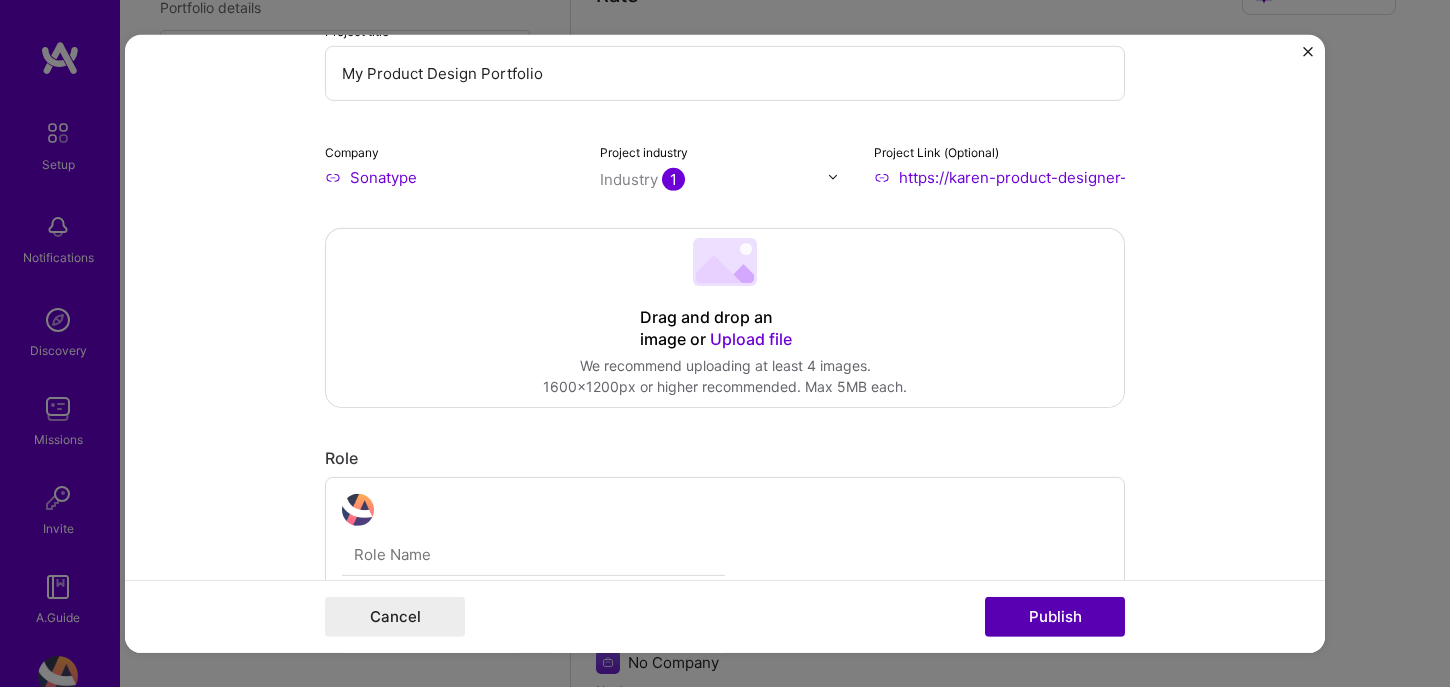 click on "Publish" at bounding box center [1055, 617] 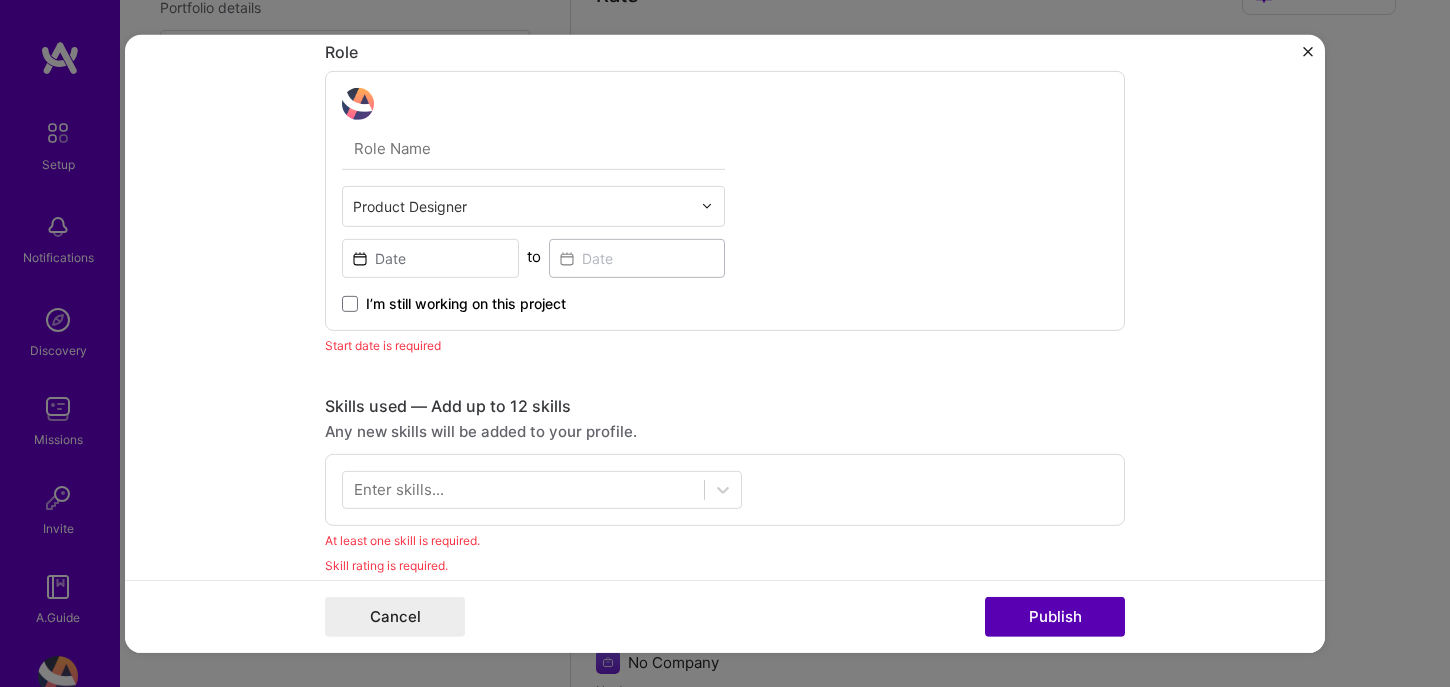 scroll, scrollTop: 581, scrollLeft: 0, axis: vertical 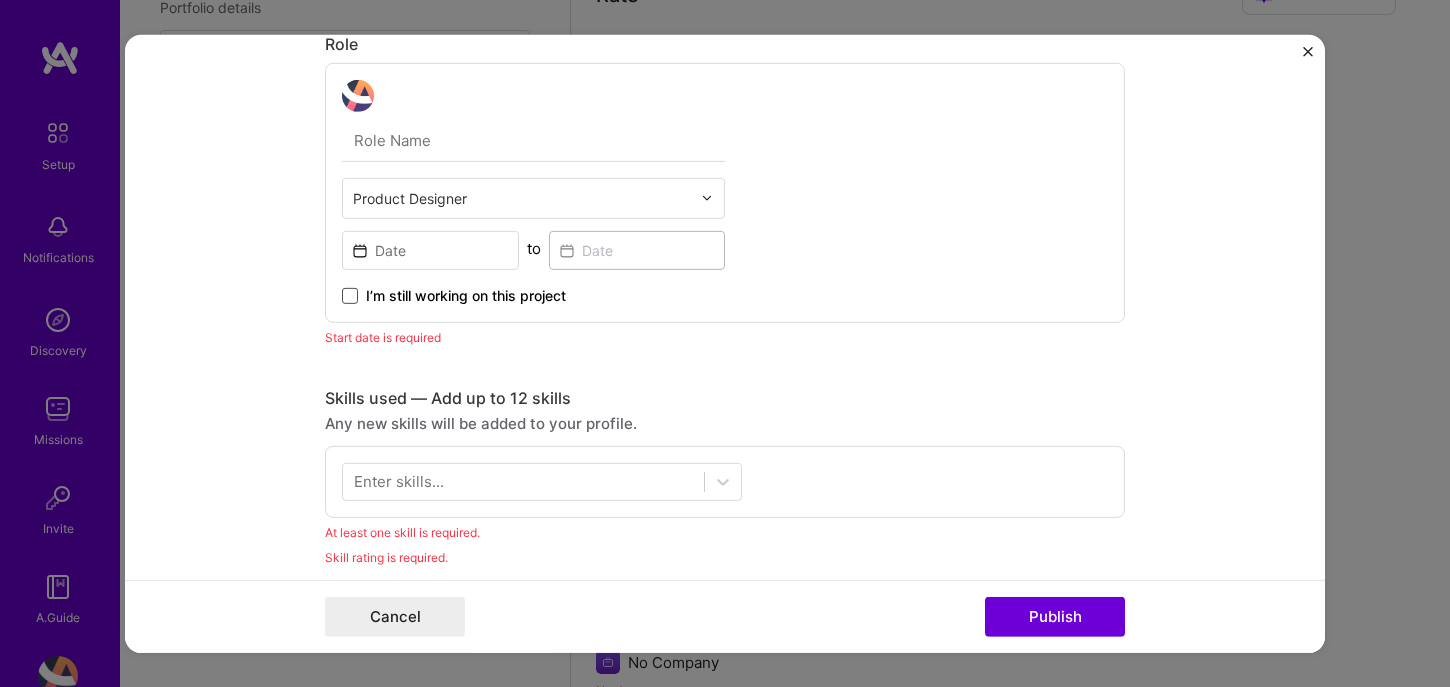 click at bounding box center [350, 295] 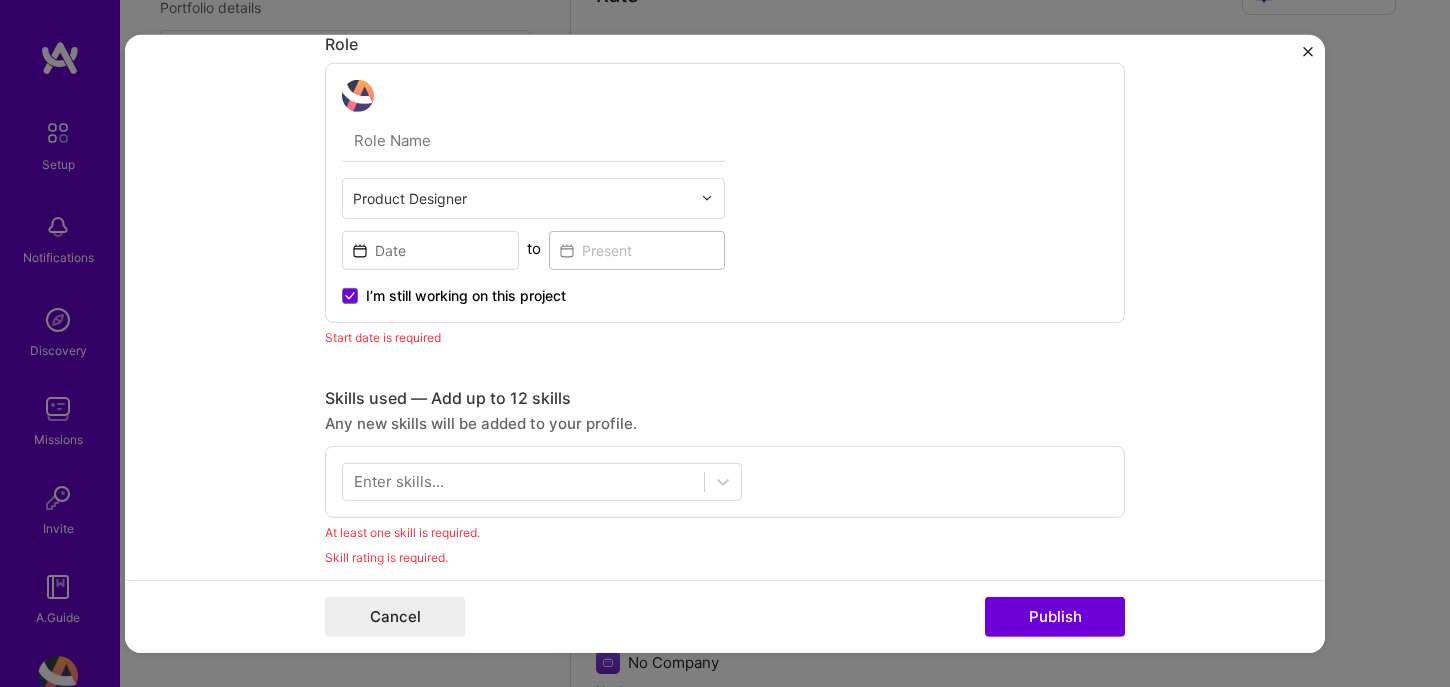 scroll, scrollTop: 583, scrollLeft: 0, axis: vertical 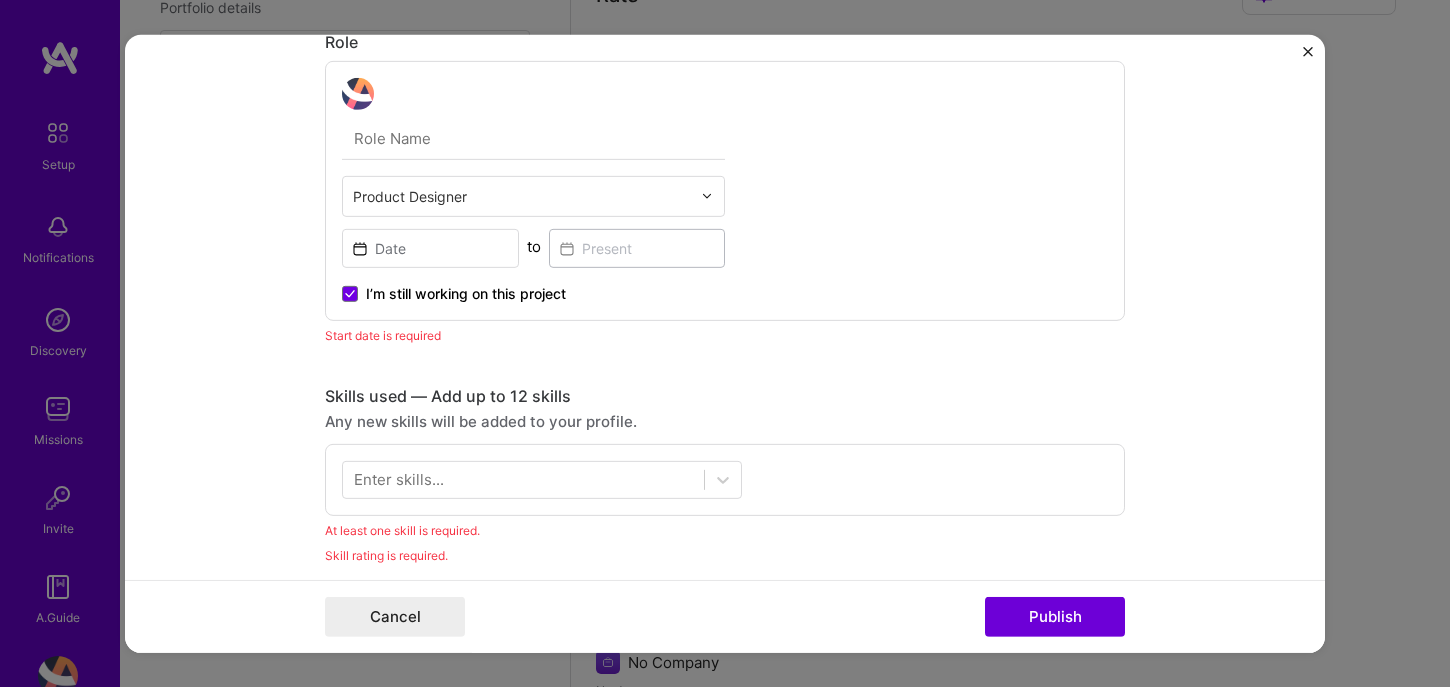 click at bounding box center [533, 138] 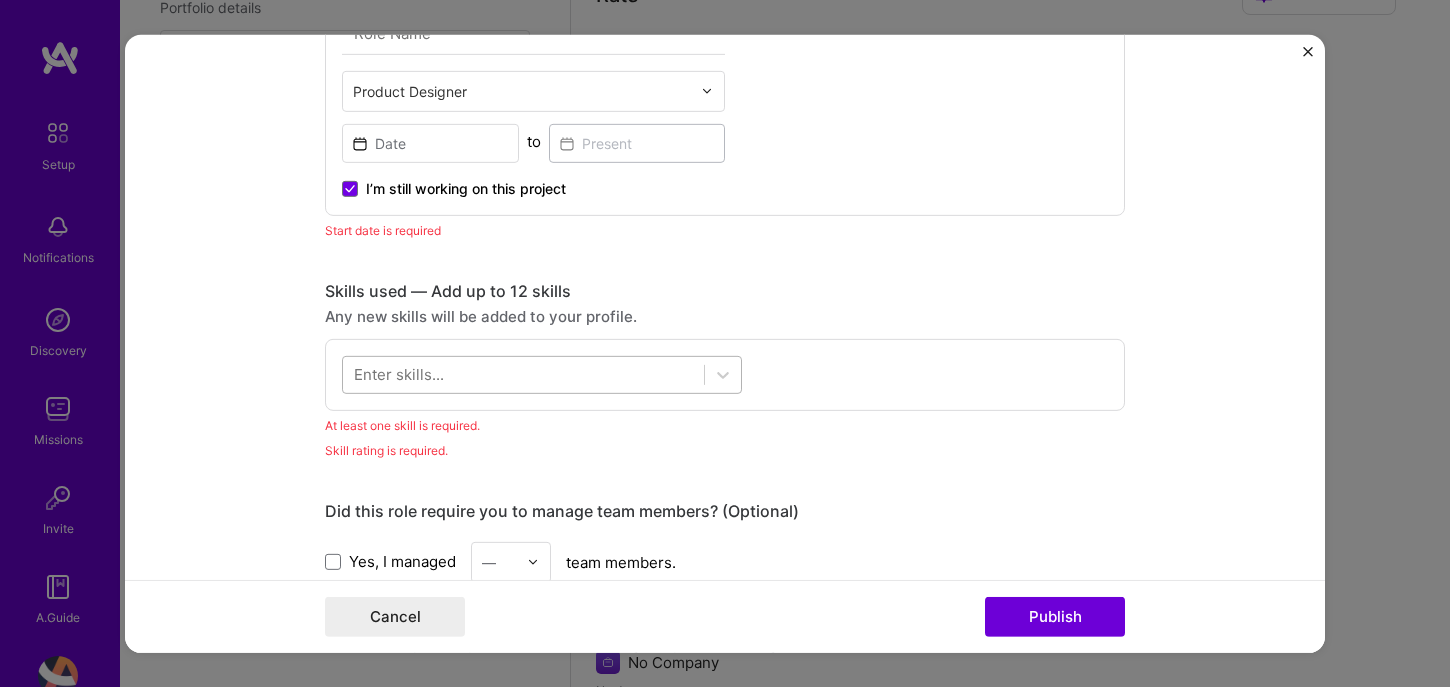 scroll, scrollTop: 697, scrollLeft: 0, axis: vertical 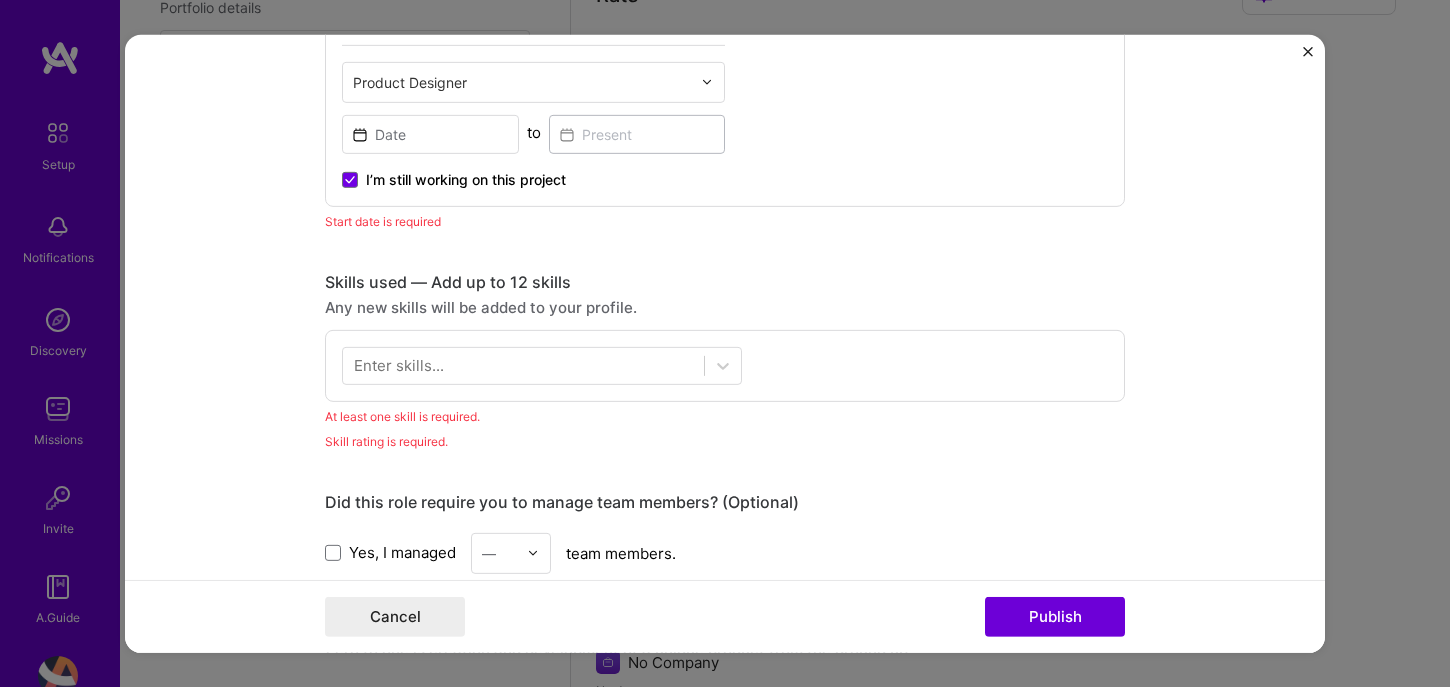 click on "Enter skills..." at bounding box center [725, 365] 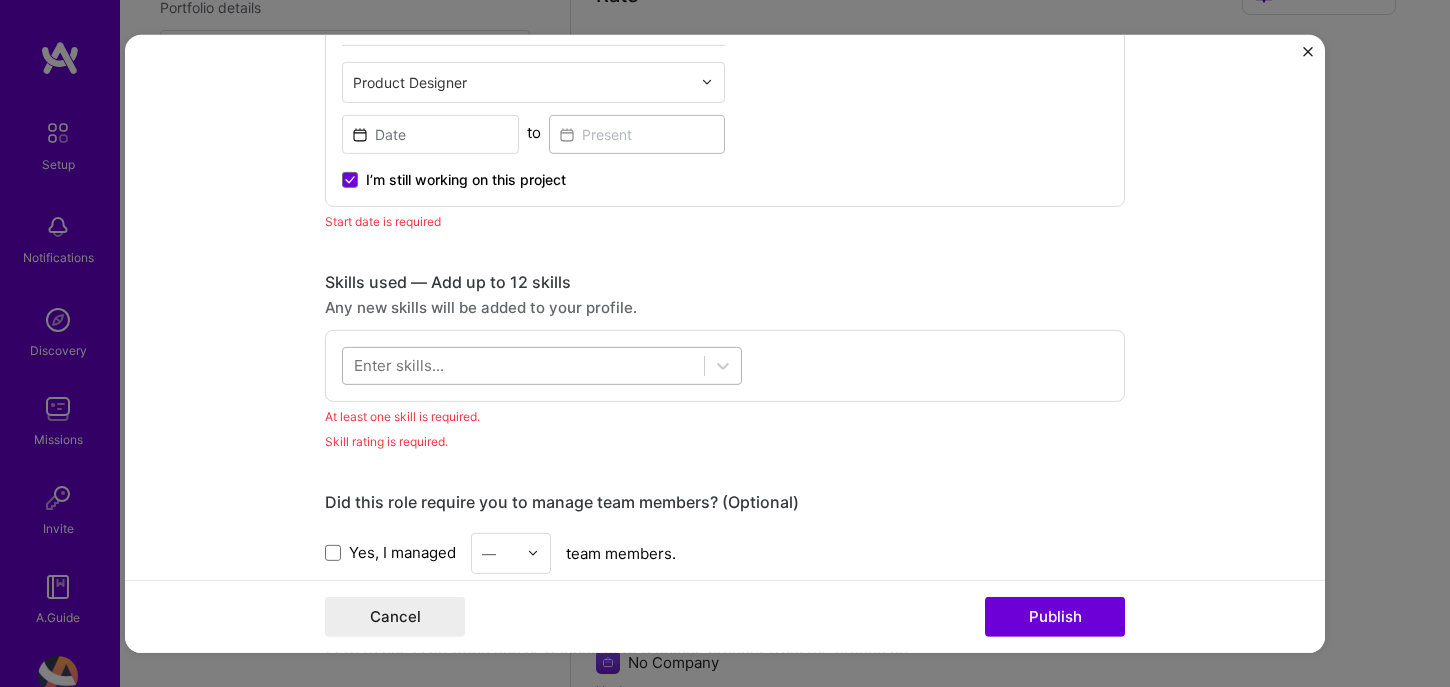 click at bounding box center (523, 365) 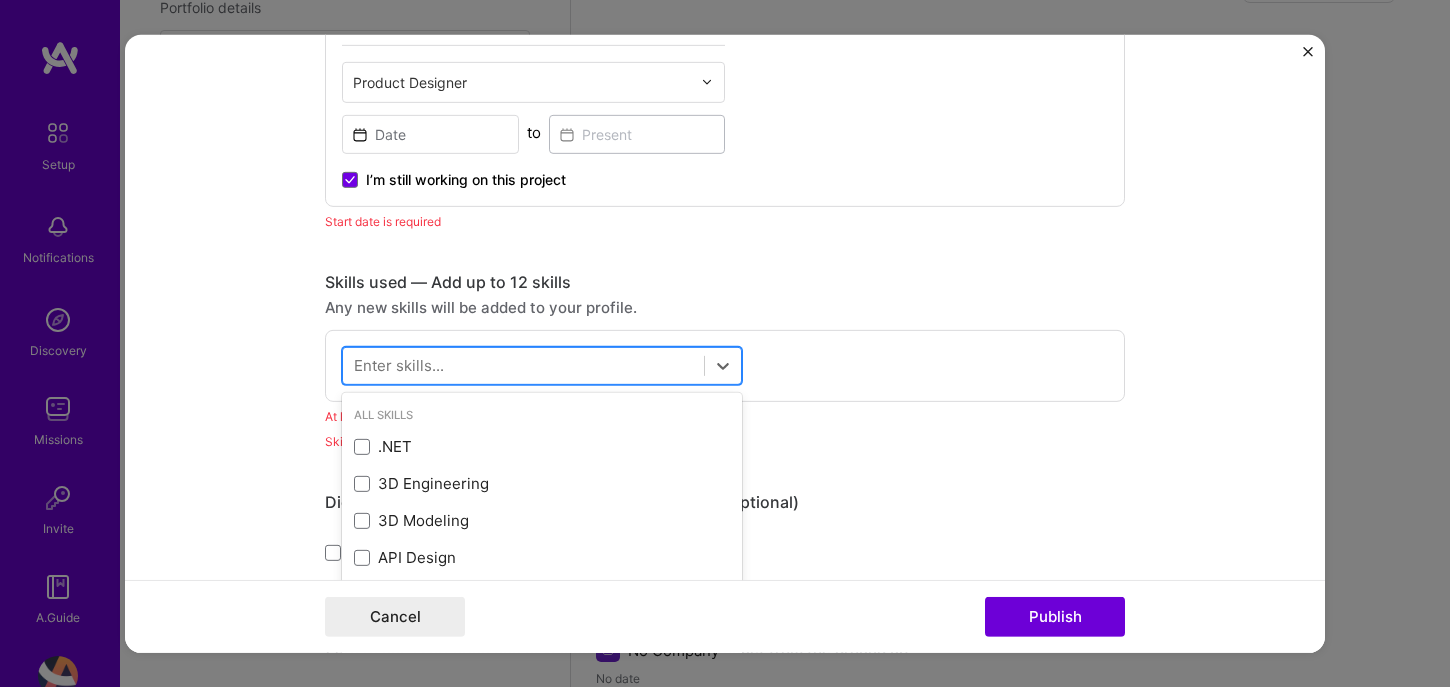 scroll, scrollTop: 1525, scrollLeft: 0, axis: vertical 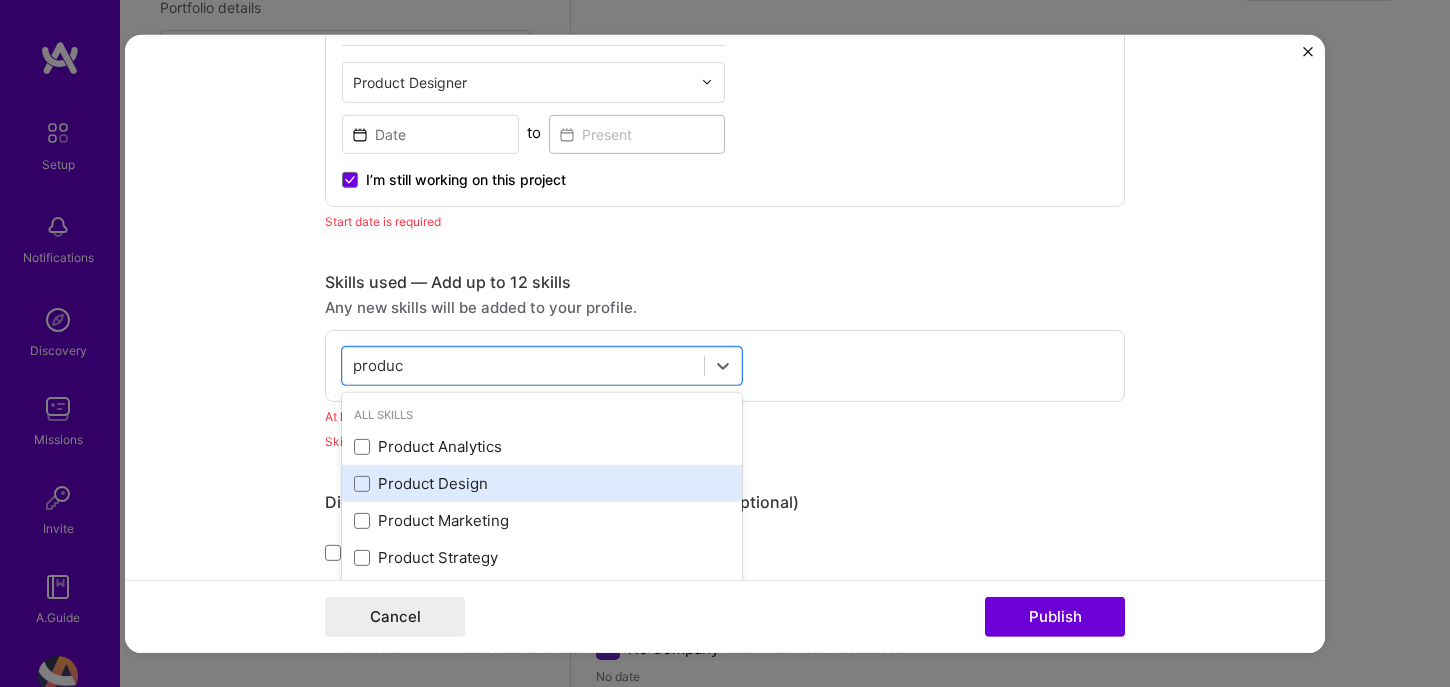 click on "Product Design" at bounding box center (542, 483) 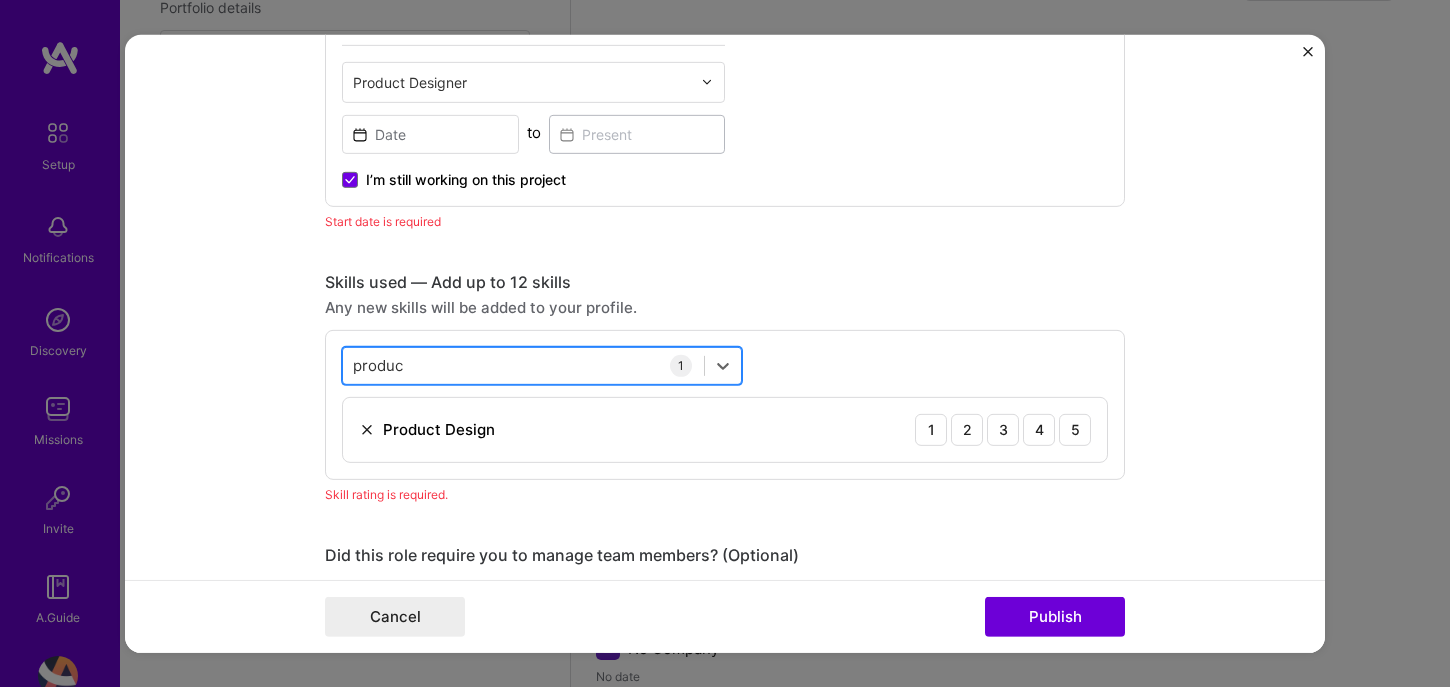 click on "produc produc" at bounding box center (523, 365) 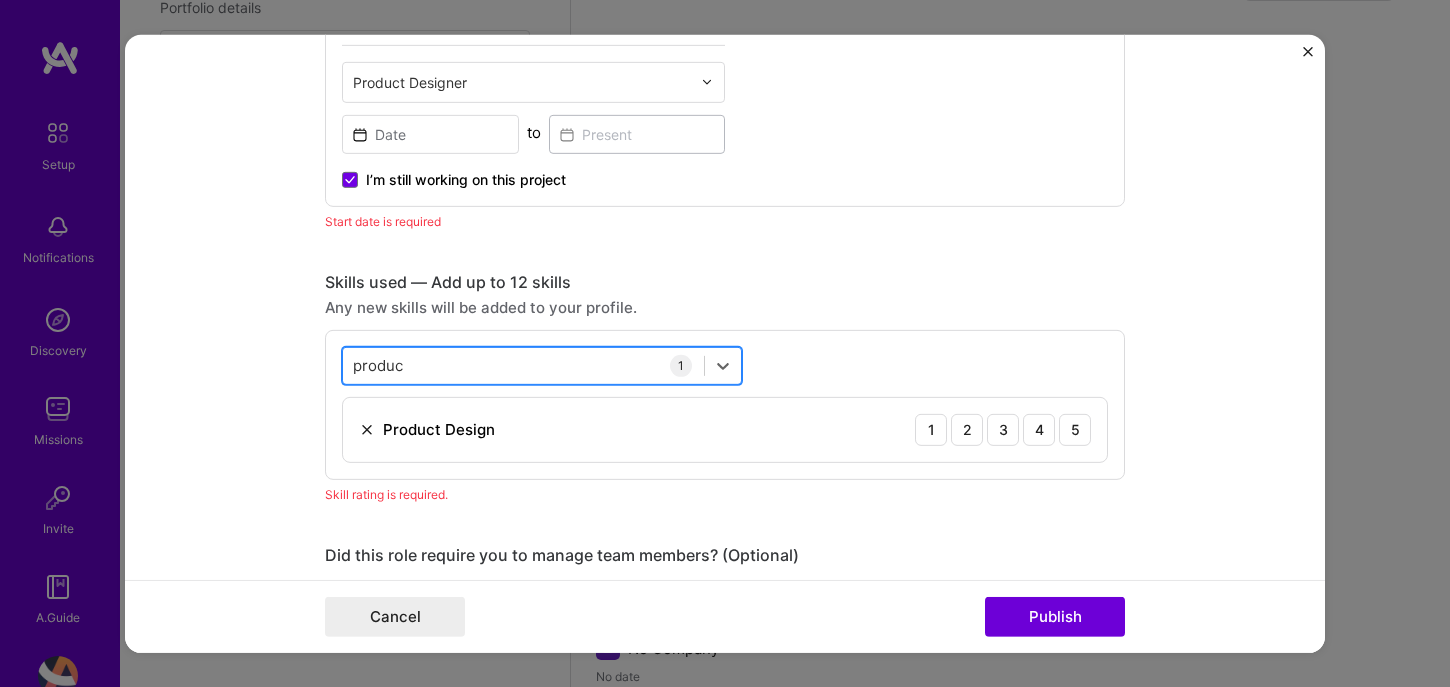 click on "produc produc" at bounding box center [523, 365] 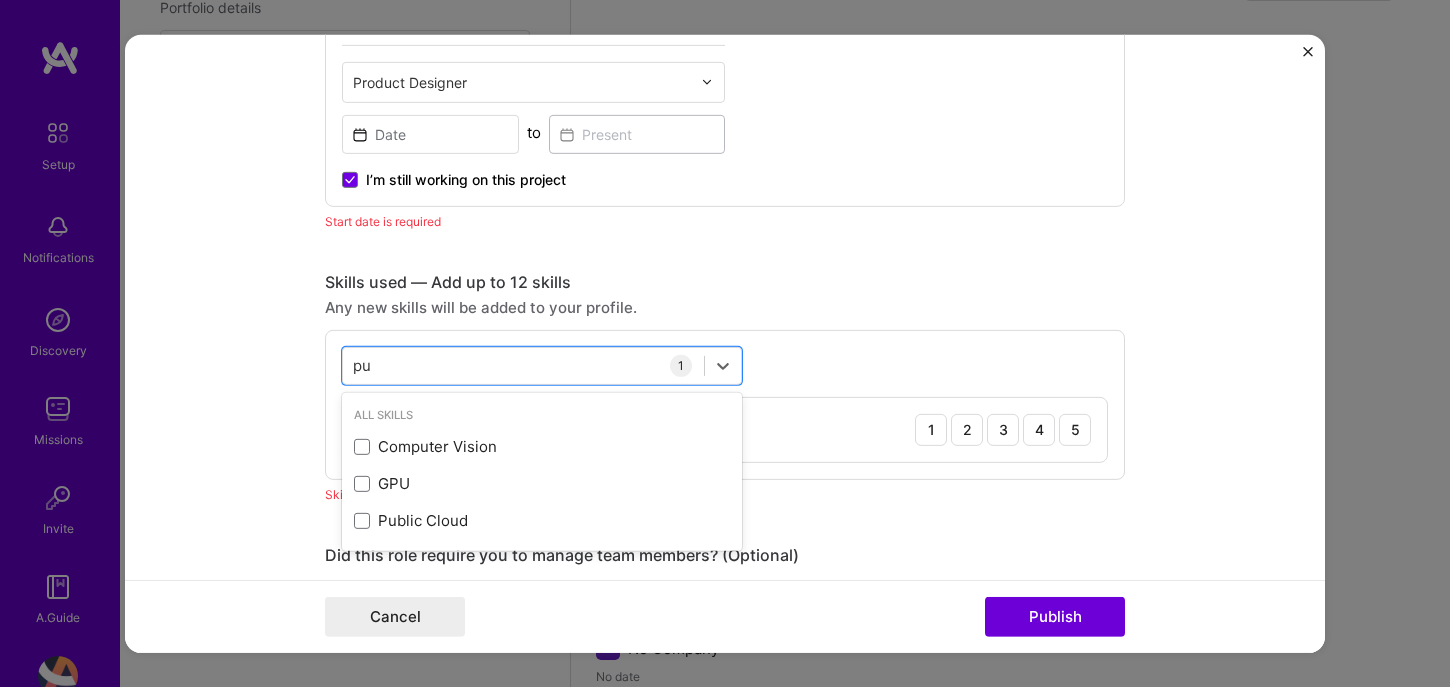 type on "p" 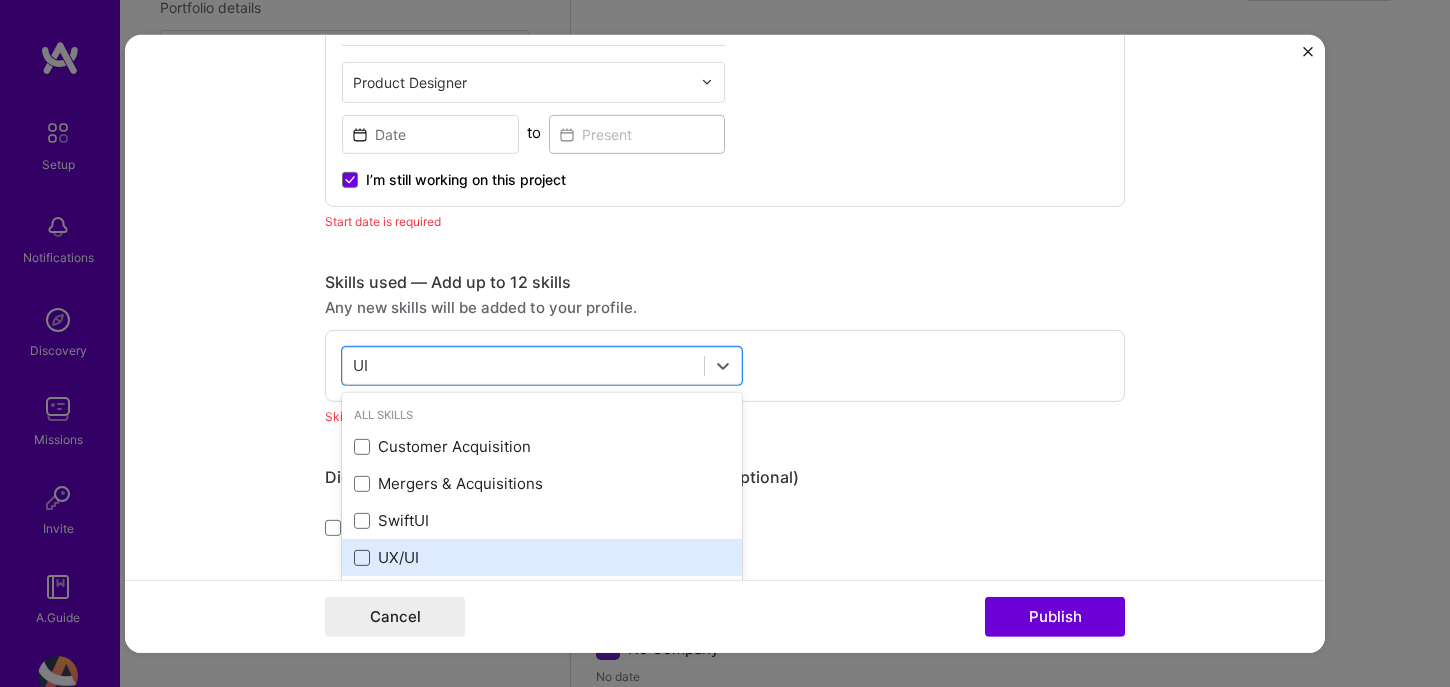 click at bounding box center [362, 558] 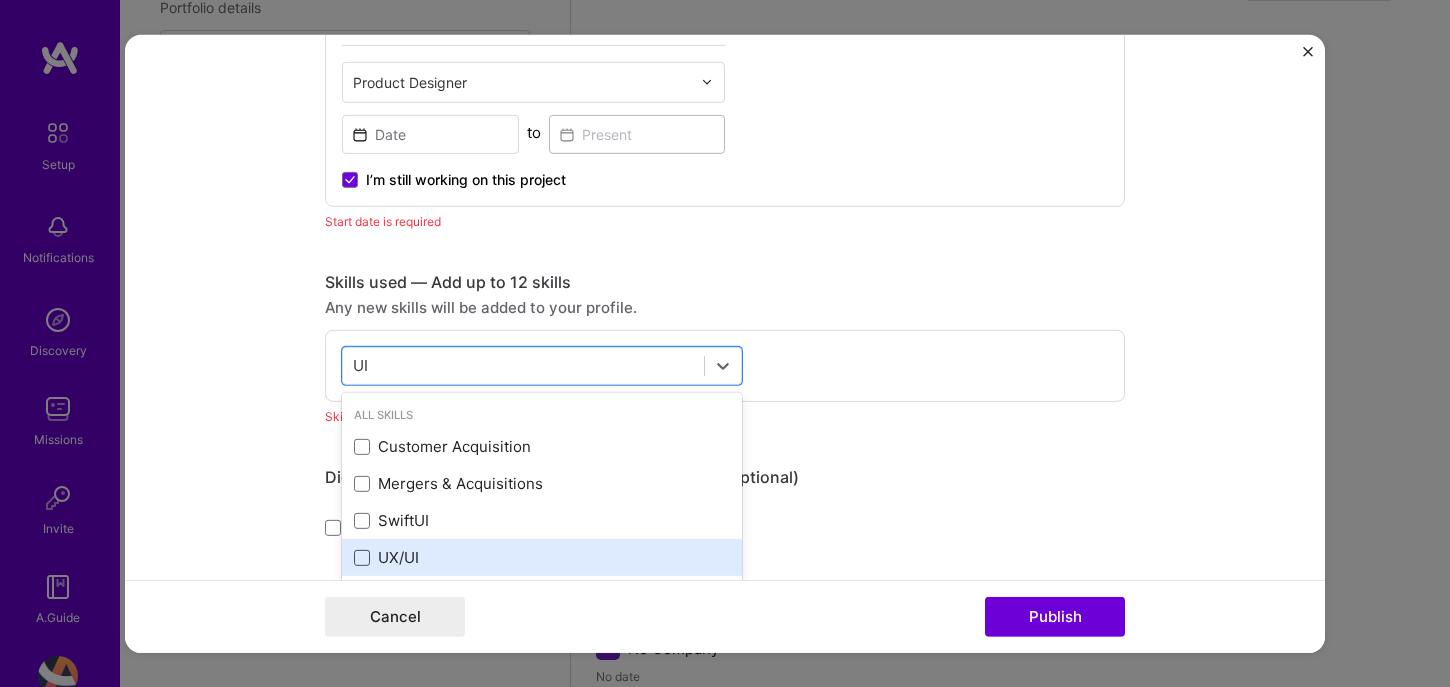 click at bounding box center [0, 0] 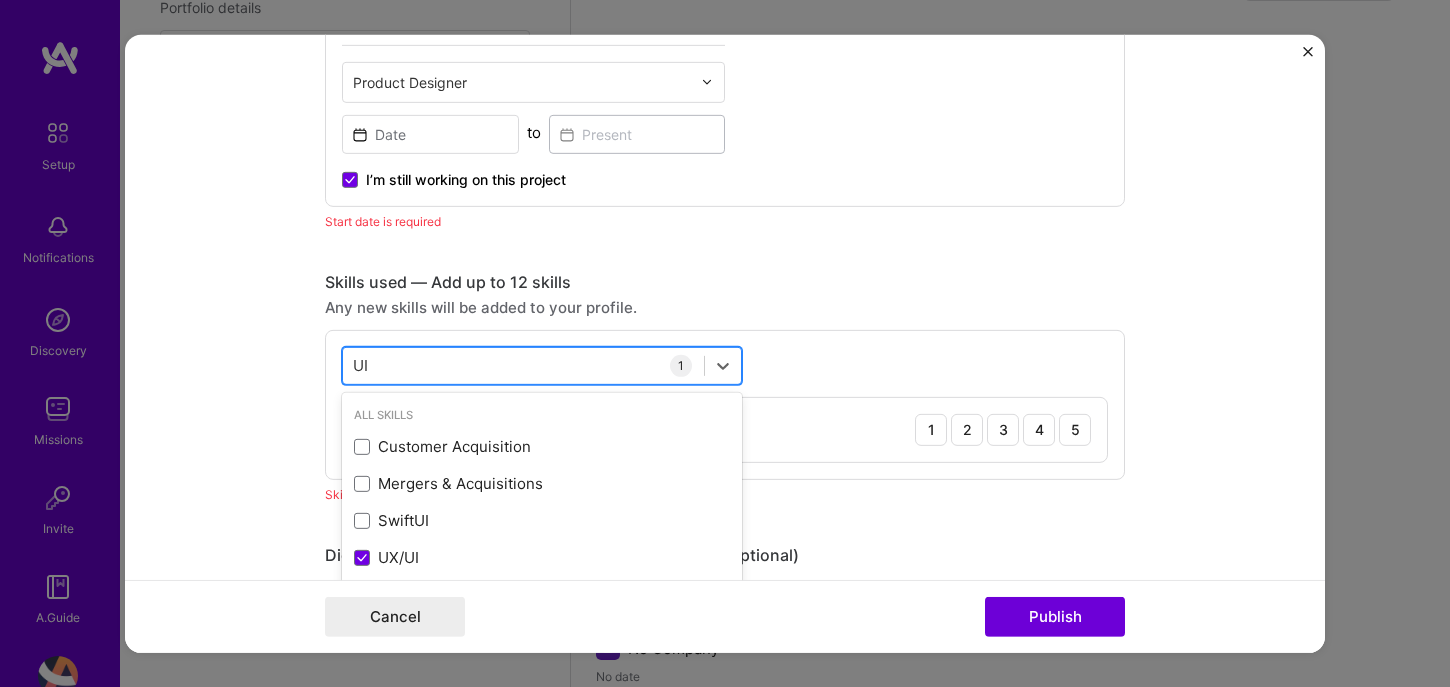 click on "UI UI" at bounding box center (523, 365) 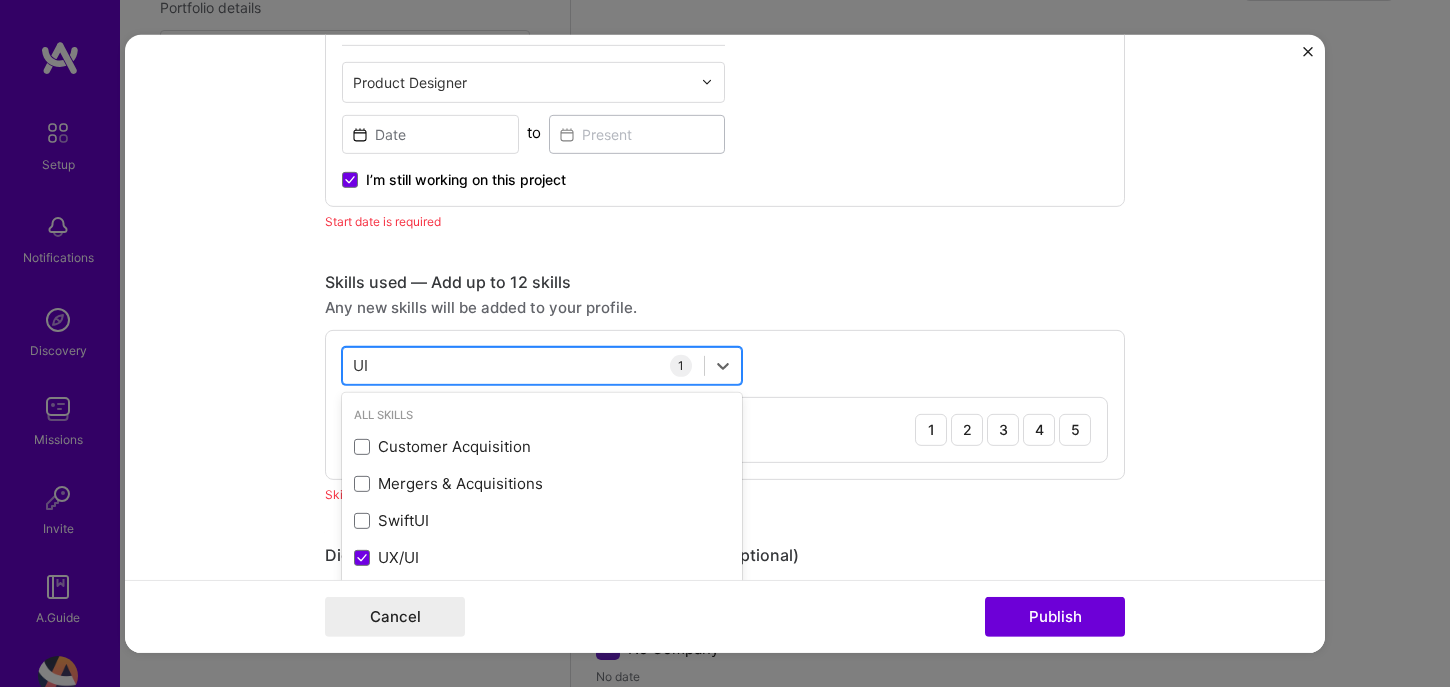 click on "UI UI" at bounding box center [523, 365] 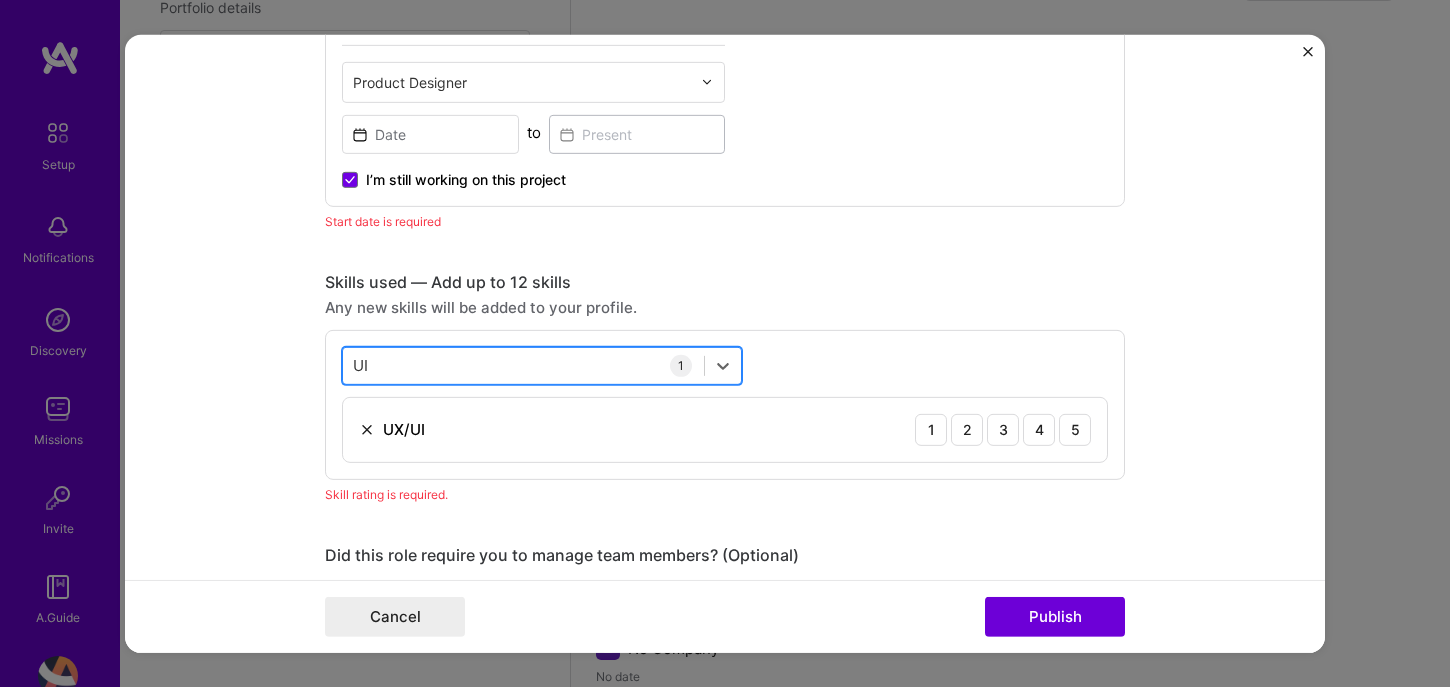 click on "UI UI" at bounding box center [523, 365] 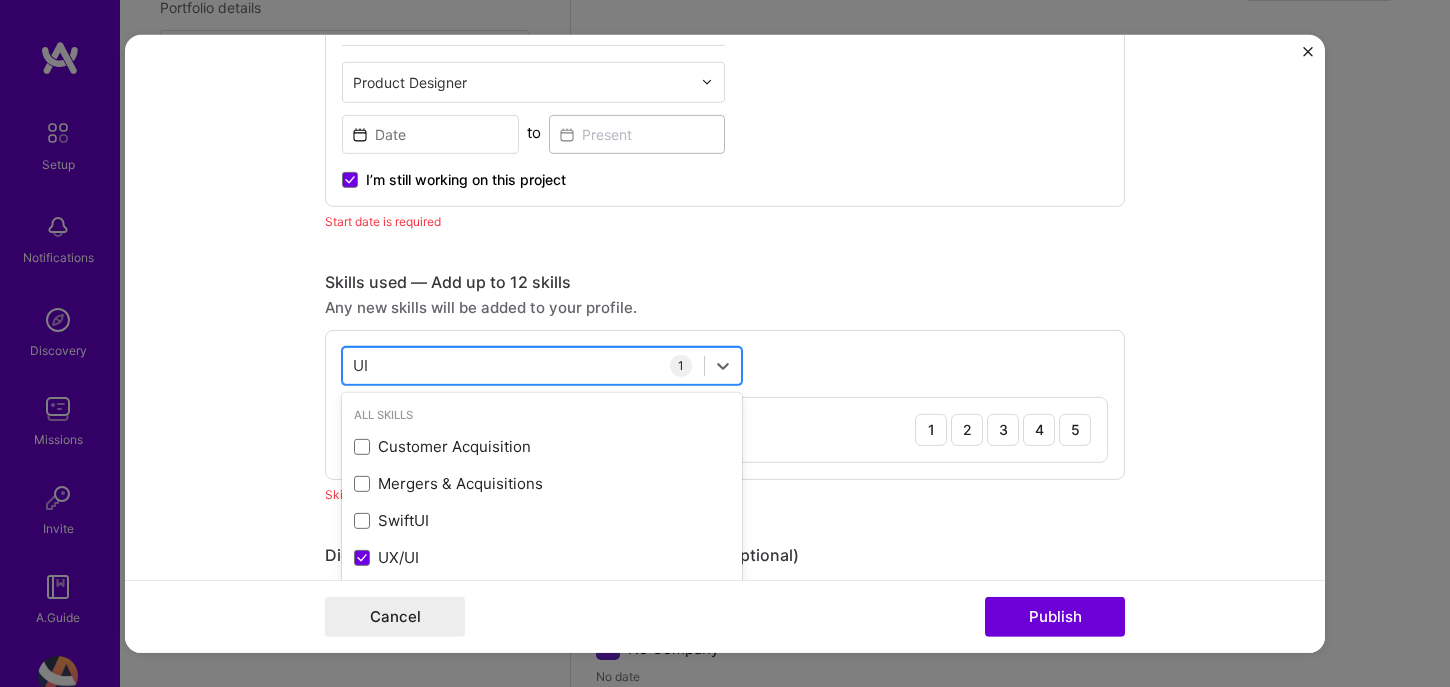 type on "U" 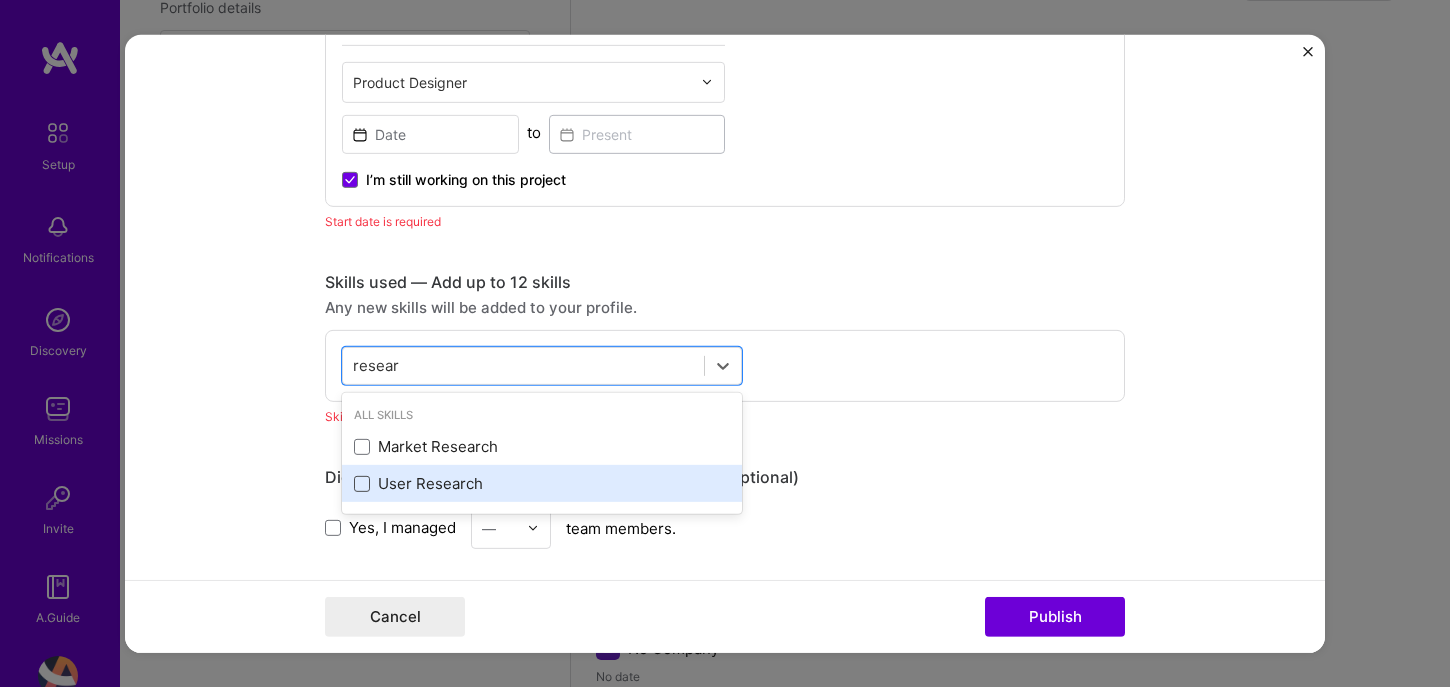 click at bounding box center [362, 484] 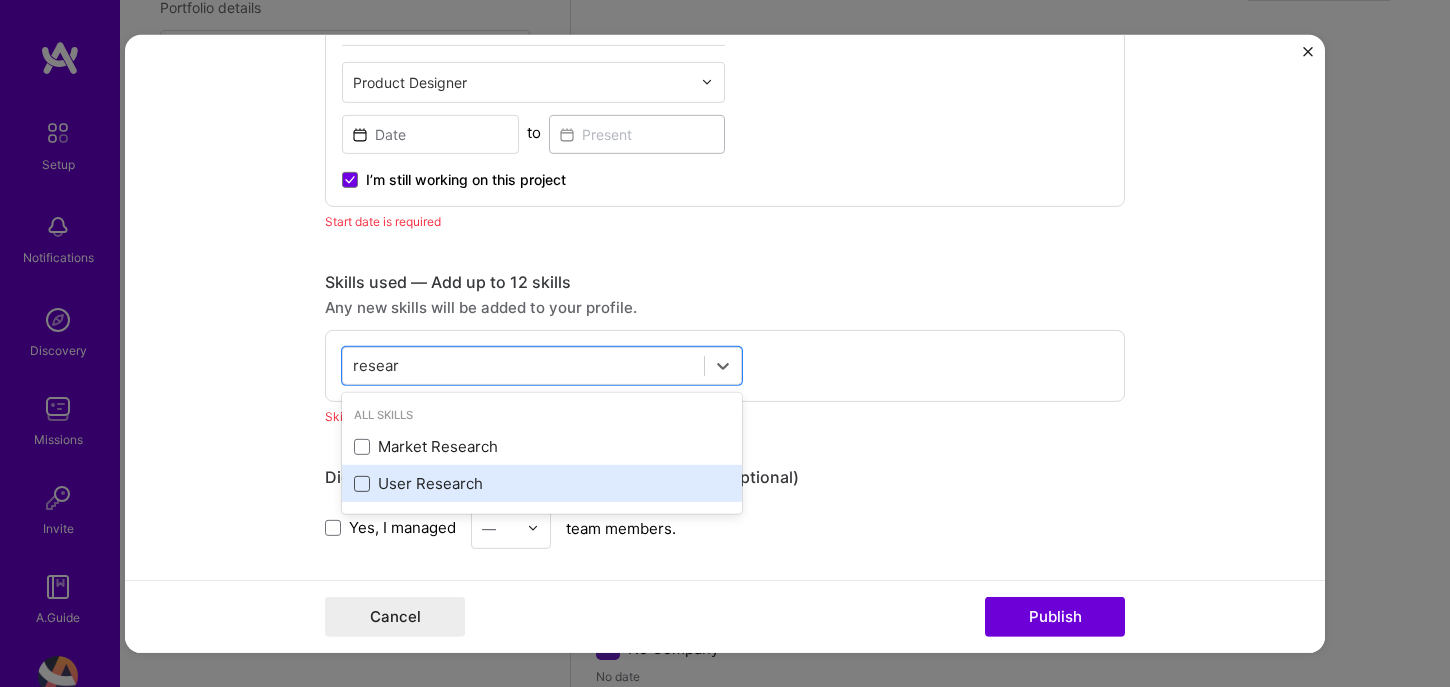 click at bounding box center [0, 0] 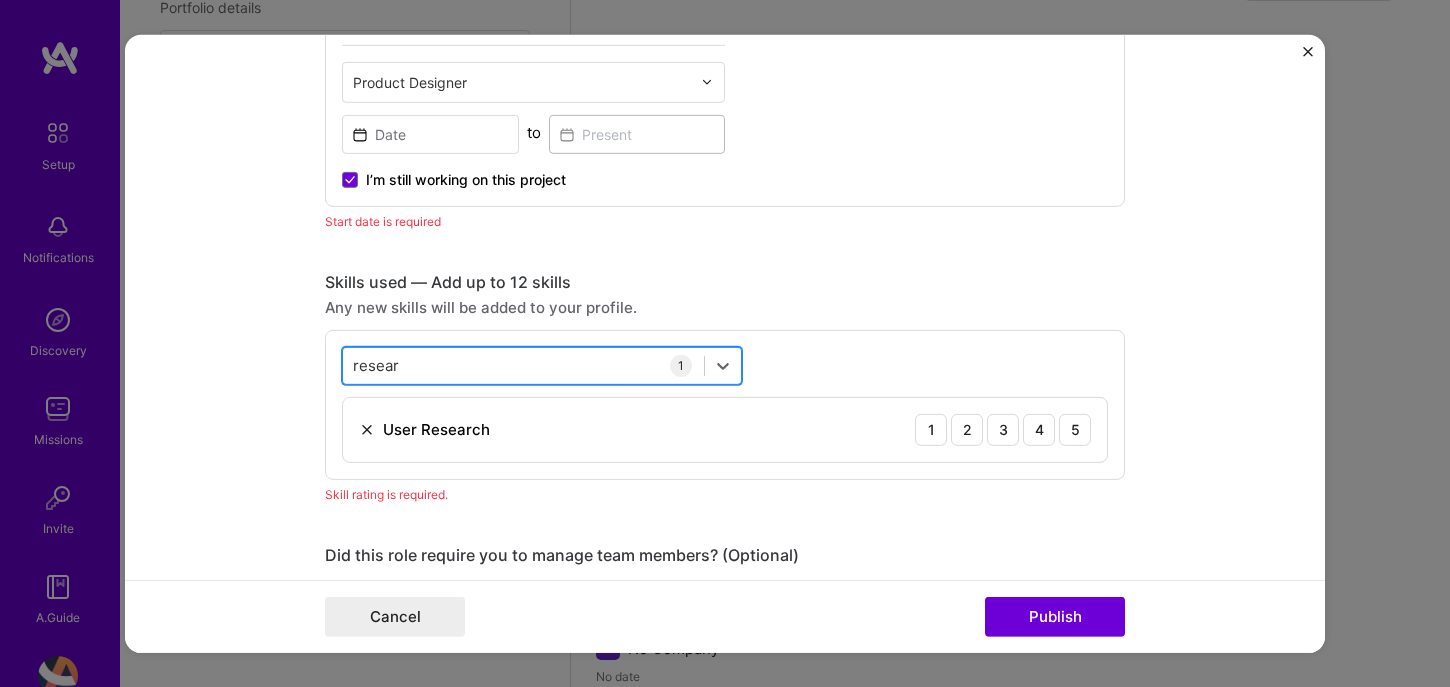 click on "resear resear" at bounding box center [523, 365] 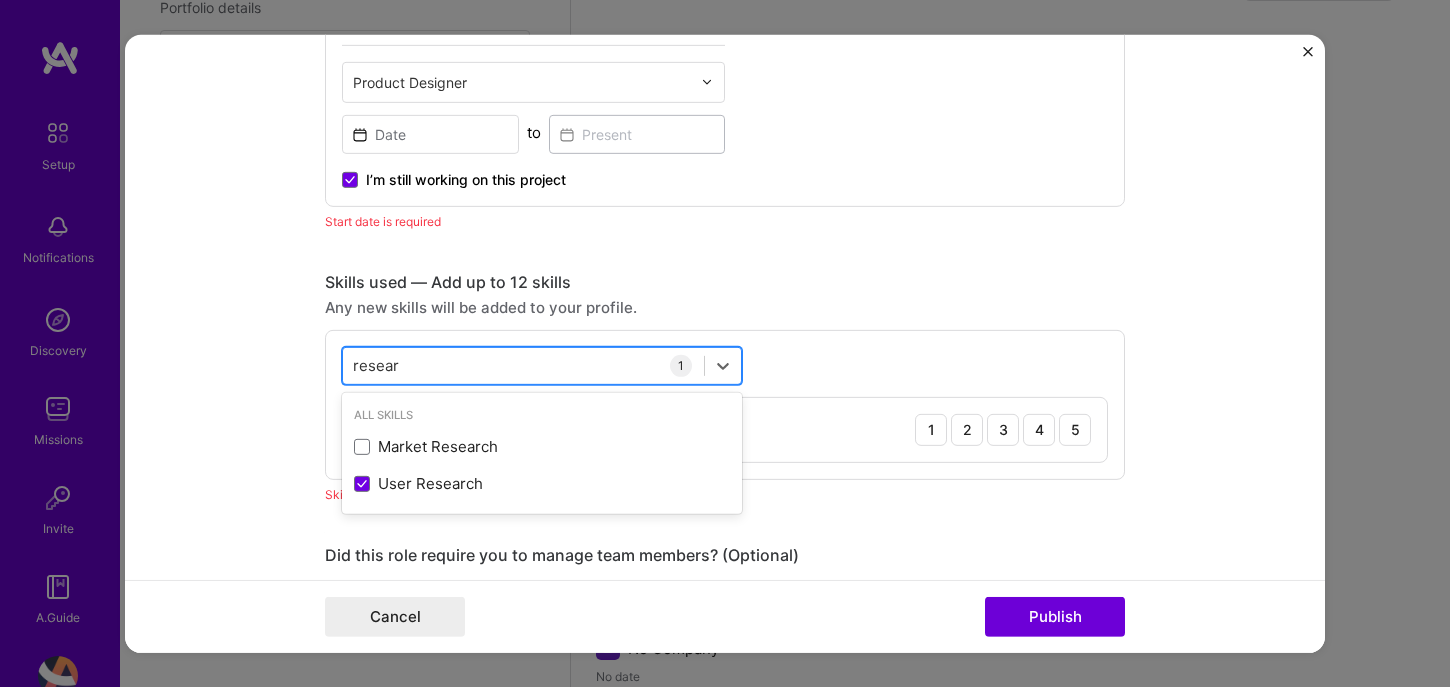 drag, startPoint x: 394, startPoint y: 369, endPoint x: 351, endPoint y: 368, distance: 43.011627 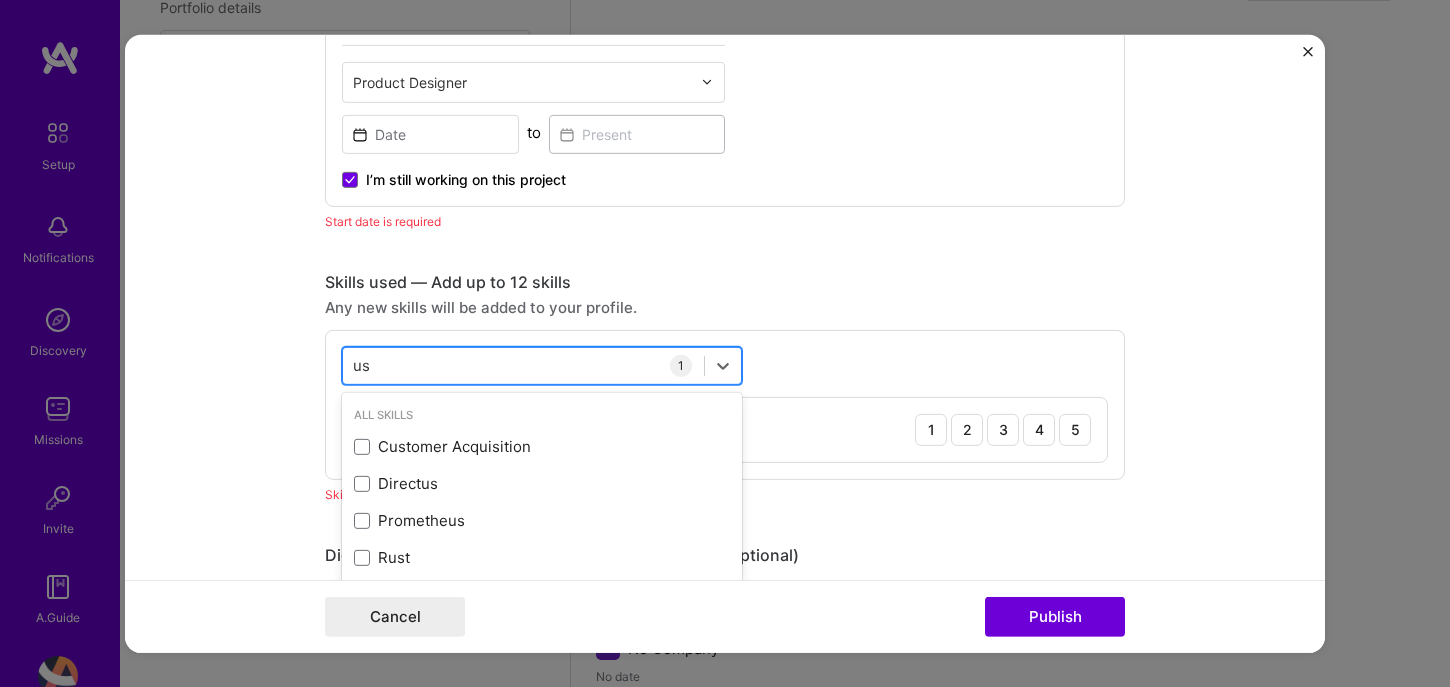 type on "u" 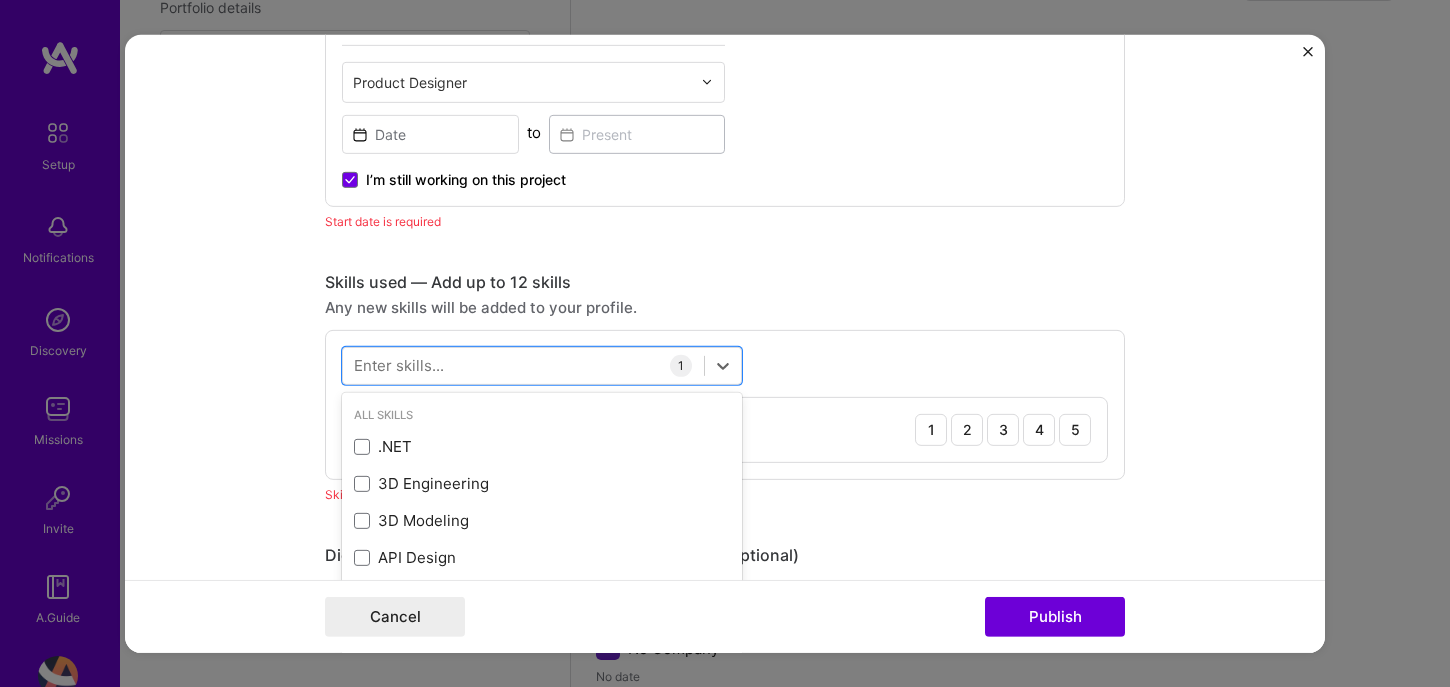 click on "Project title My Product Design Portfolio Company Sonatype
Project industry Industry 1 Project Link (Optional) https://[DOMAIN]/designer-uiux.webflow.io/
Drag and drop an image or   Upload file Upload file We recommend uploading at least 4 images. 1600x1200px or higher recommended. Max 5MB each. Role Product Designer
to
I’m still working on this project Start date is required Skills used — Add up to 12 skills Any new skills will be added to your profile. option User Research, selected. option Customer Acquisition focused, 0 of 2. 378 results available. Use Up and Down to choose options, press Enter to select the currently focused option, press Escape to exit the menu, press Tab to select the option and exit the menu. All Skills .NET 3D Engineering 3D Modeling API Design API Integration APNS ARM ASP.NET AWS AWS Aurora AWS BETA AWS CDK AWS CloudFormation AWS Lambda AWS Neptune AWS RDS Ada Adobe Creative Cloud Adobe Experience Manager Affiliate Marketing Agile" at bounding box center (725, 343) 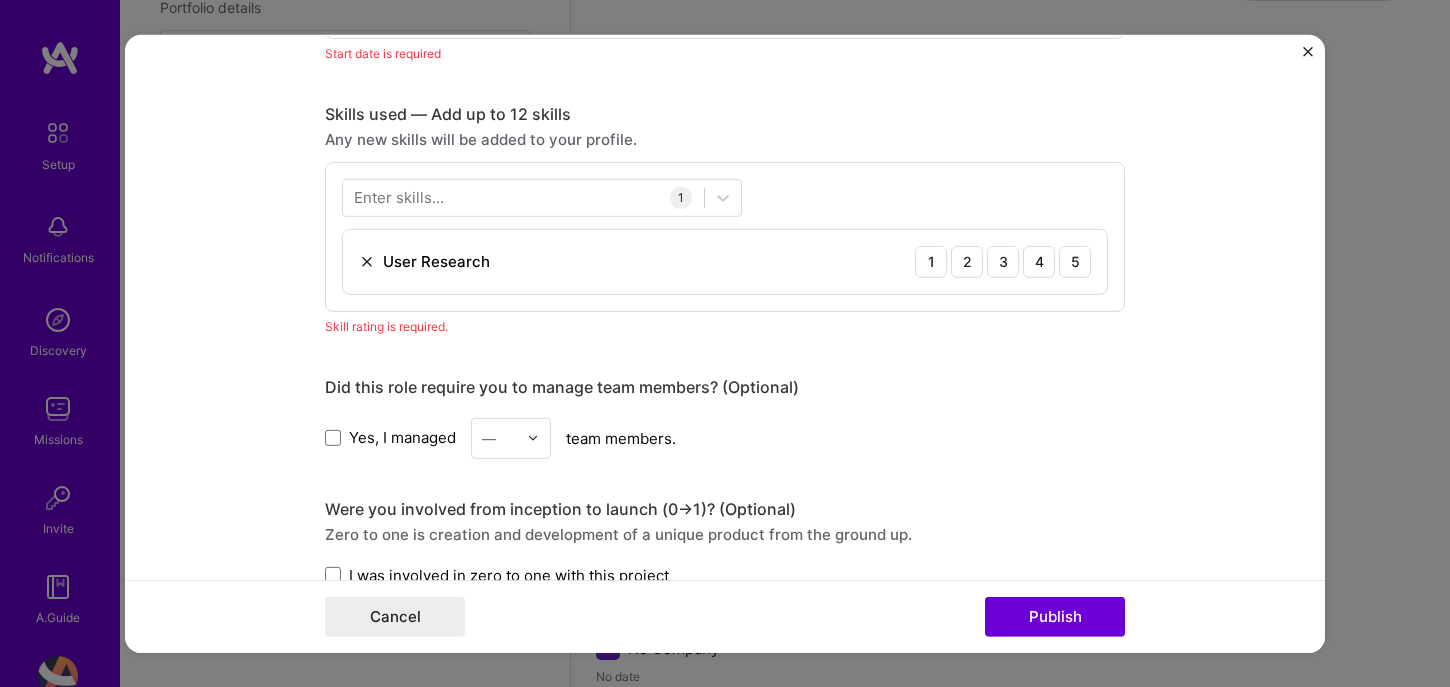 scroll, scrollTop: 867, scrollLeft: 0, axis: vertical 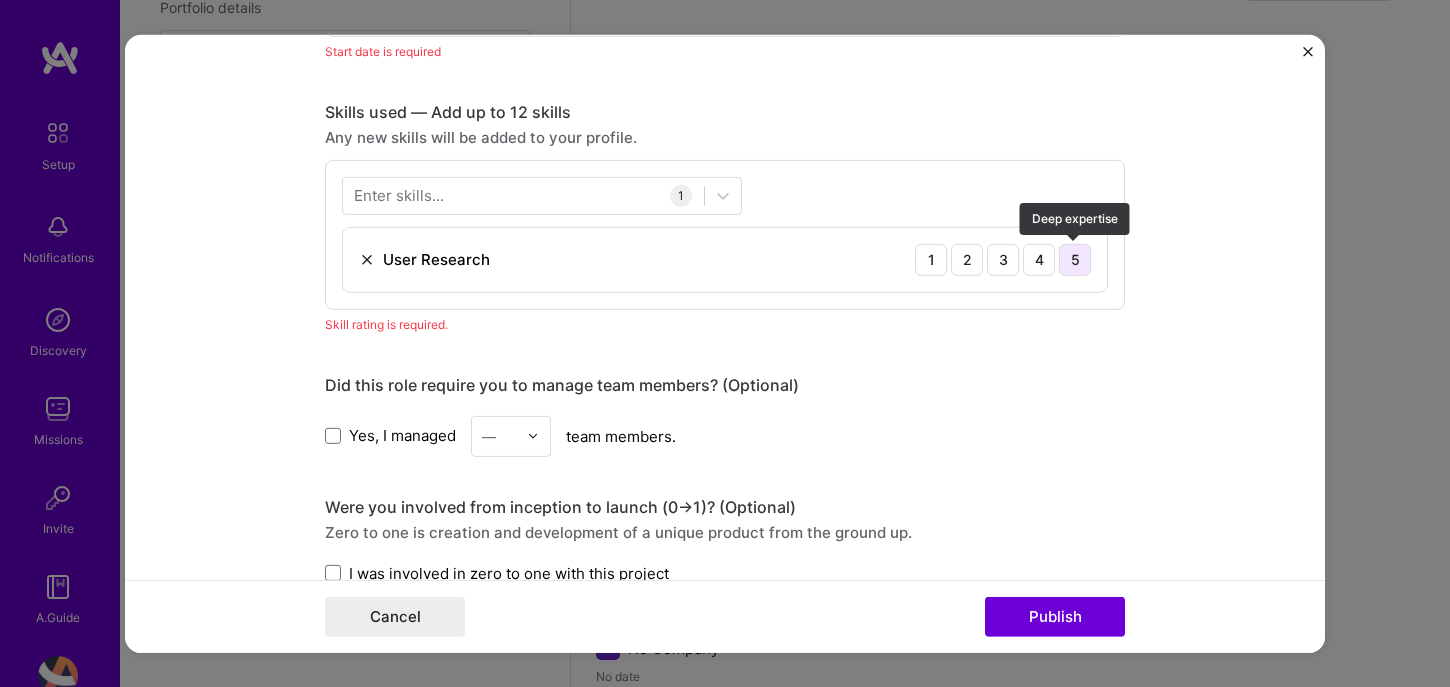 click on "5" at bounding box center (1075, 259) 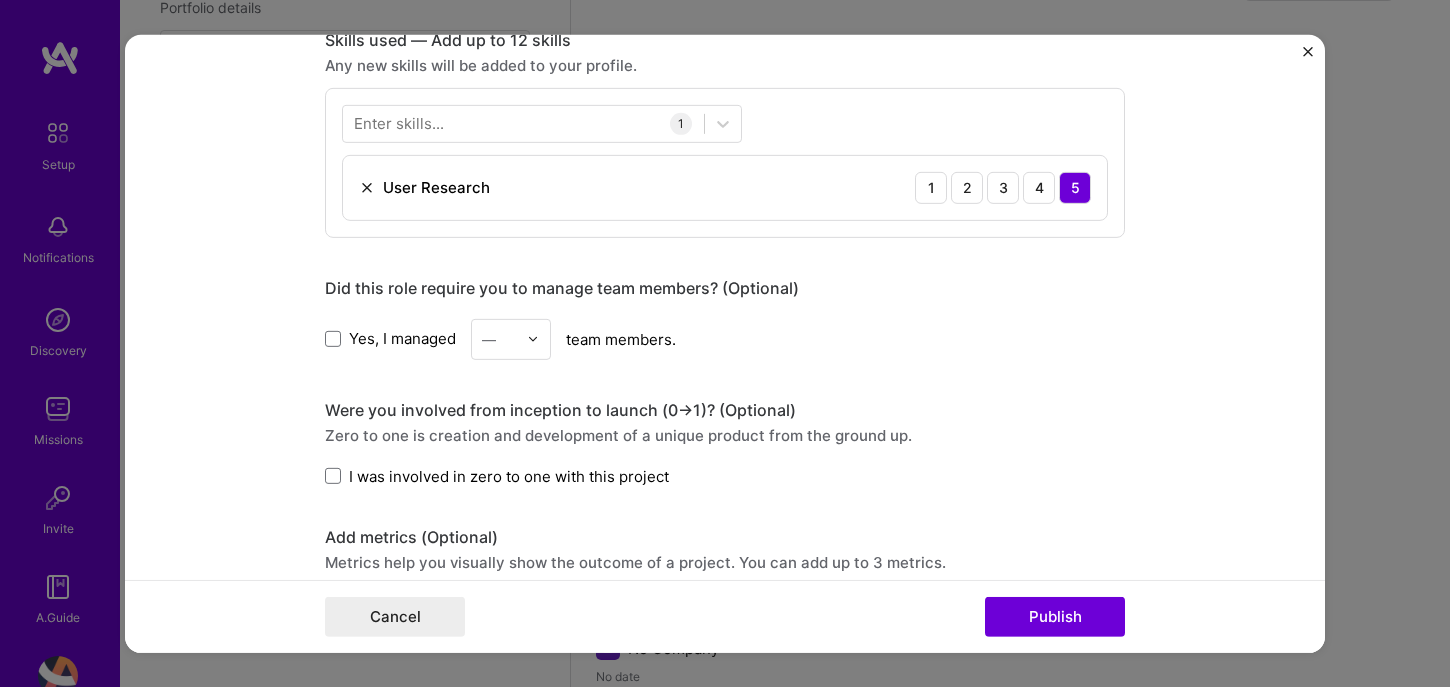 scroll, scrollTop: 889, scrollLeft: 0, axis: vertical 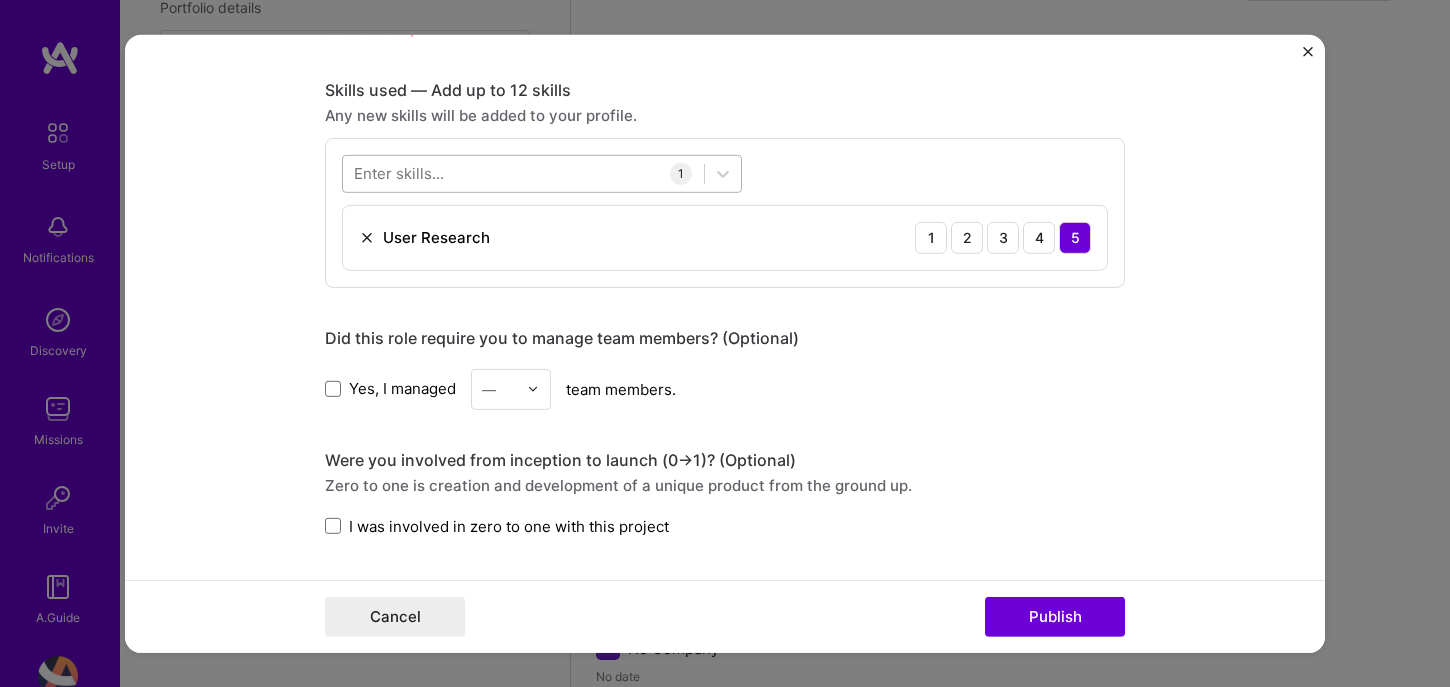 click at bounding box center (523, 173) 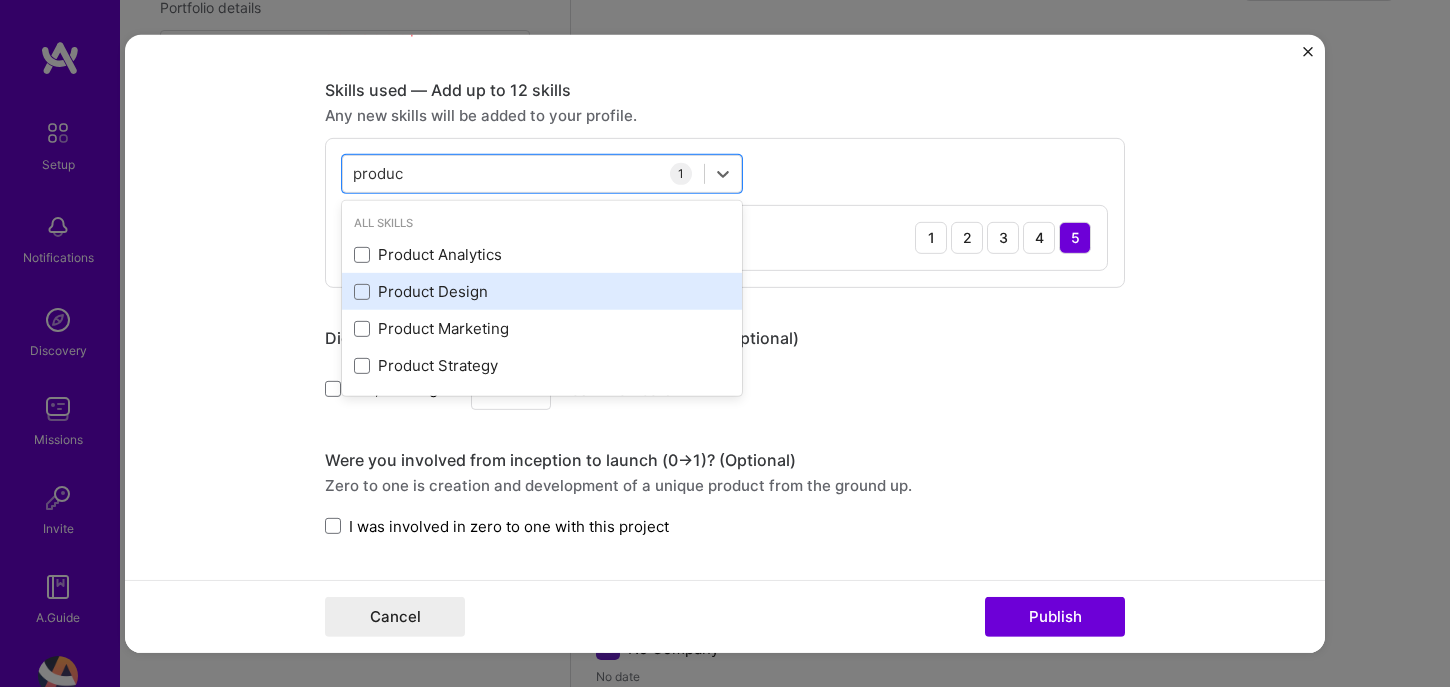 click on "Product Design" at bounding box center (542, 291) 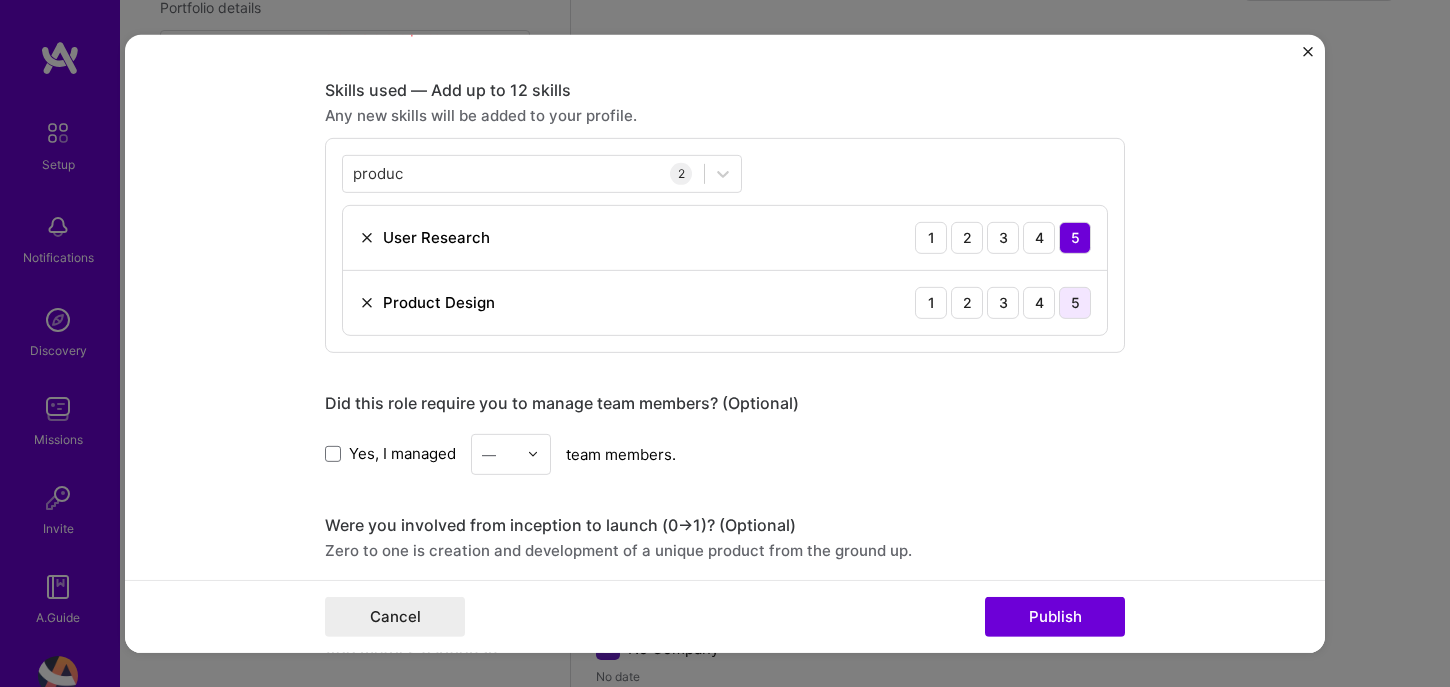 click on "5" at bounding box center (1075, 302) 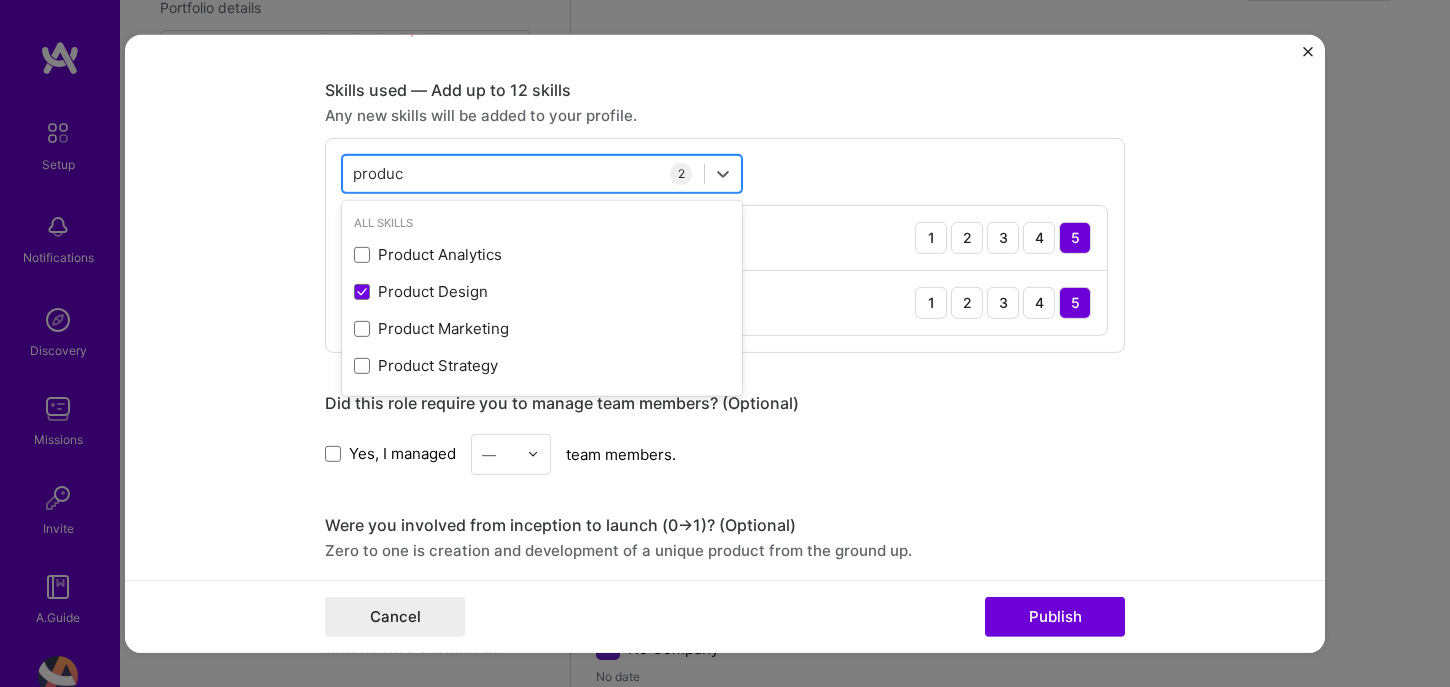 click on "produc produc" at bounding box center (523, 173) 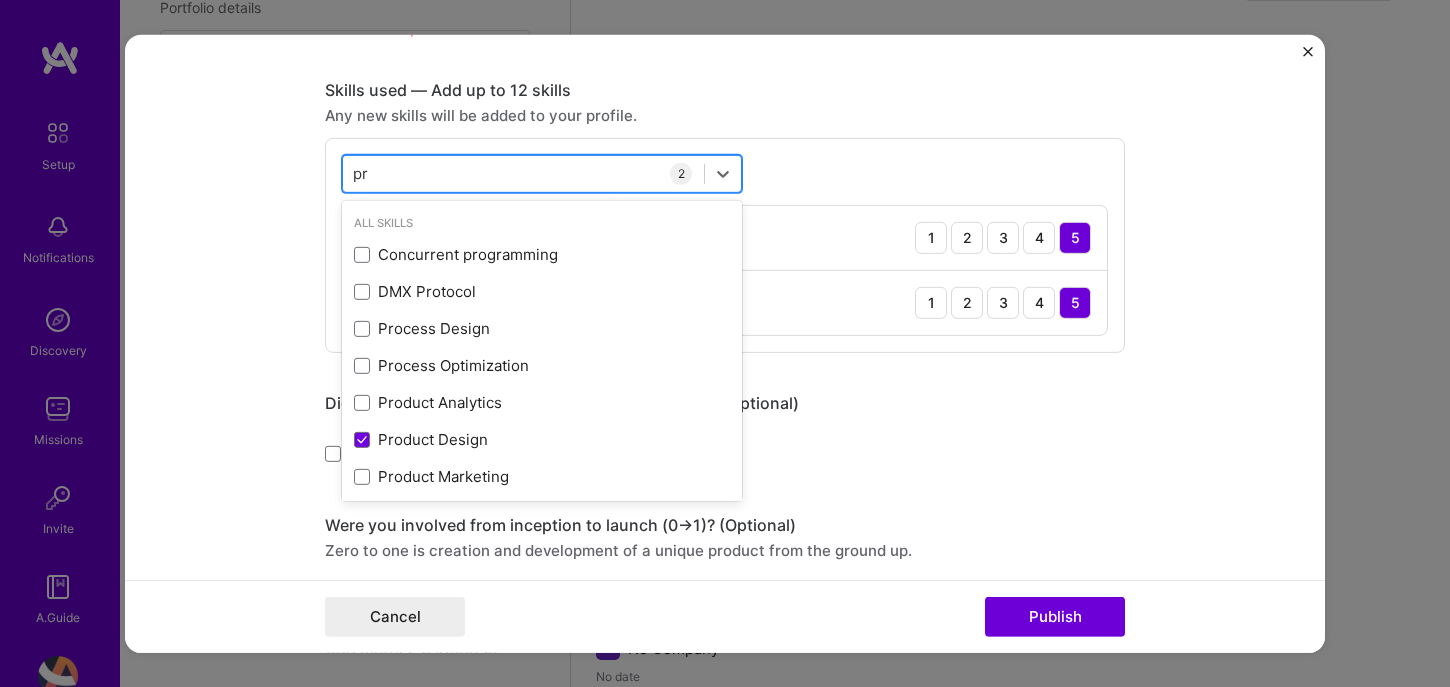 type on "p" 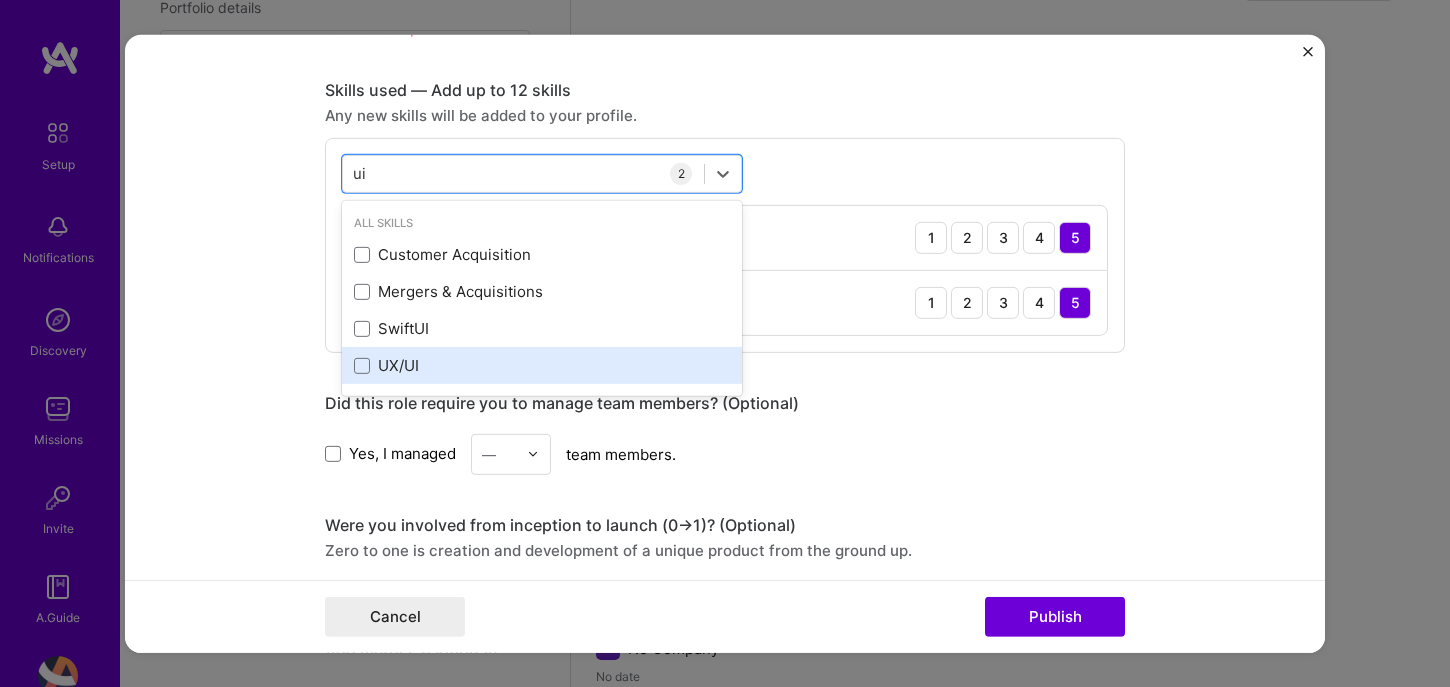 click on "UX/UI" at bounding box center [542, 365] 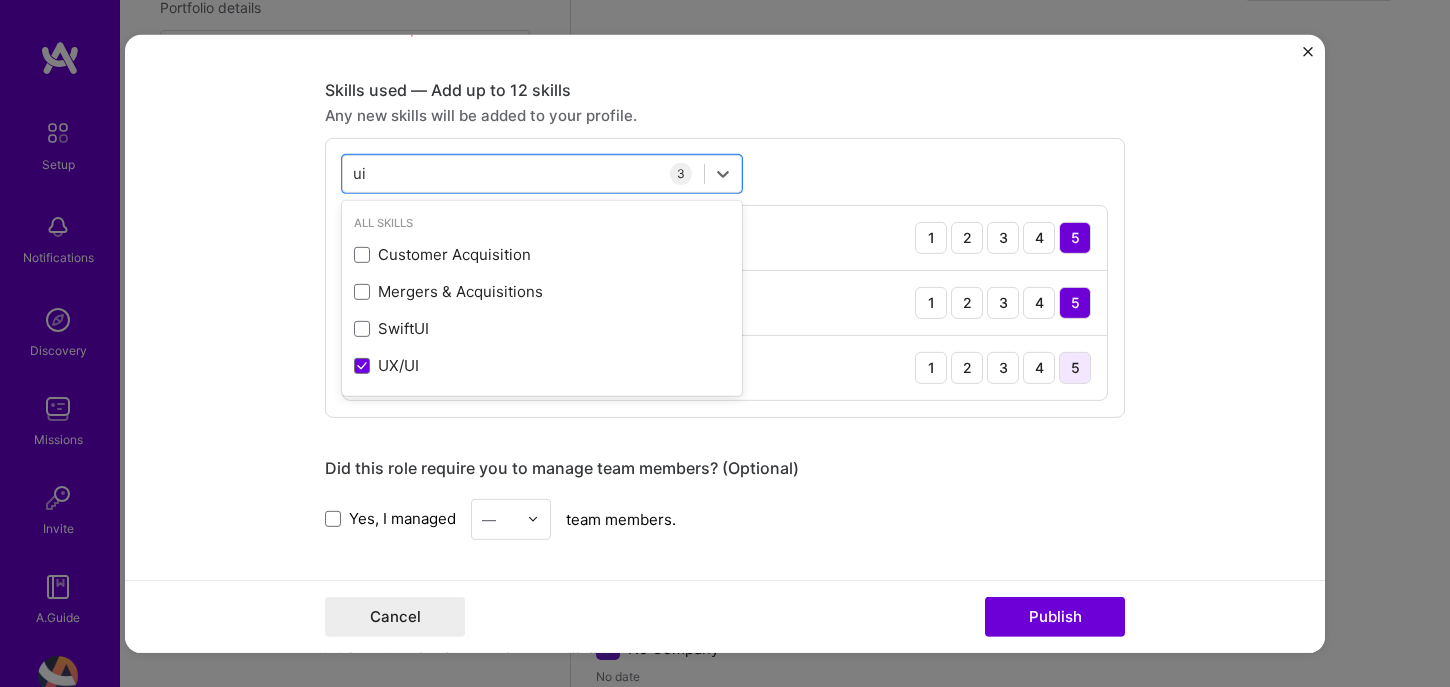 type on "ui" 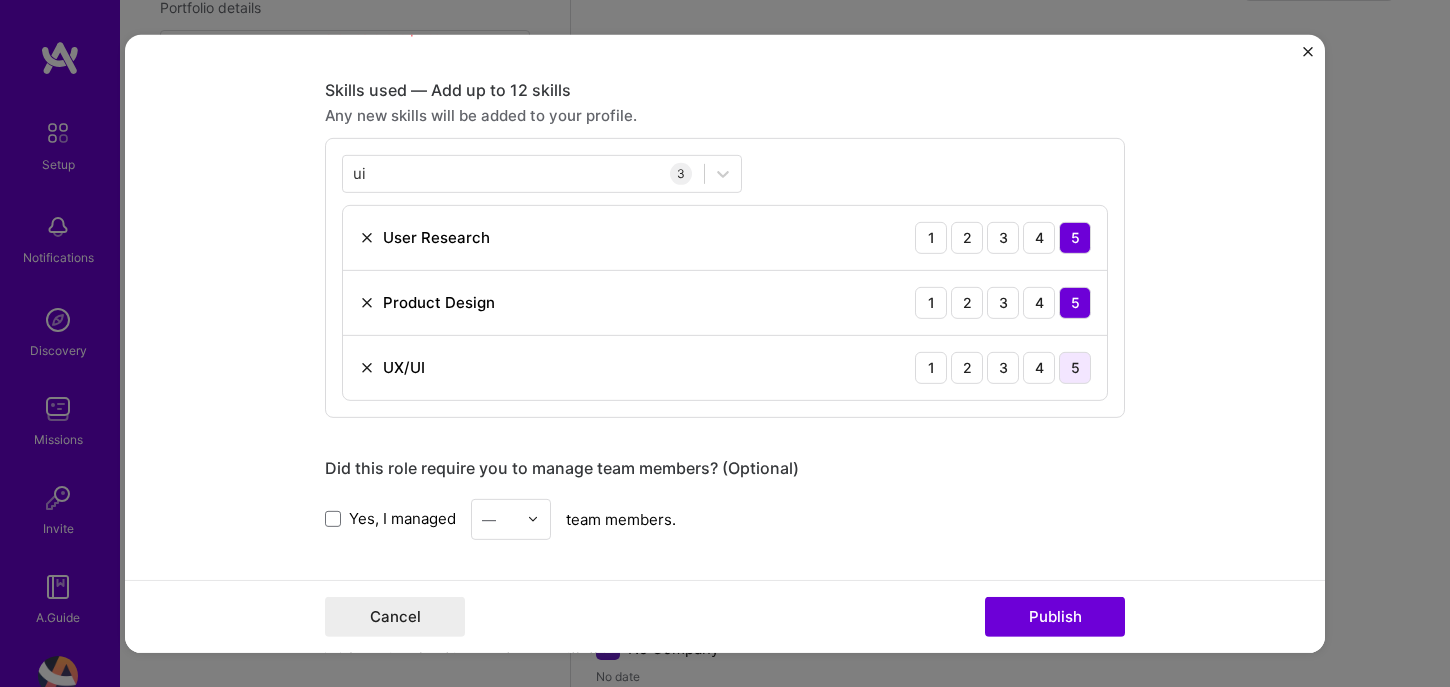 click on "5" at bounding box center (1075, 367) 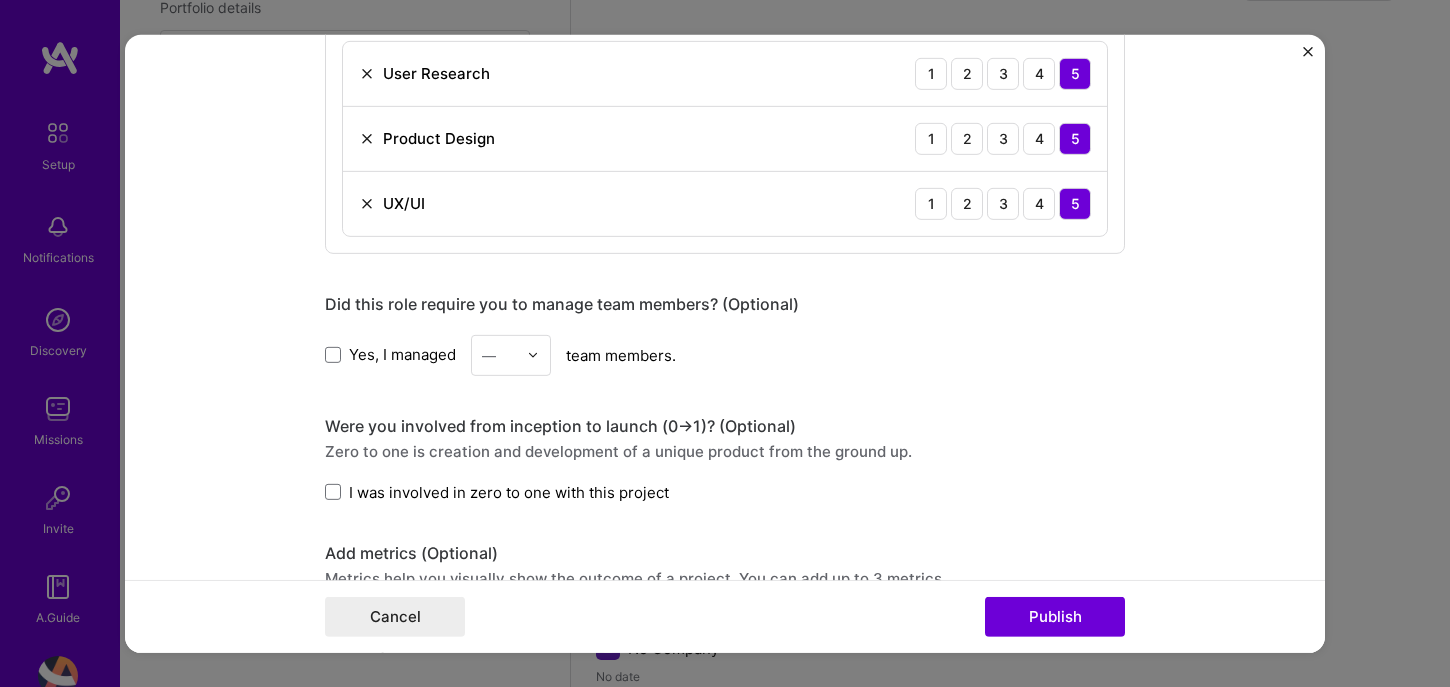 scroll, scrollTop: 1090, scrollLeft: 0, axis: vertical 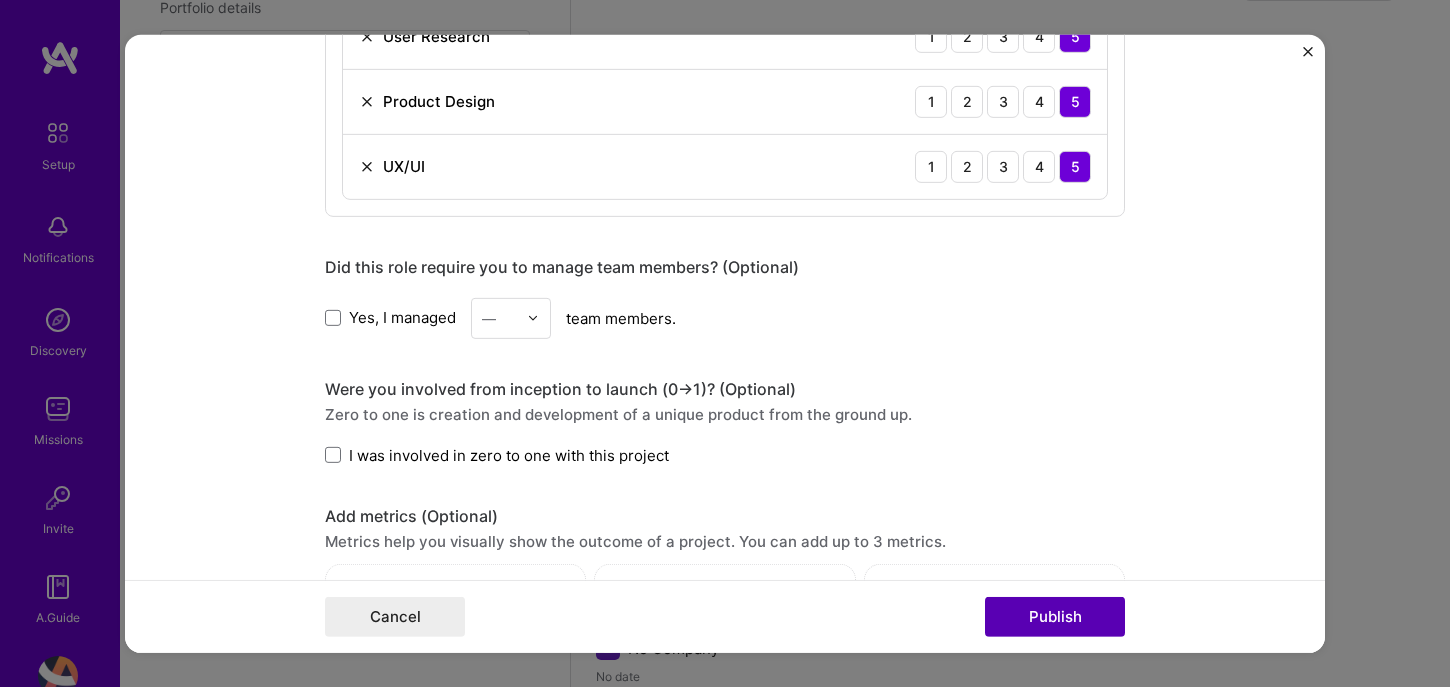 click on "Publish" at bounding box center (1055, 617) 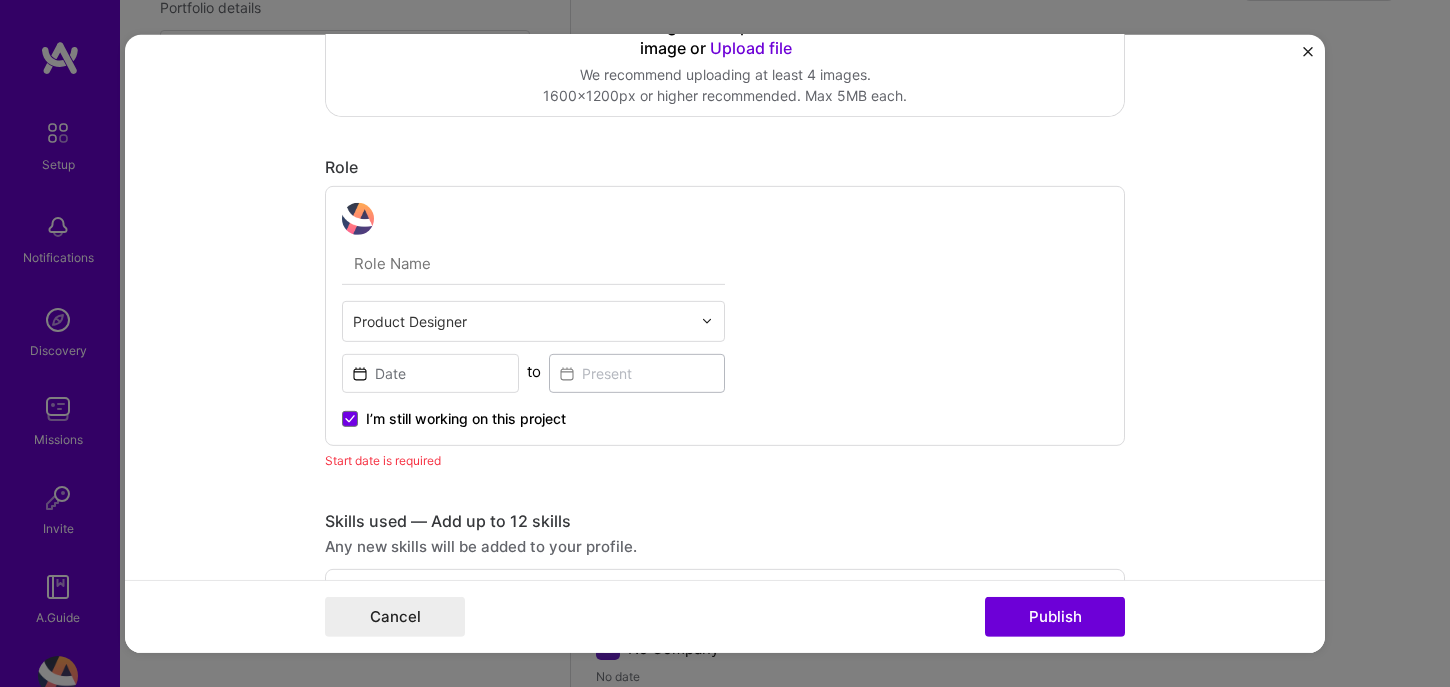 scroll, scrollTop: 456, scrollLeft: 0, axis: vertical 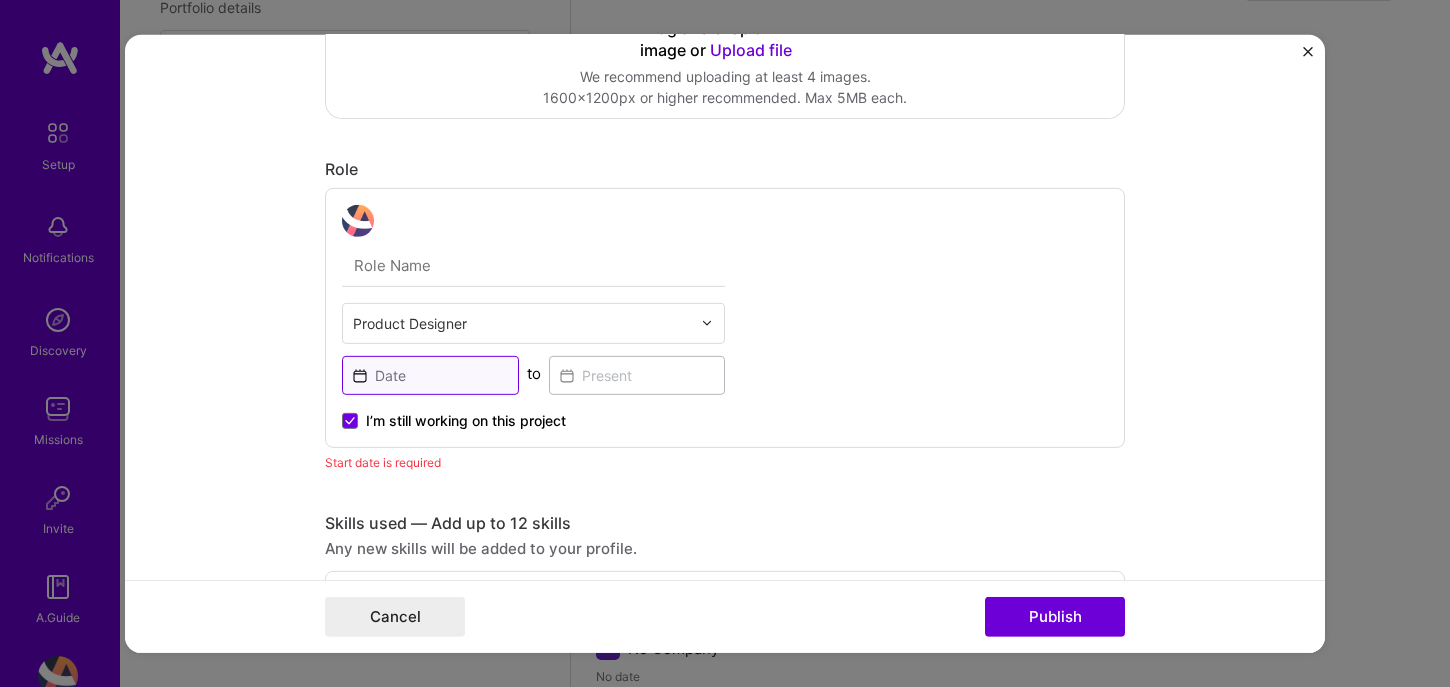 click at bounding box center (430, 374) 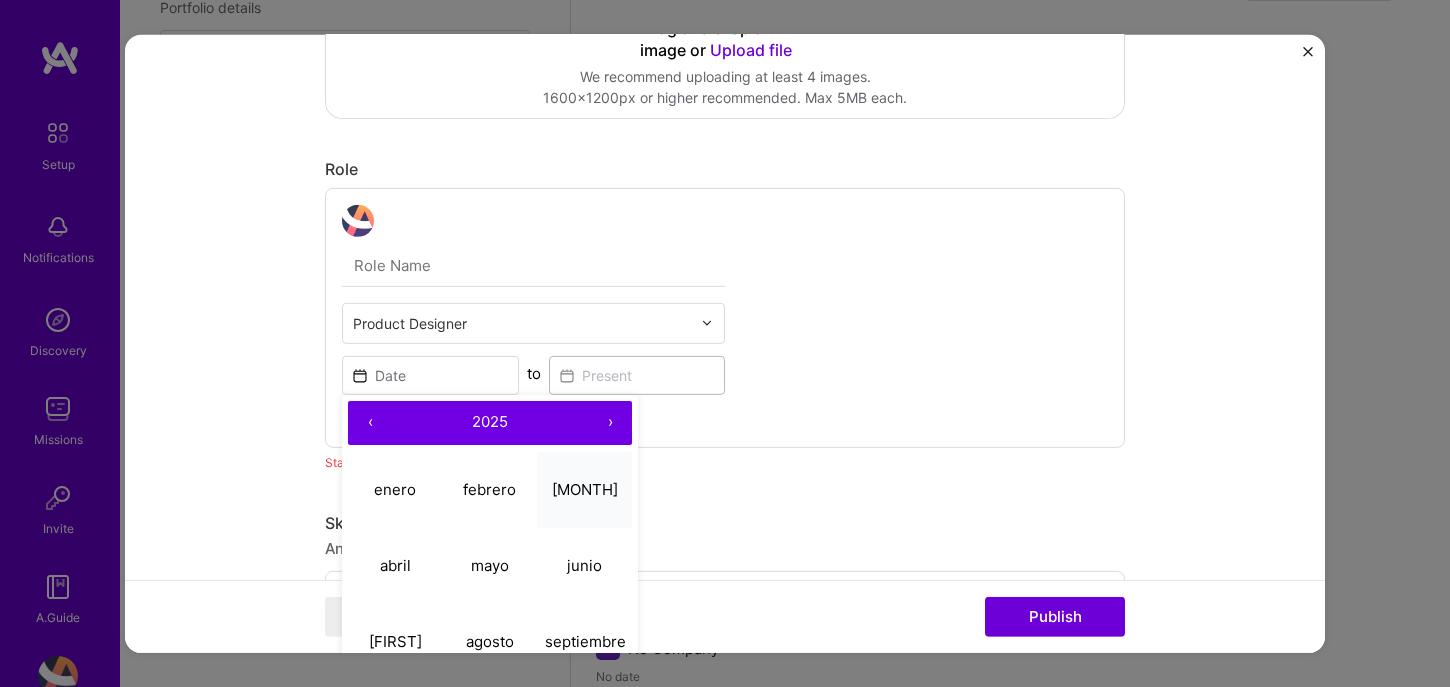 click on "[MONTH]" at bounding box center [585, 489] 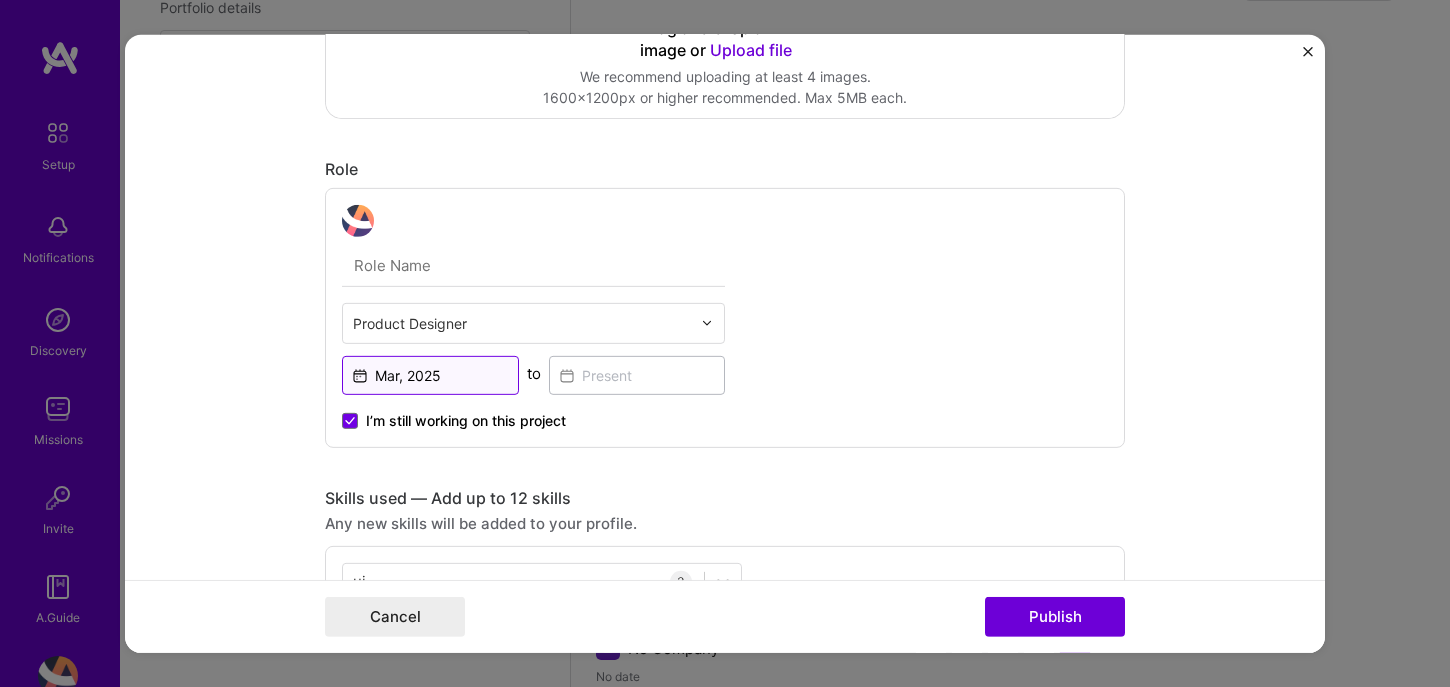 click on "Mar, 2025" at bounding box center (430, 374) 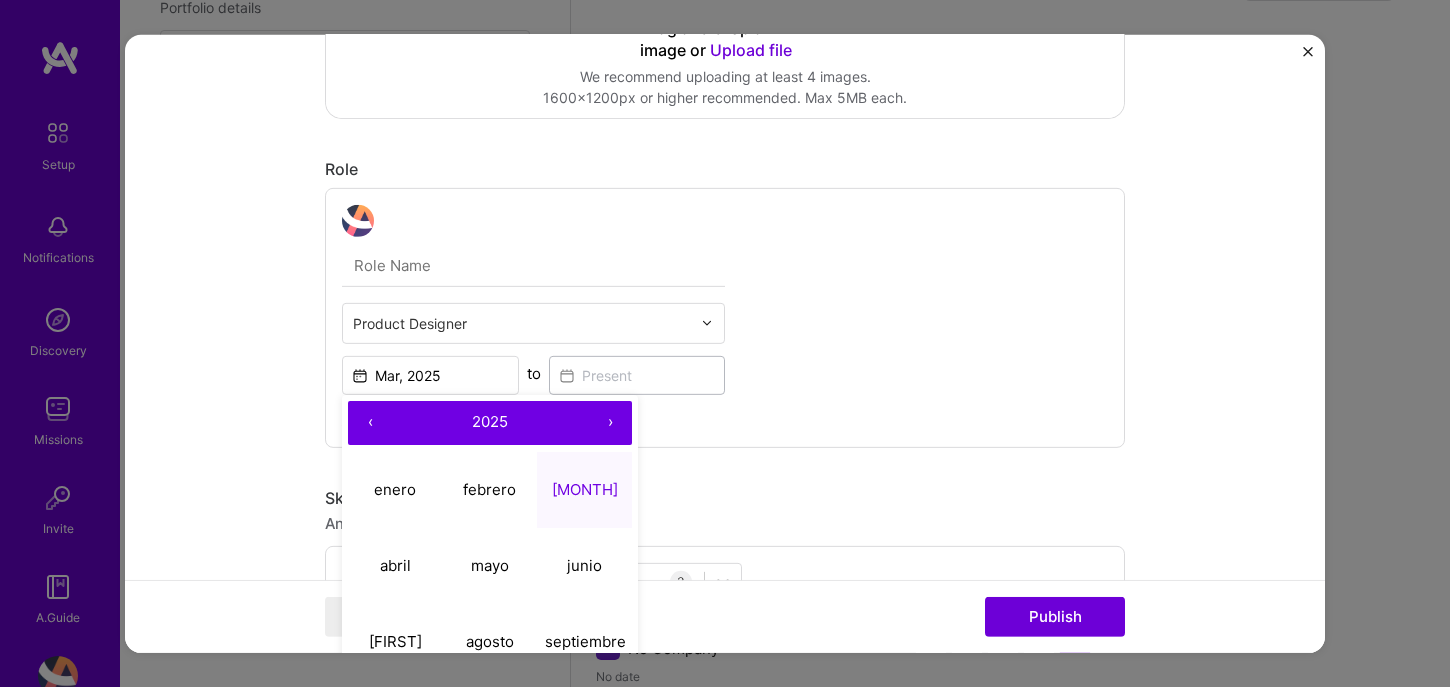click on "2025" at bounding box center [490, 422] 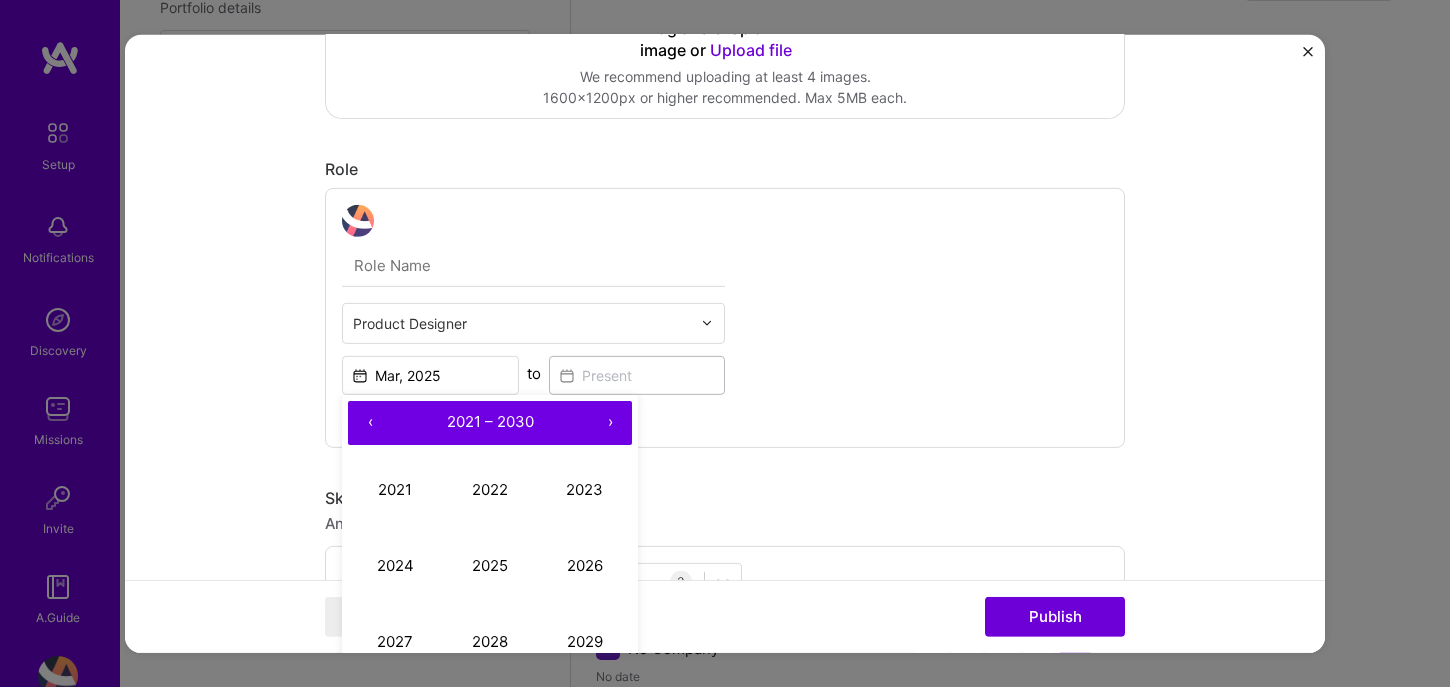 click on "‹" at bounding box center [370, 422] 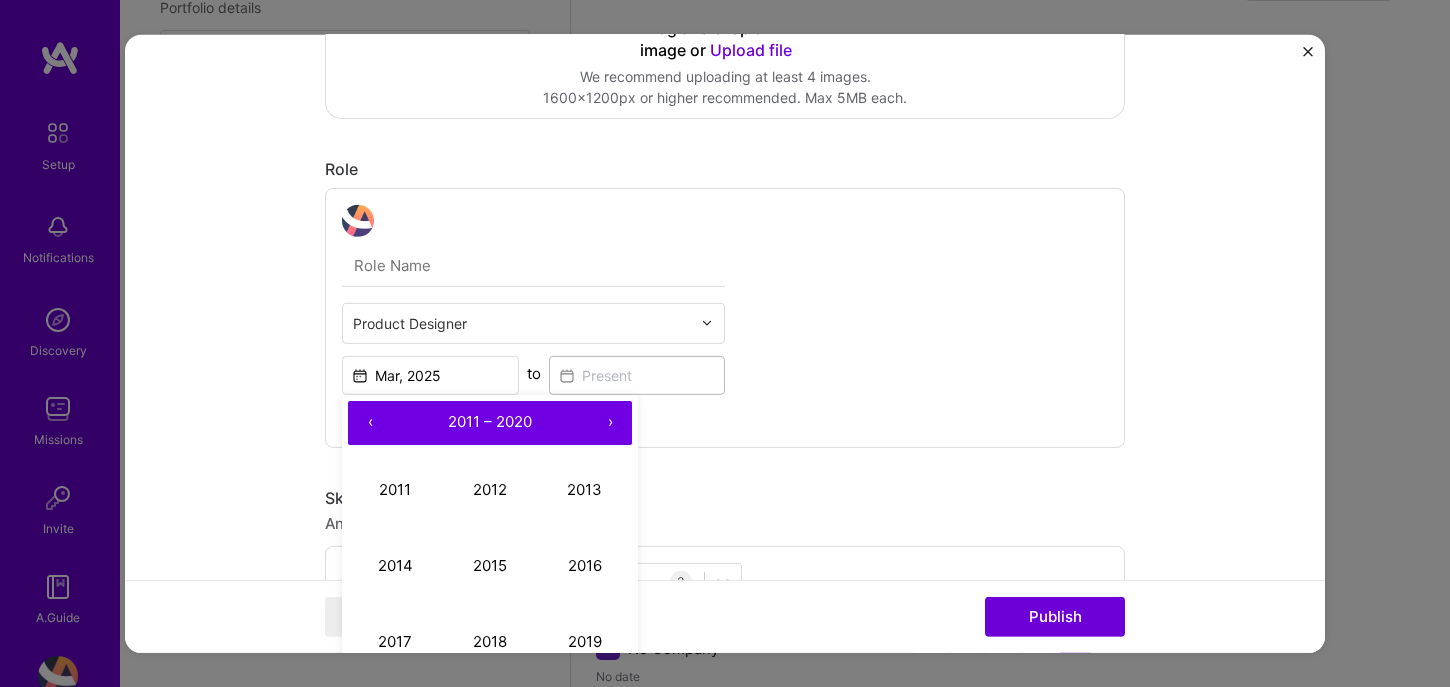 click on "›" at bounding box center (610, 422) 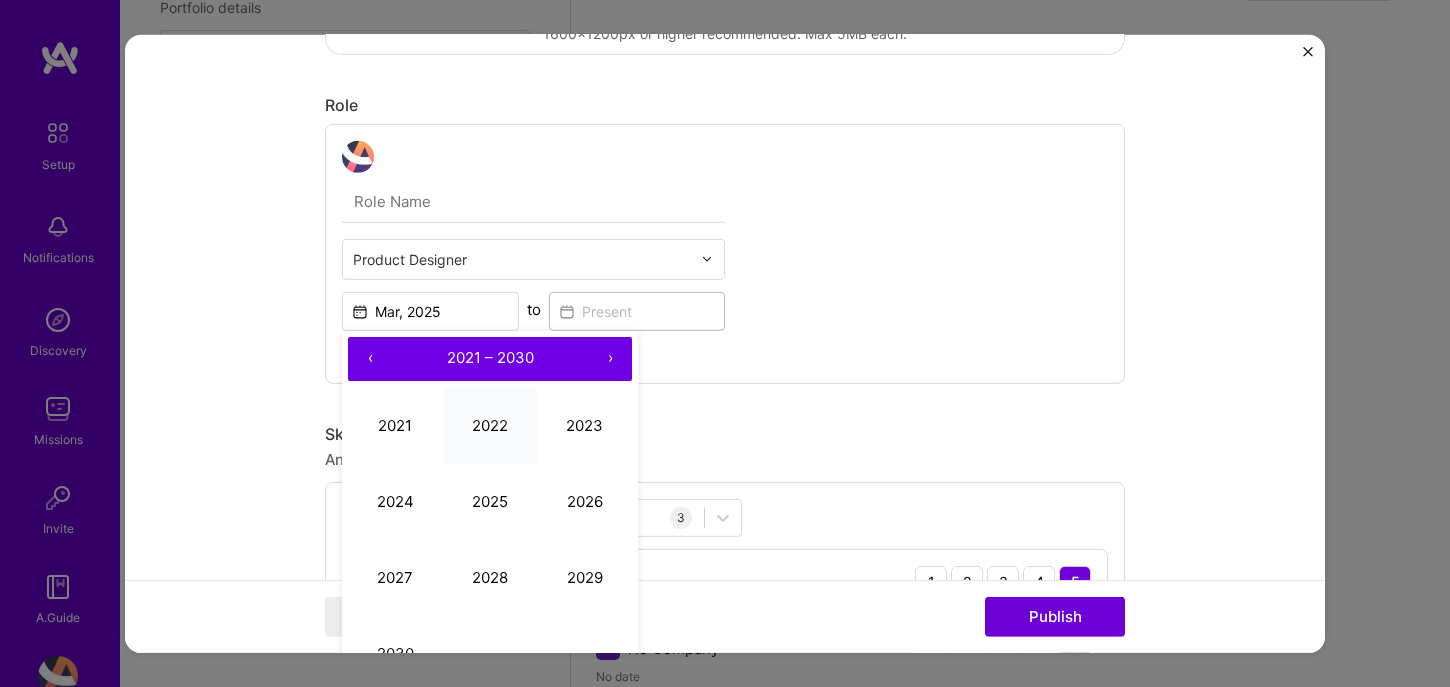 scroll, scrollTop: 522, scrollLeft: 0, axis: vertical 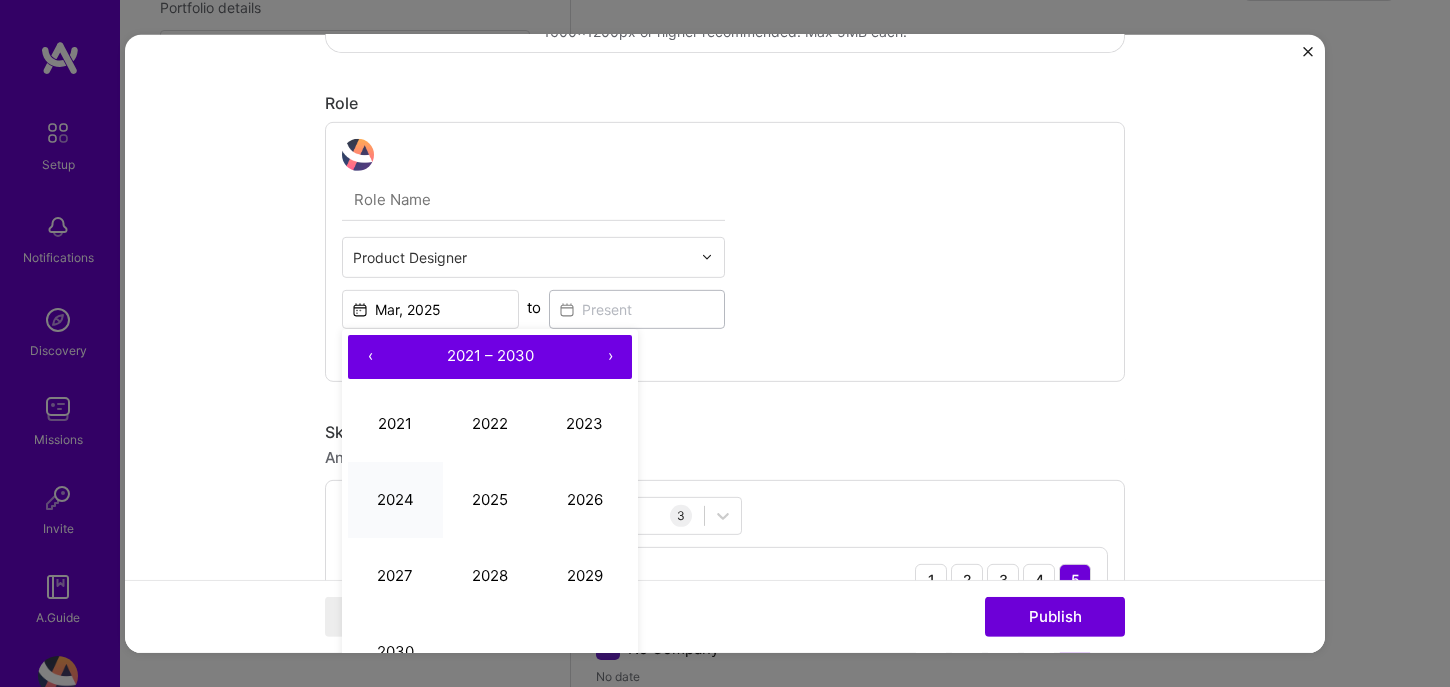 click on "2024" at bounding box center (395, 500) 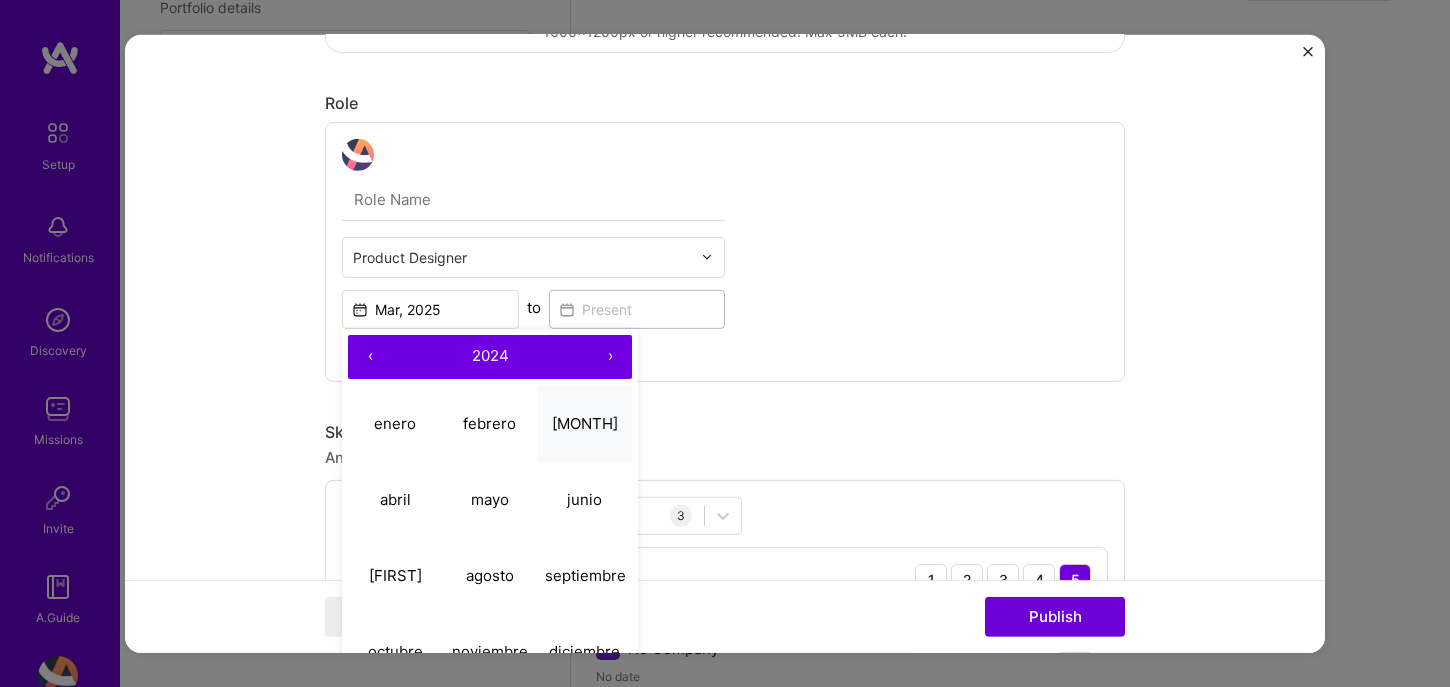 click on "[MONTH]" at bounding box center [584, 424] 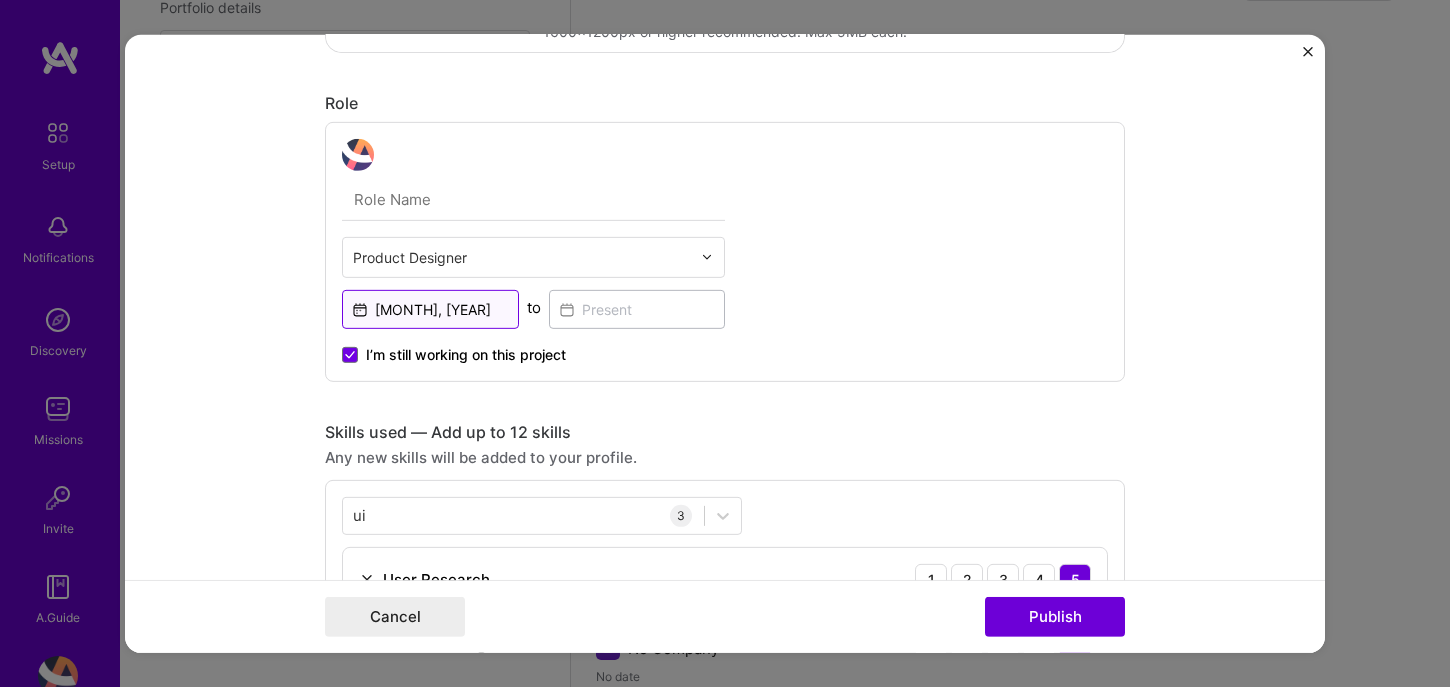 click on "[MONTH], [YEAR]" at bounding box center [430, 308] 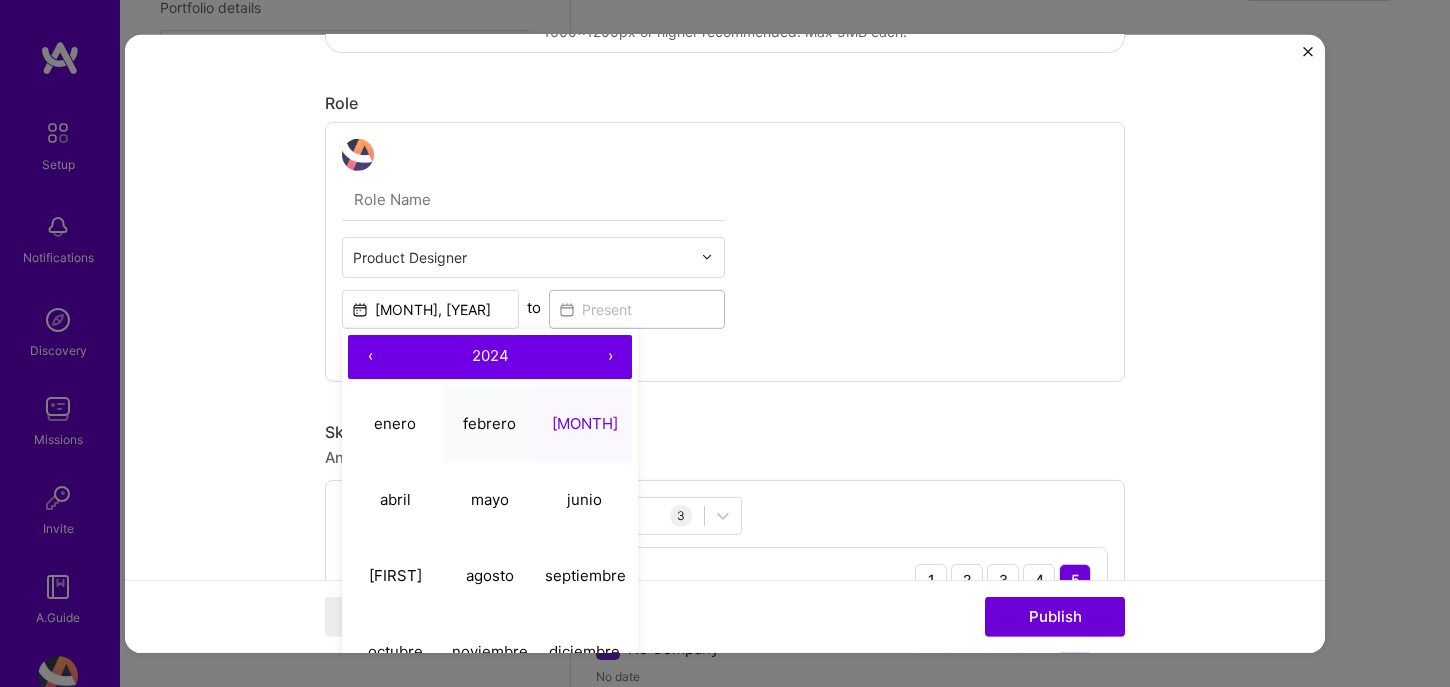click on "febrero" at bounding box center [489, 423] 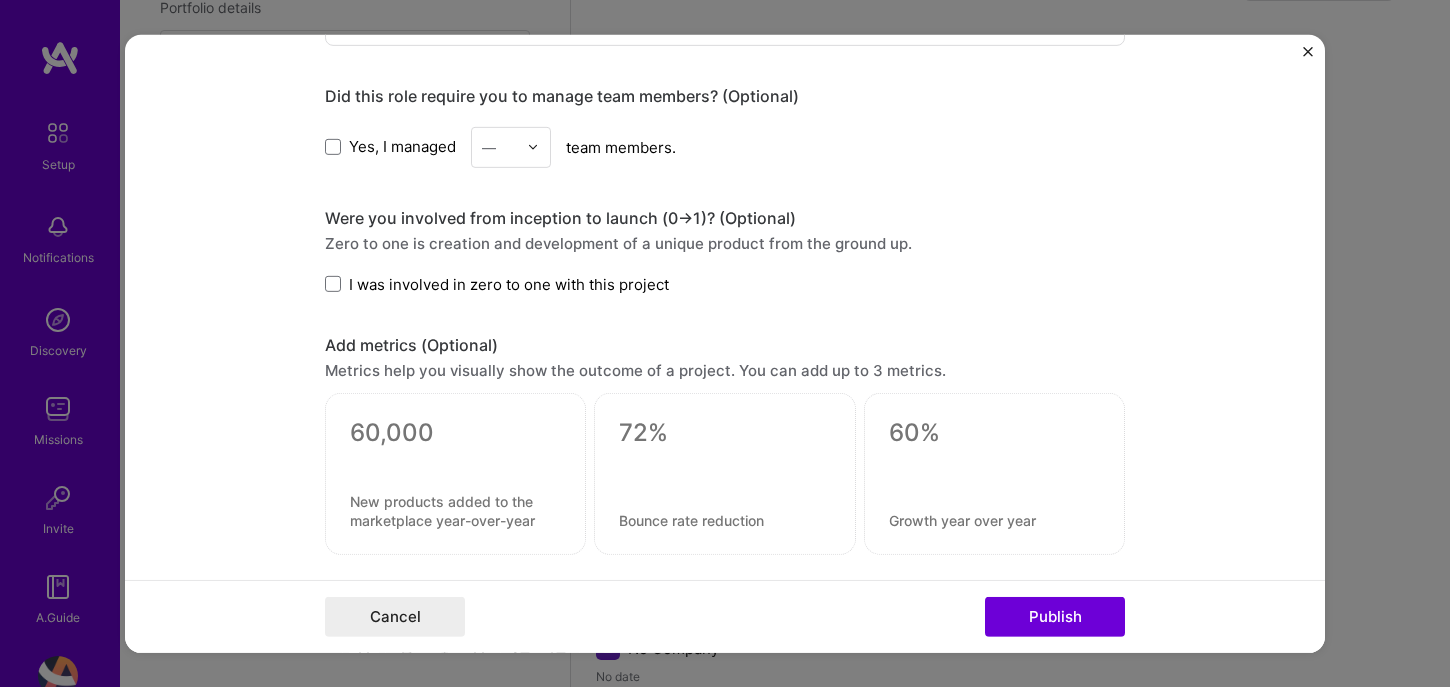 scroll, scrollTop: 1384, scrollLeft: 0, axis: vertical 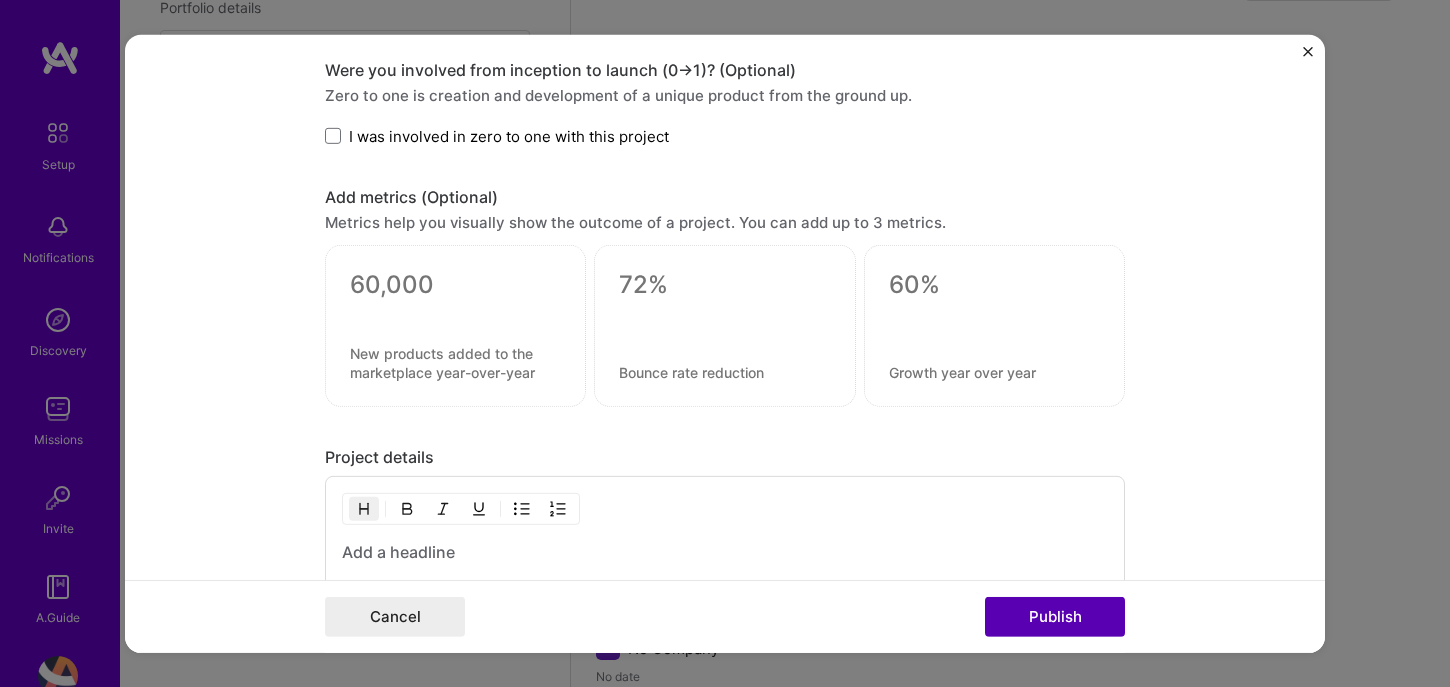 click on "Publish" at bounding box center (1055, 617) 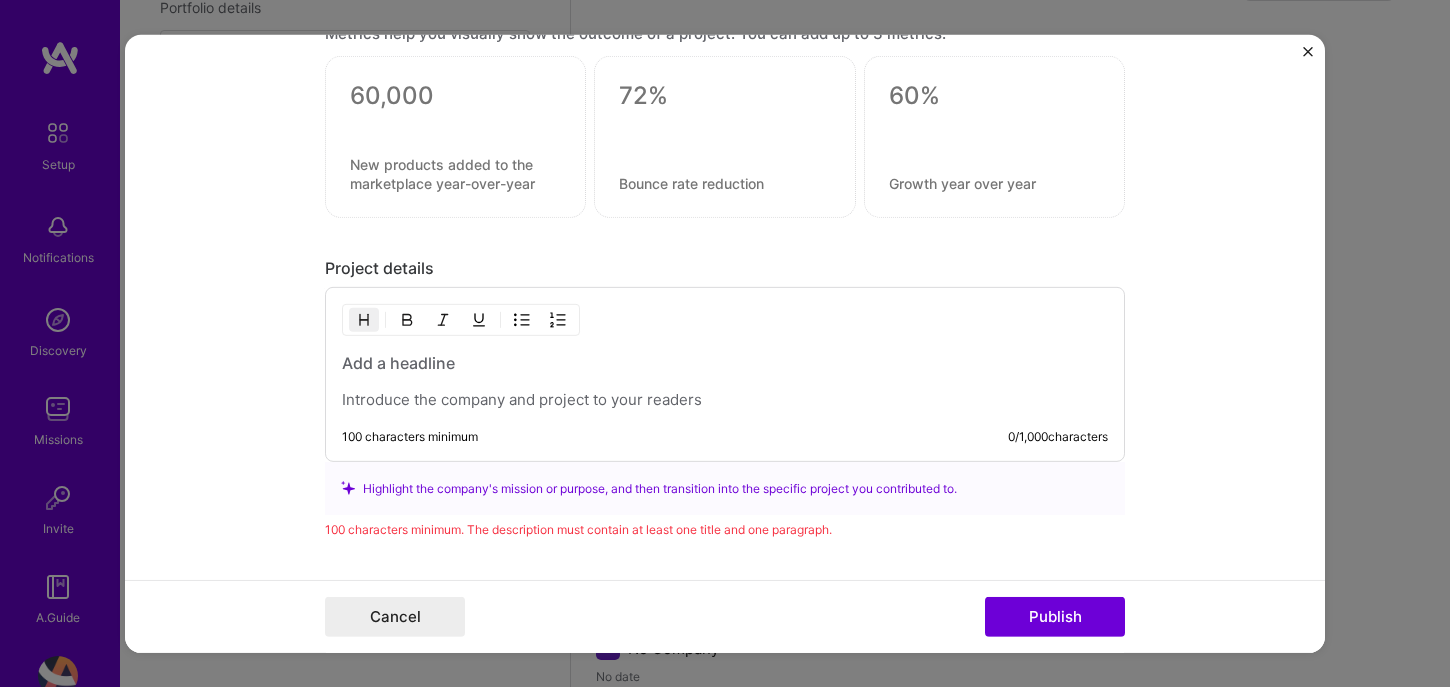 scroll, scrollTop: 1714, scrollLeft: 0, axis: vertical 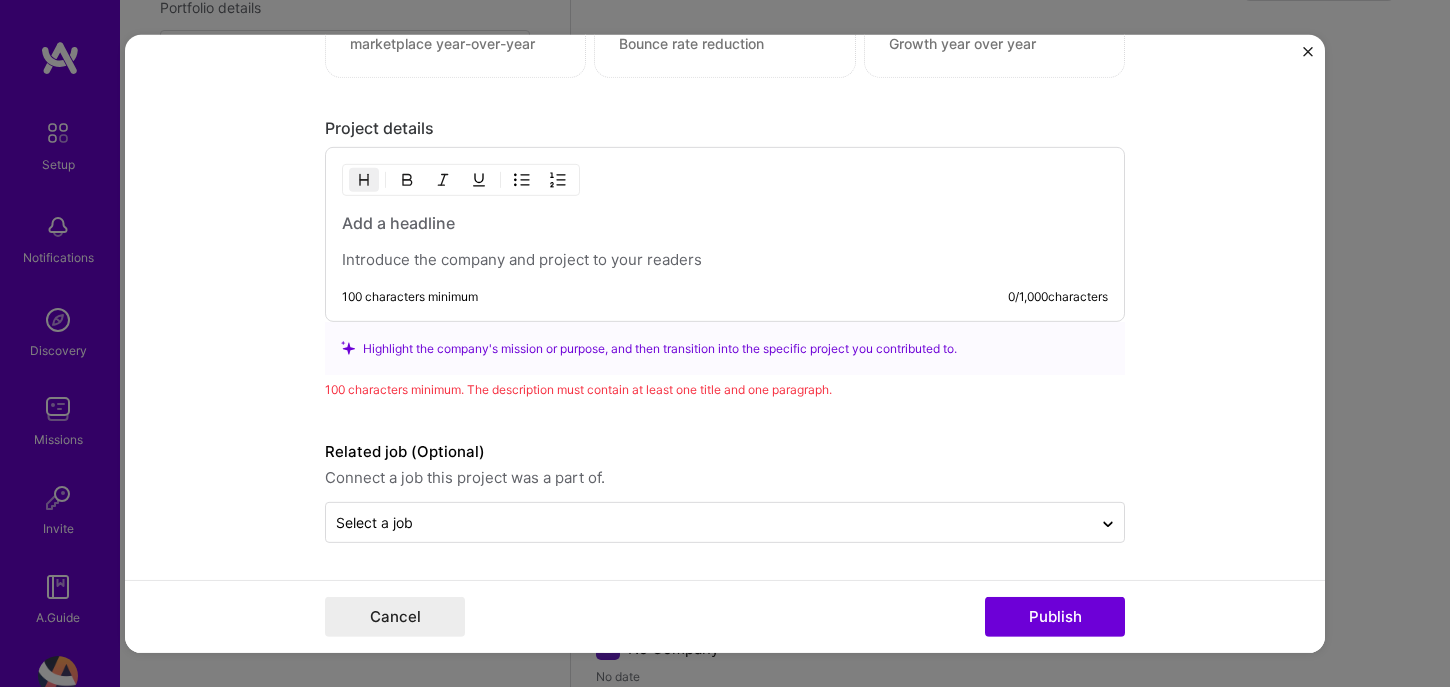 click at bounding box center (725, 260) 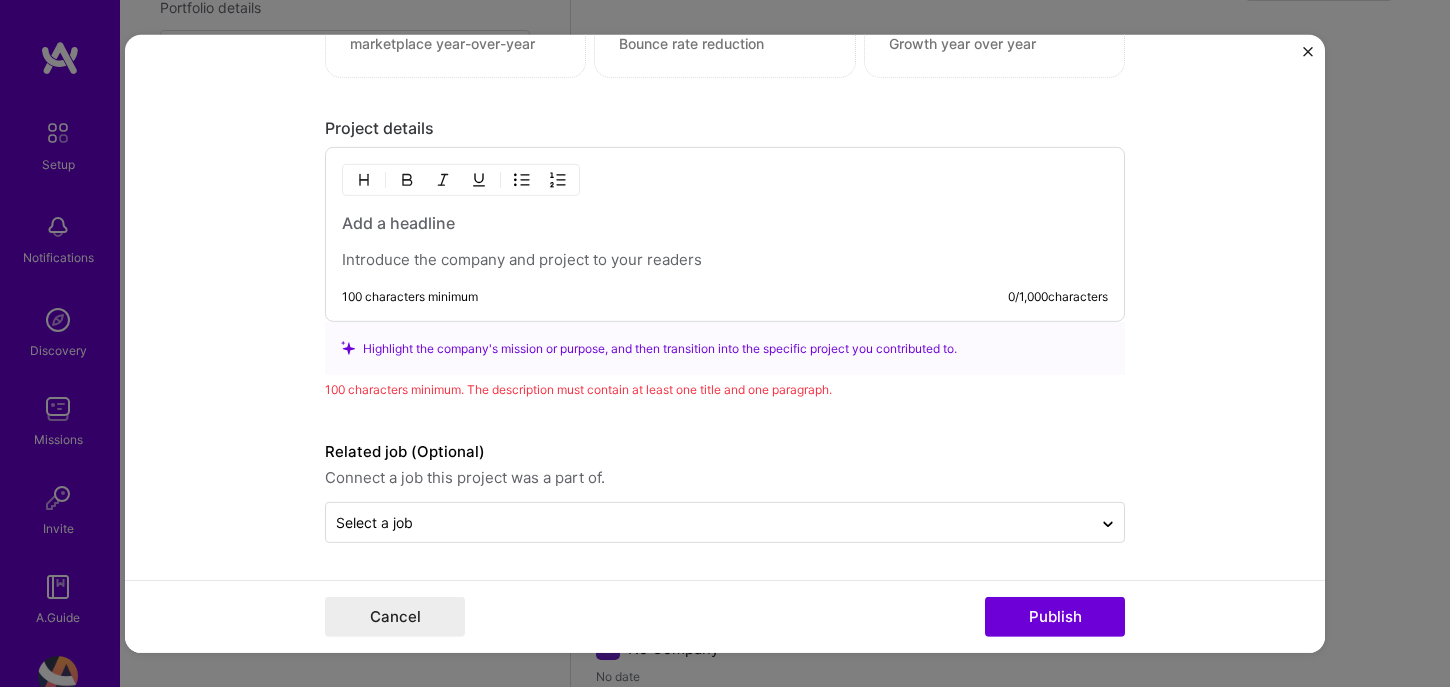type 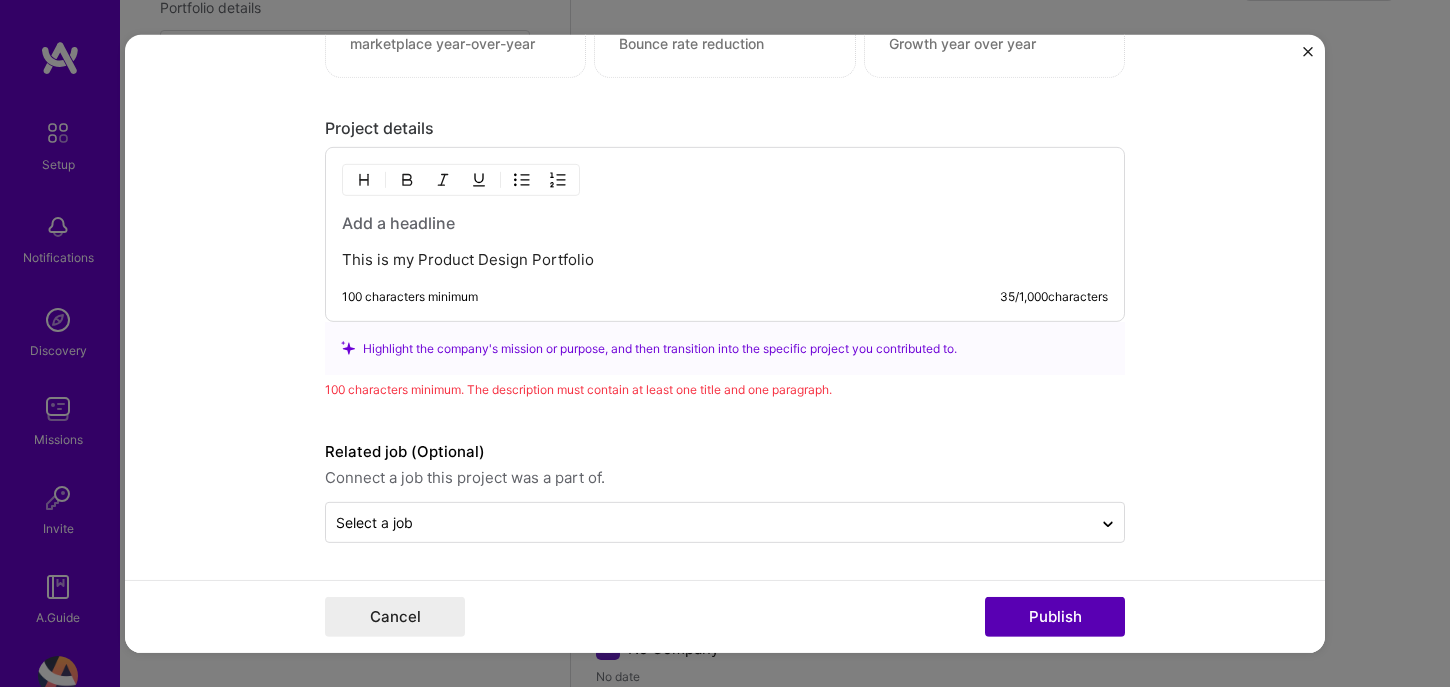 click on "Publish" at bounding box center [1055, 617] 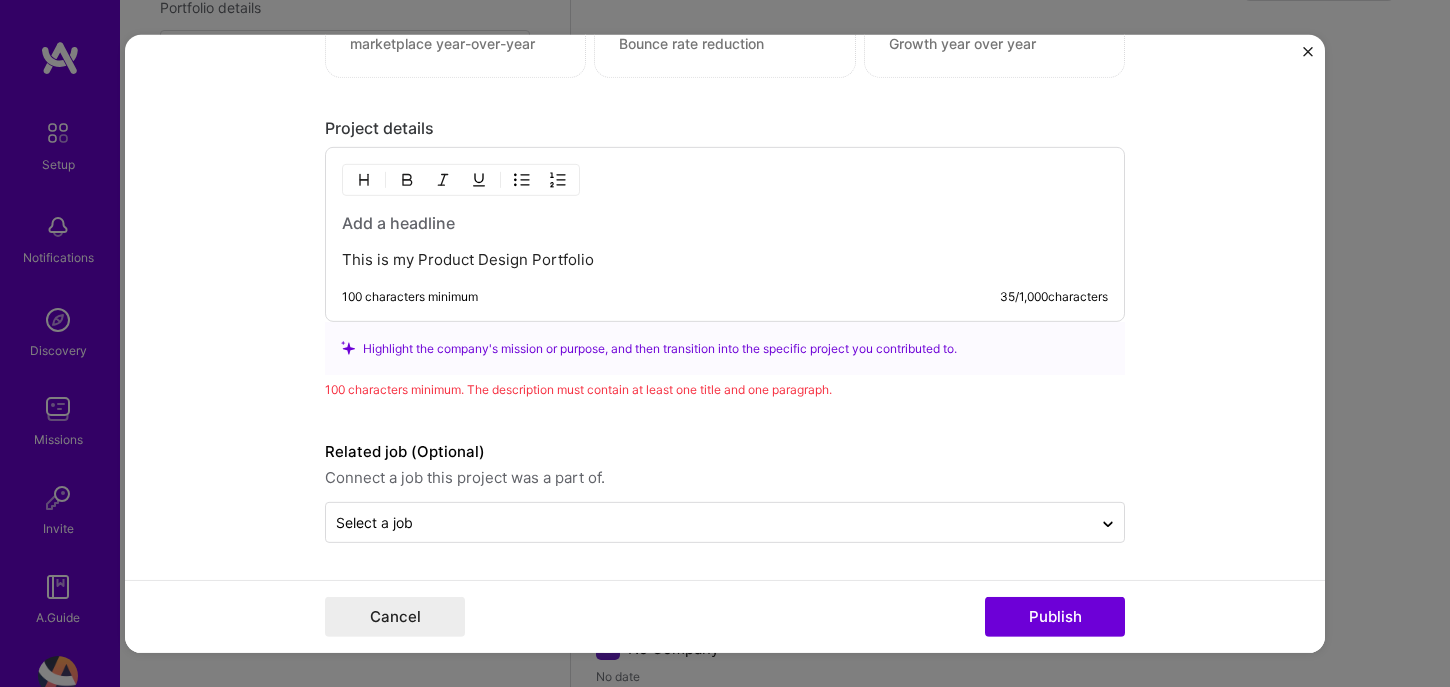click at bounding box center (725, 223) 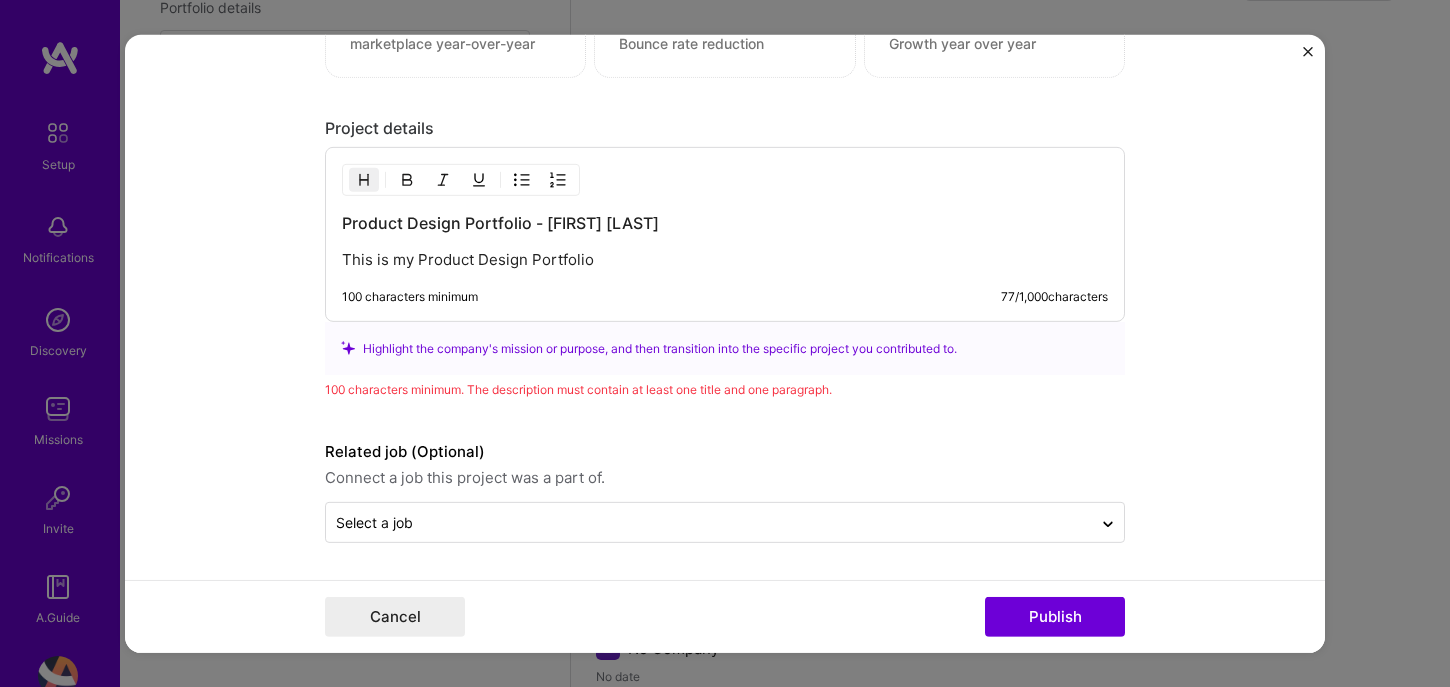 click on "This is my Product Design Portfolio" at bounding box center [725, 260] 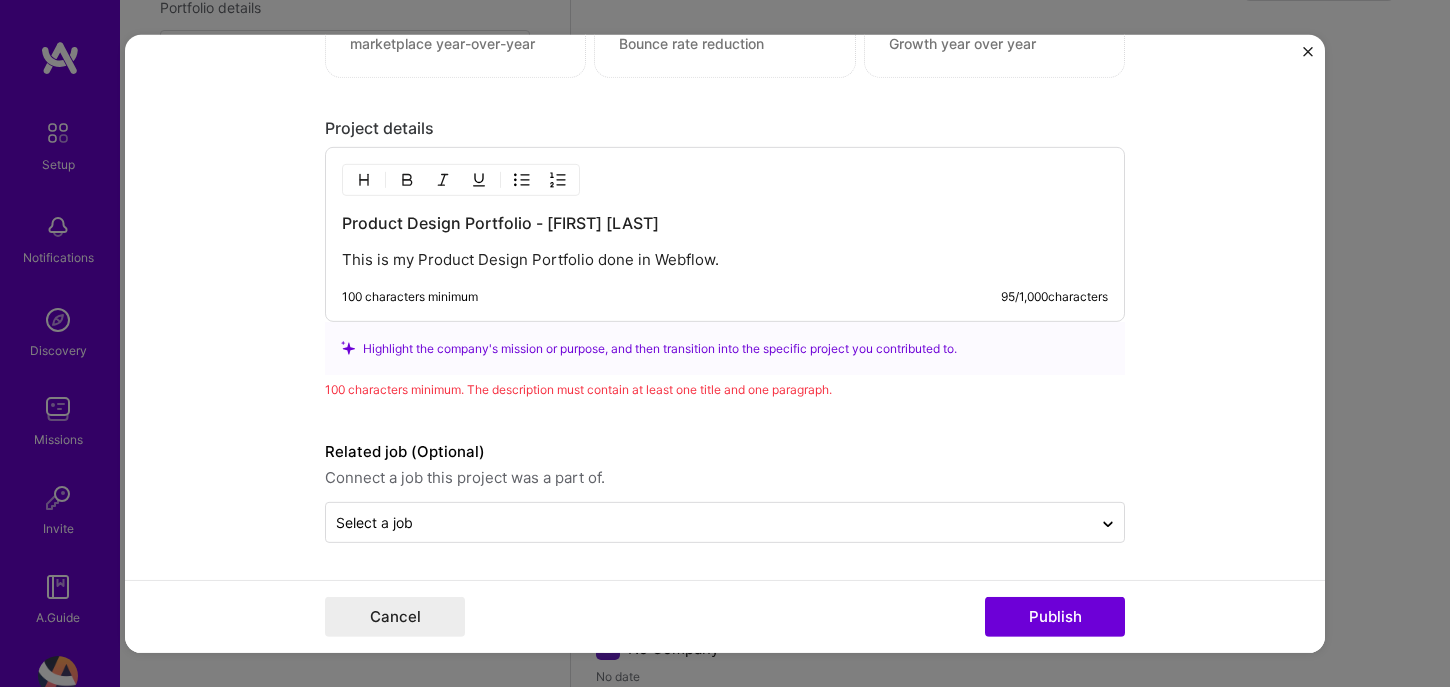 click on "This is my Product Design Portfolio done in Webflow." at bounding box center (725, 260) 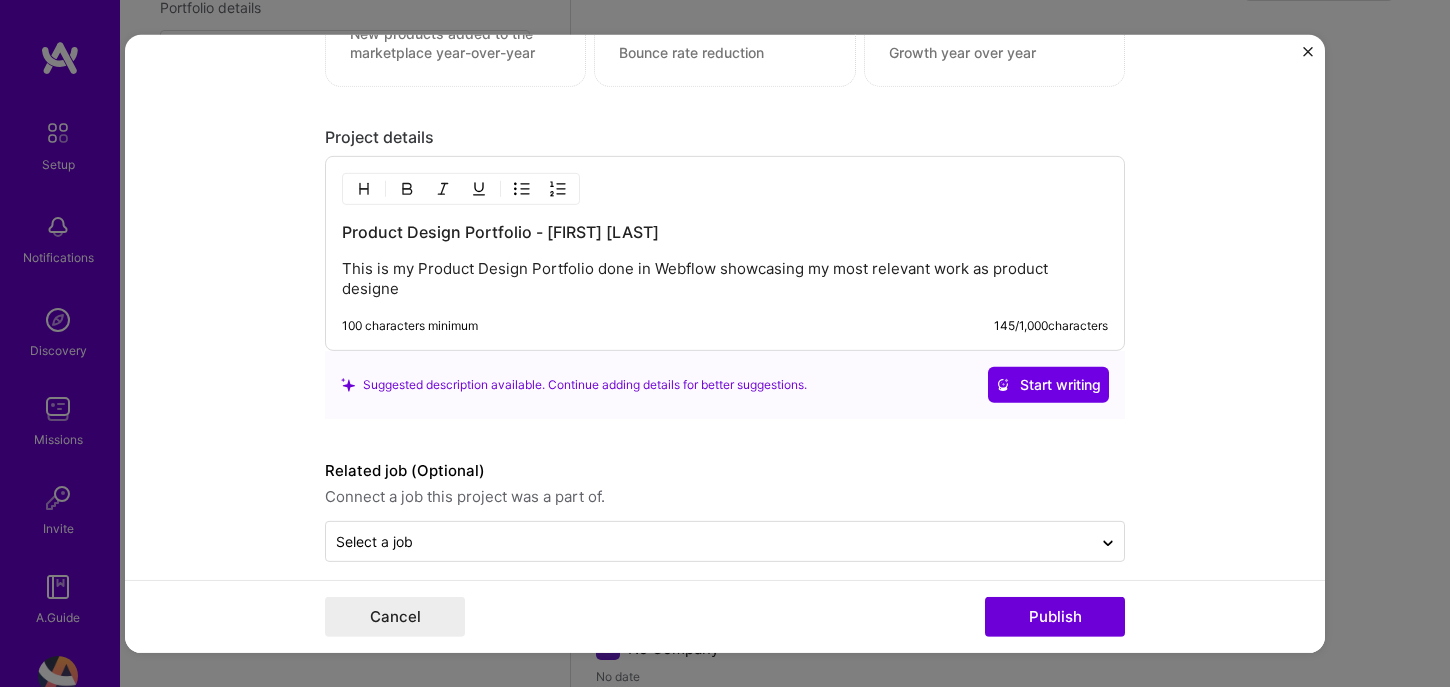 scroll, scrollTop: 1714, scrollLeft: 0, axis: vertical 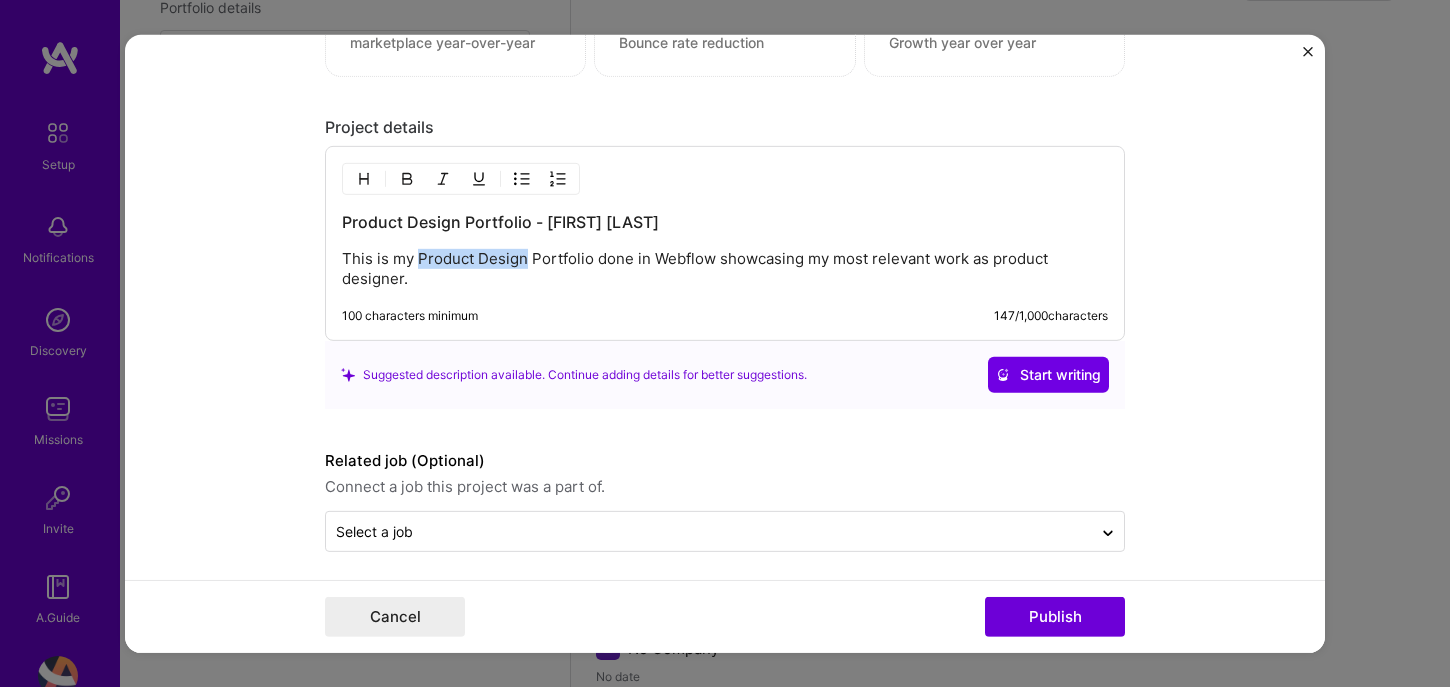 drag, startPoint x: 526, startPoint y: 261, endPoint x: 420, endPoint y: 262, distance: 106.004715 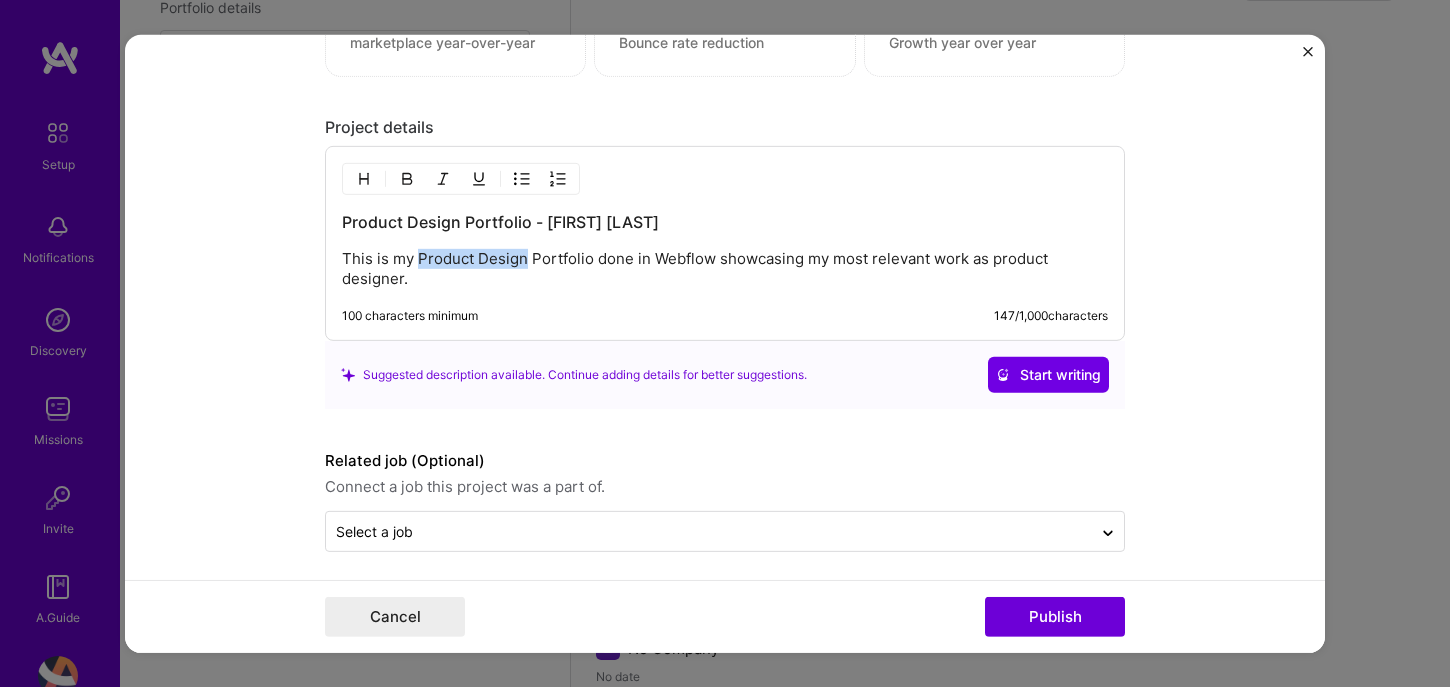 click on "This is my Product Design Portfolio done in Webflow showcasing my most relevant work as product designer." at bounding box center (725, 269) 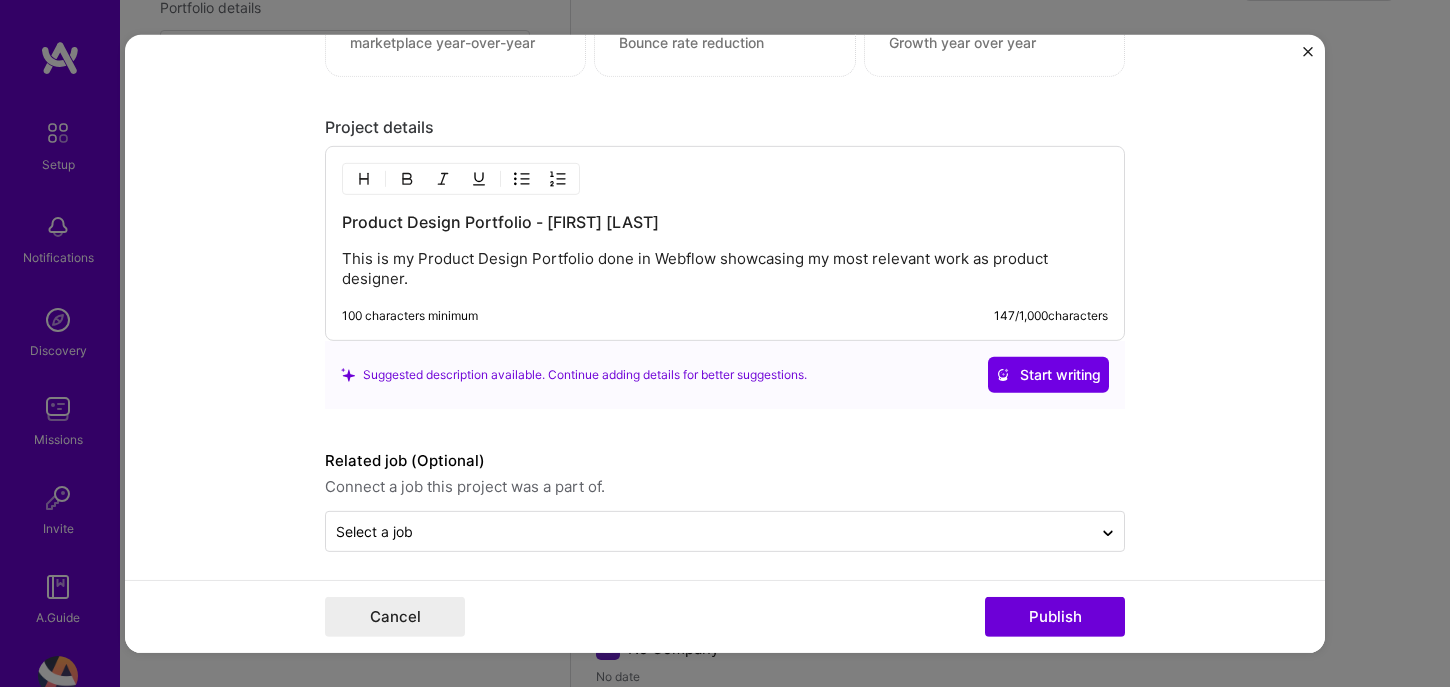 scroll, scrollTop: 1704, scrollLeft: 0, axis: vertical 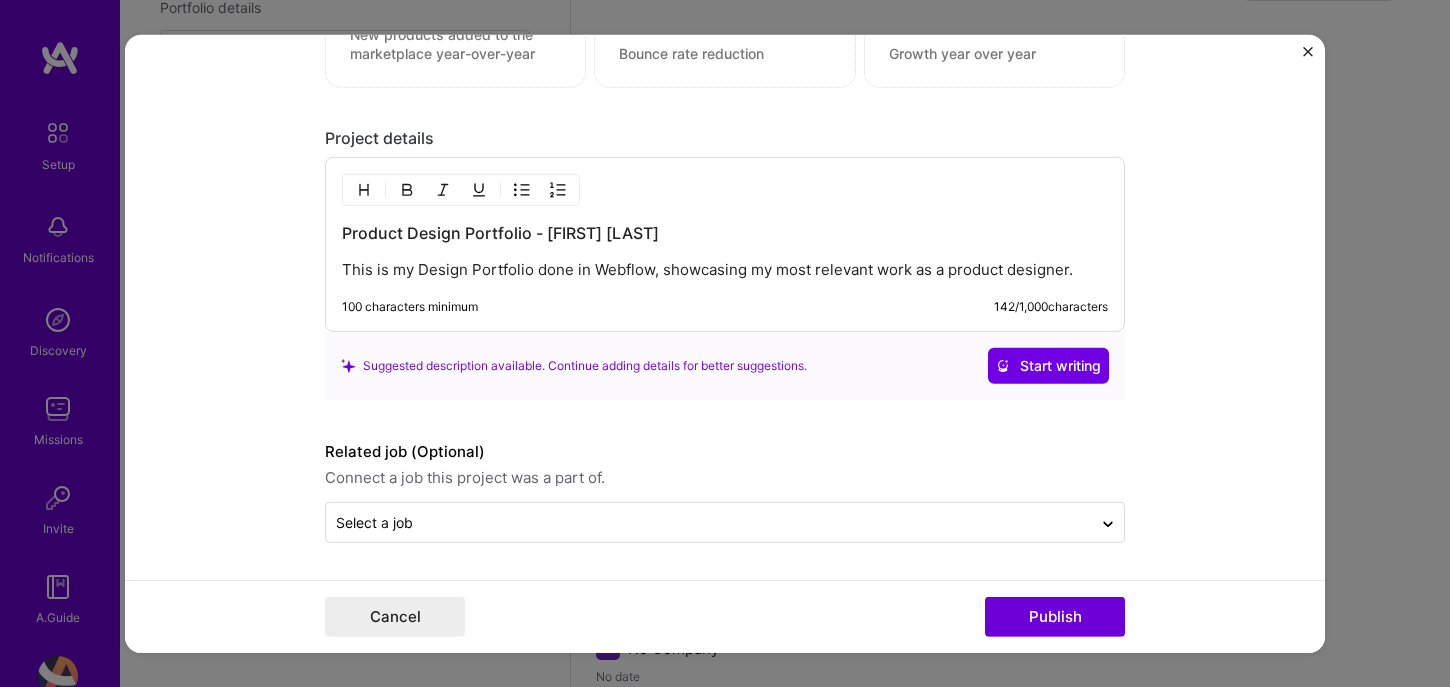 drag, startPoint x: 1031, startPoint y: 355, endPoint x: 1224, endPoint y: 190, distance: 253.91731 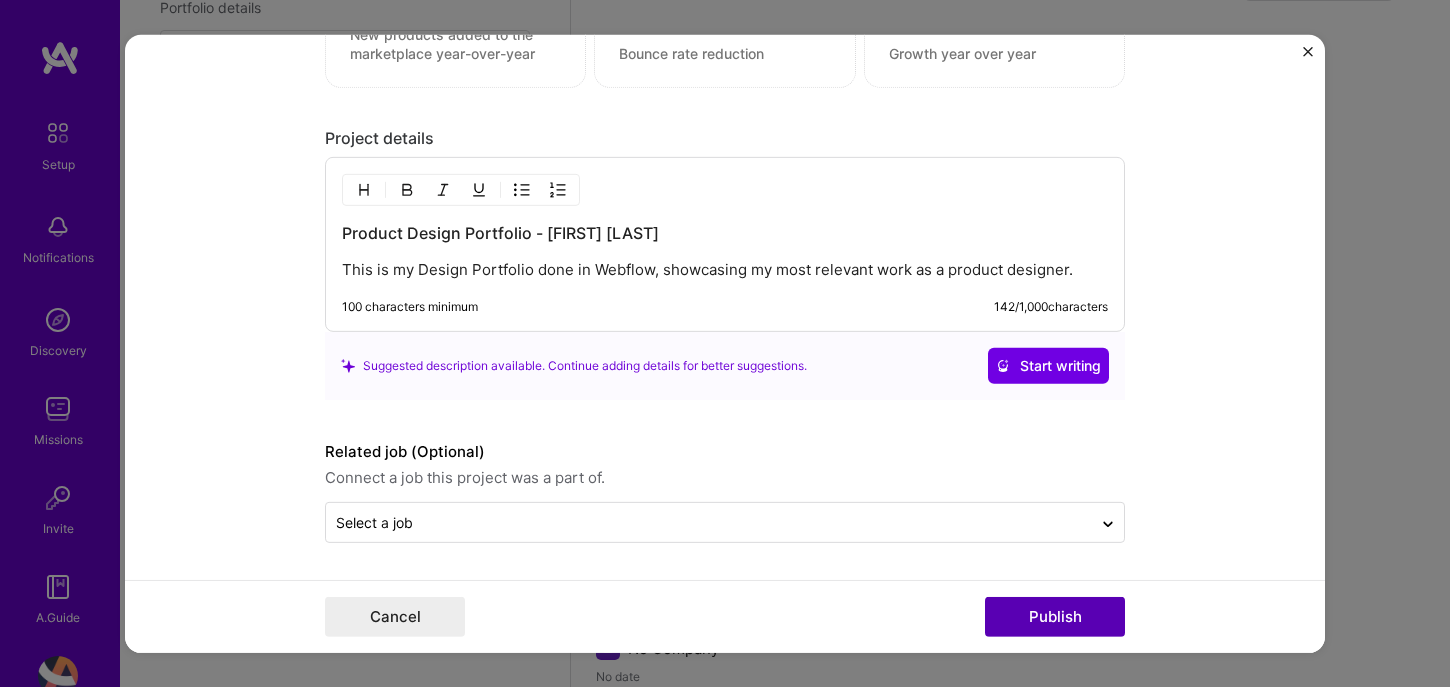 click on "Publish" at bounding box center [1055, 617] 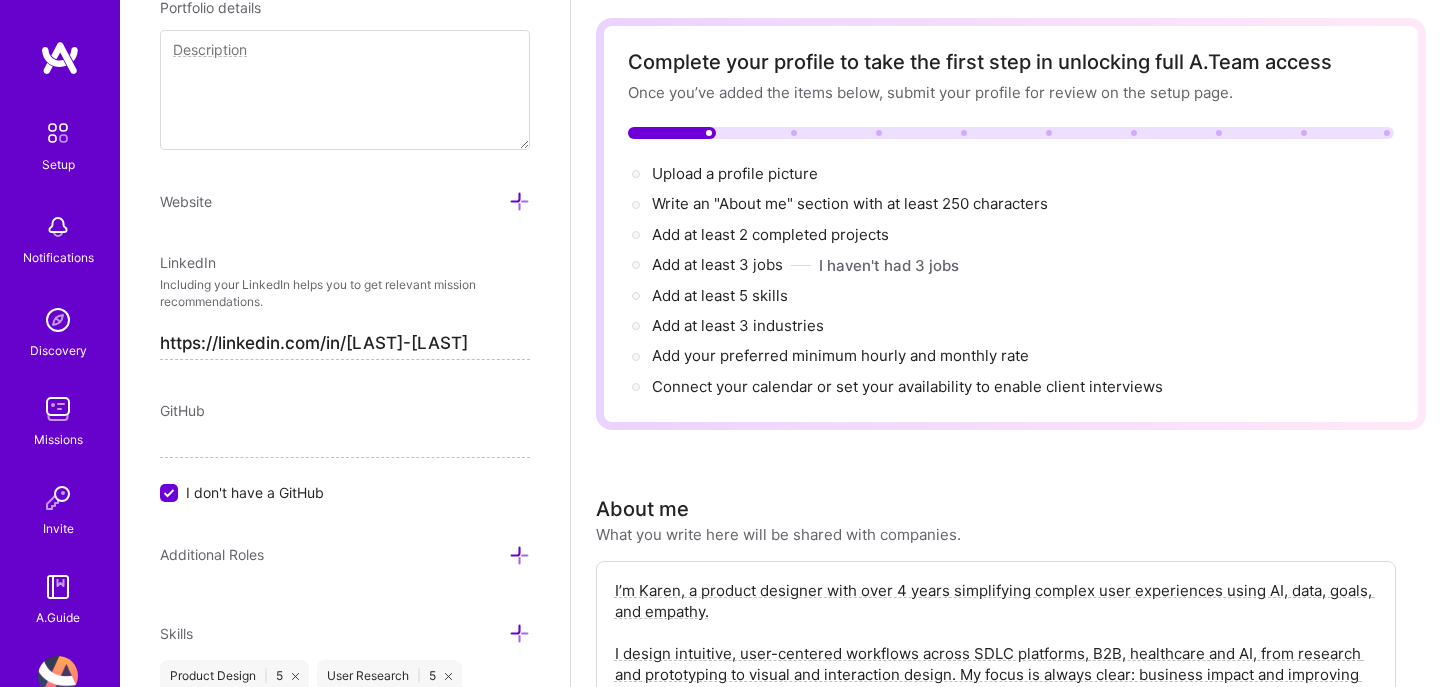 scroll, scrollTop: 0, scrollLeft: 0, axis: both 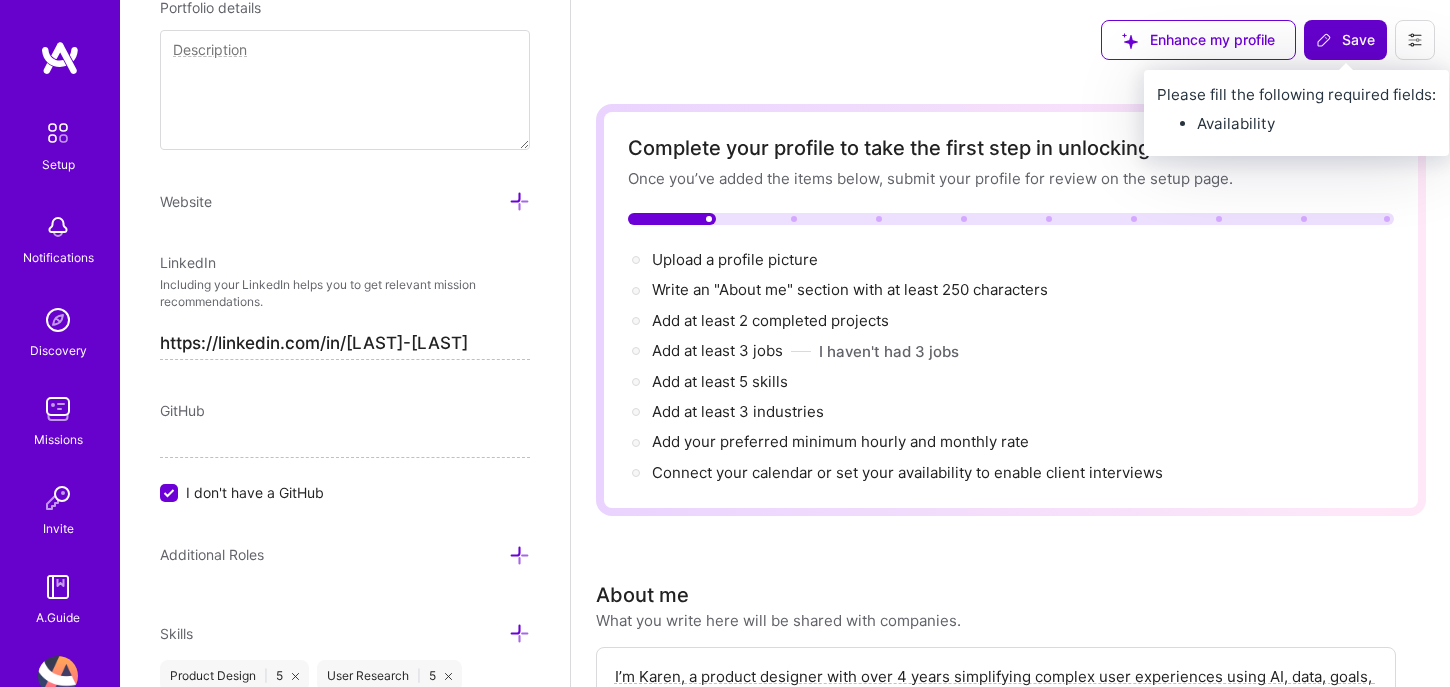 click on "Save" at bounding box center [1345, 40] 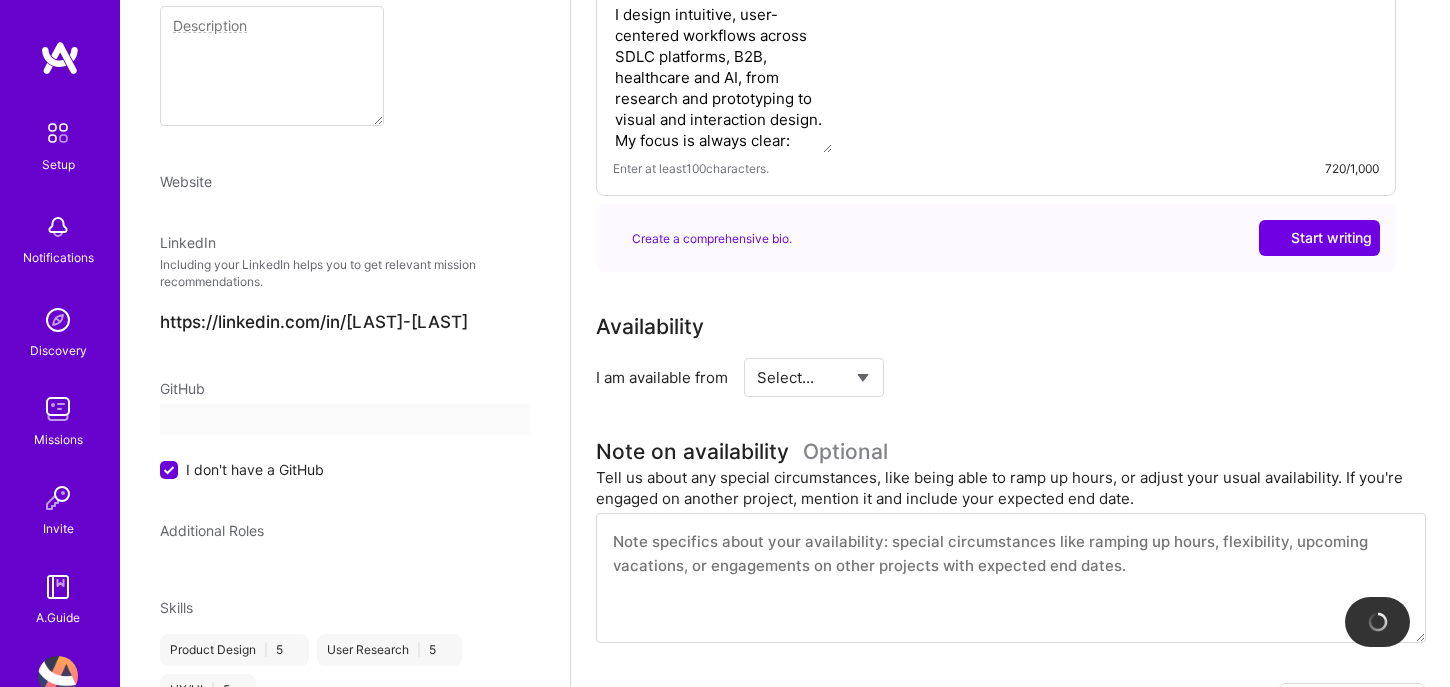scroll, scrollTop: 735, scrollLeft: 0, axis: vertical 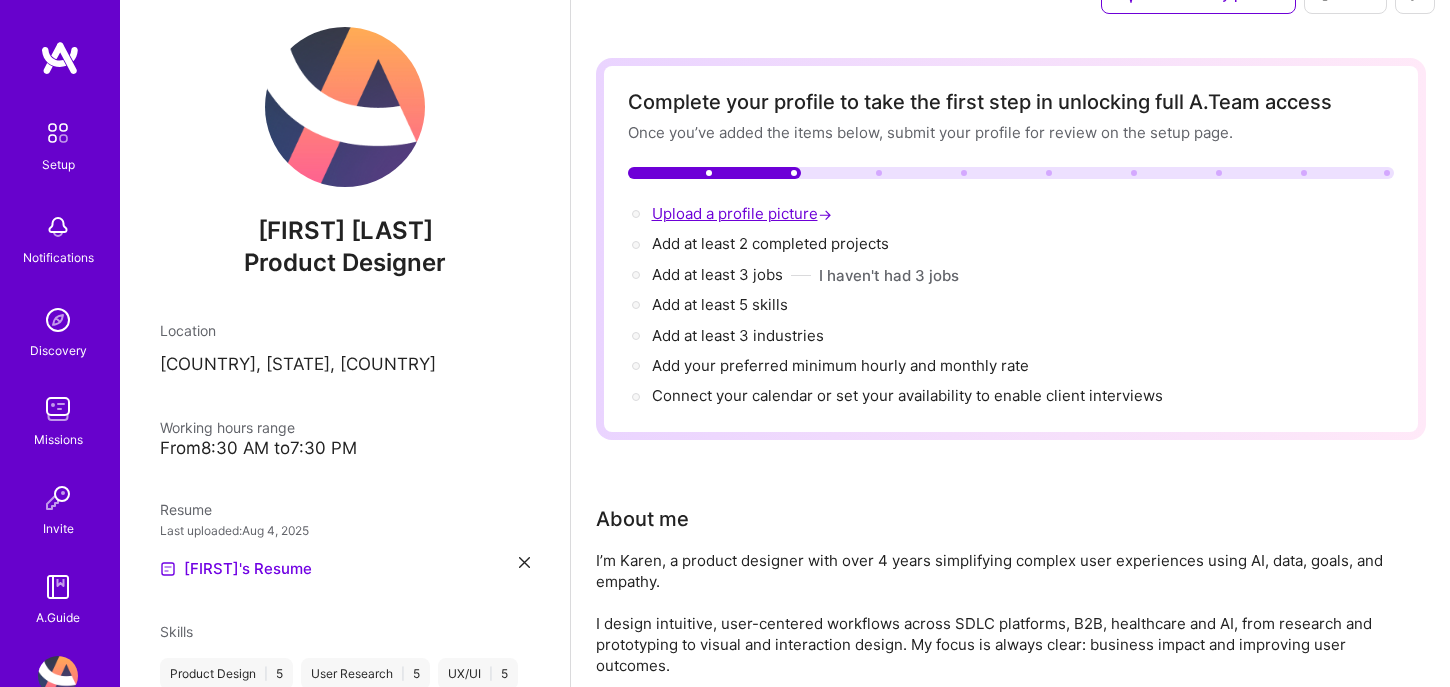 click on "Upload a profile picture  →" at bounding box center [744, 213] 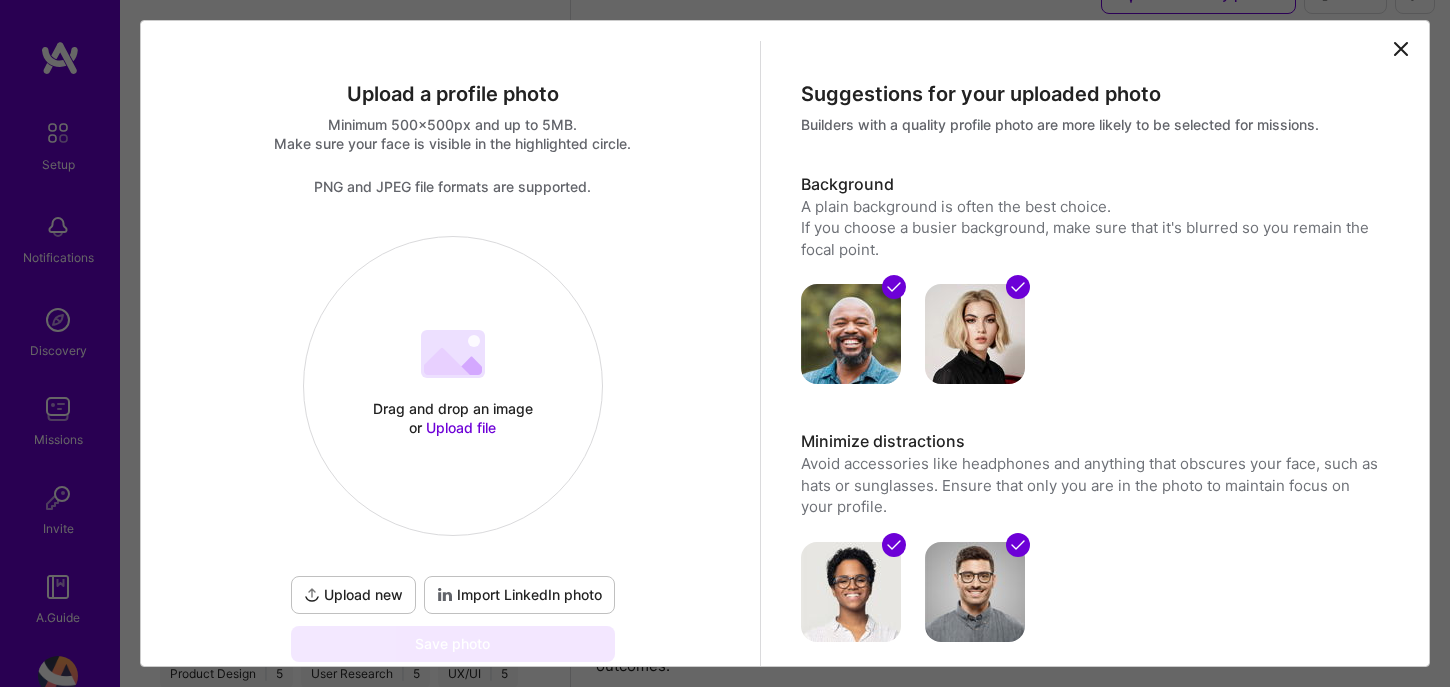 click on "Upload file" at bounding box center [461, 427] 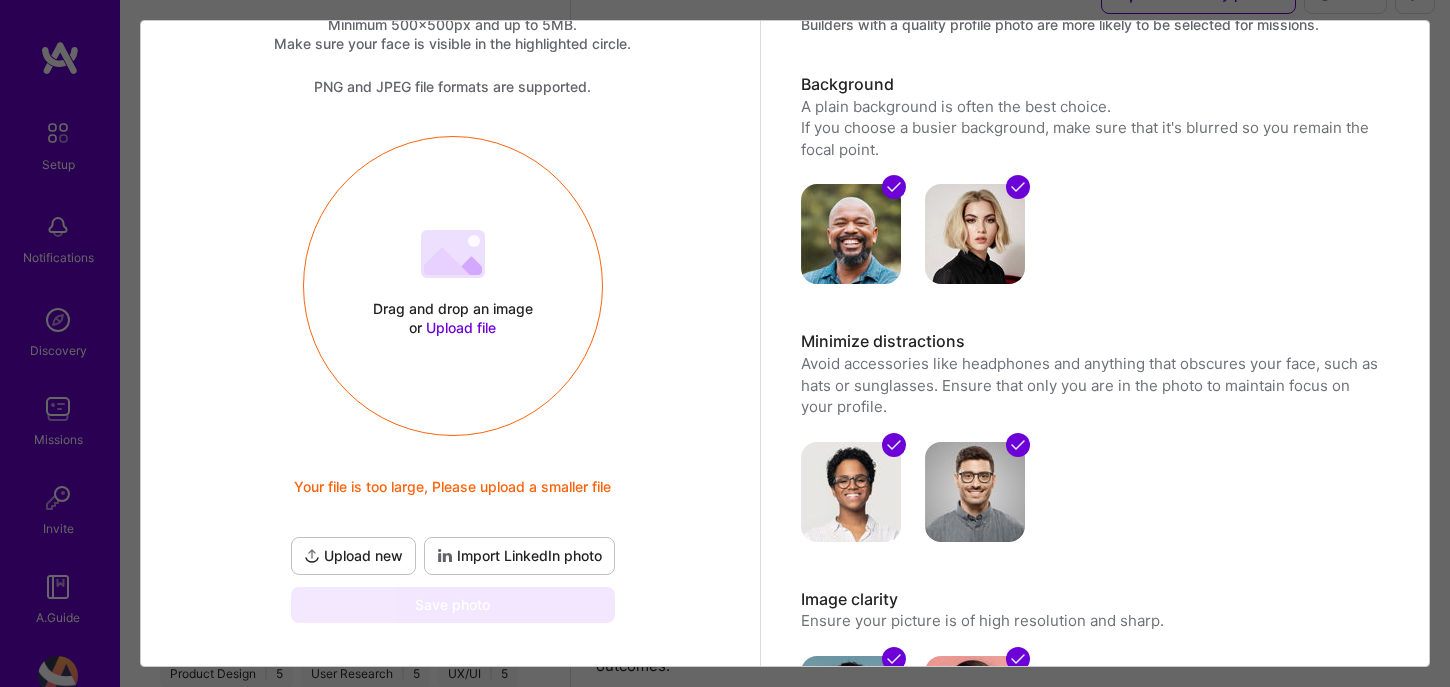 scroll, scrollTop: 0, scrollLeft: 0, axis: both 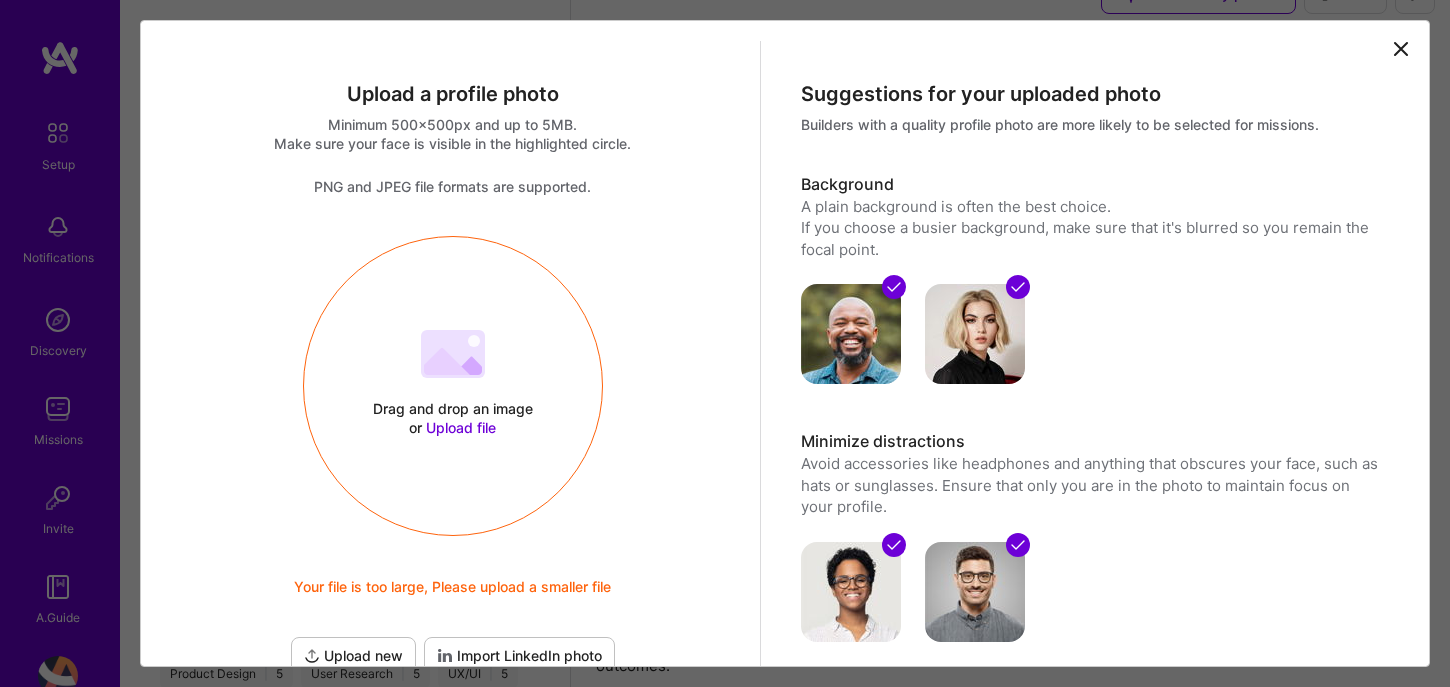 click 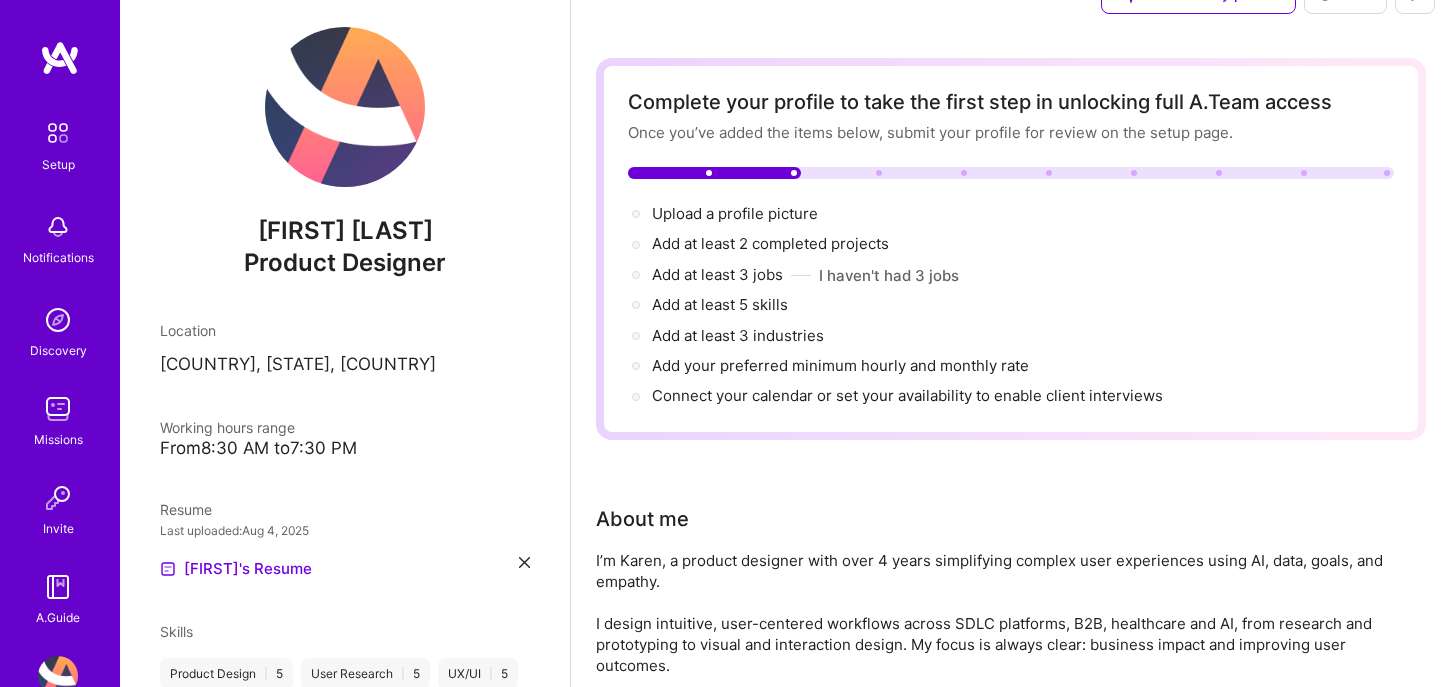 click on "Notifications" at bounding box center (58, 237) 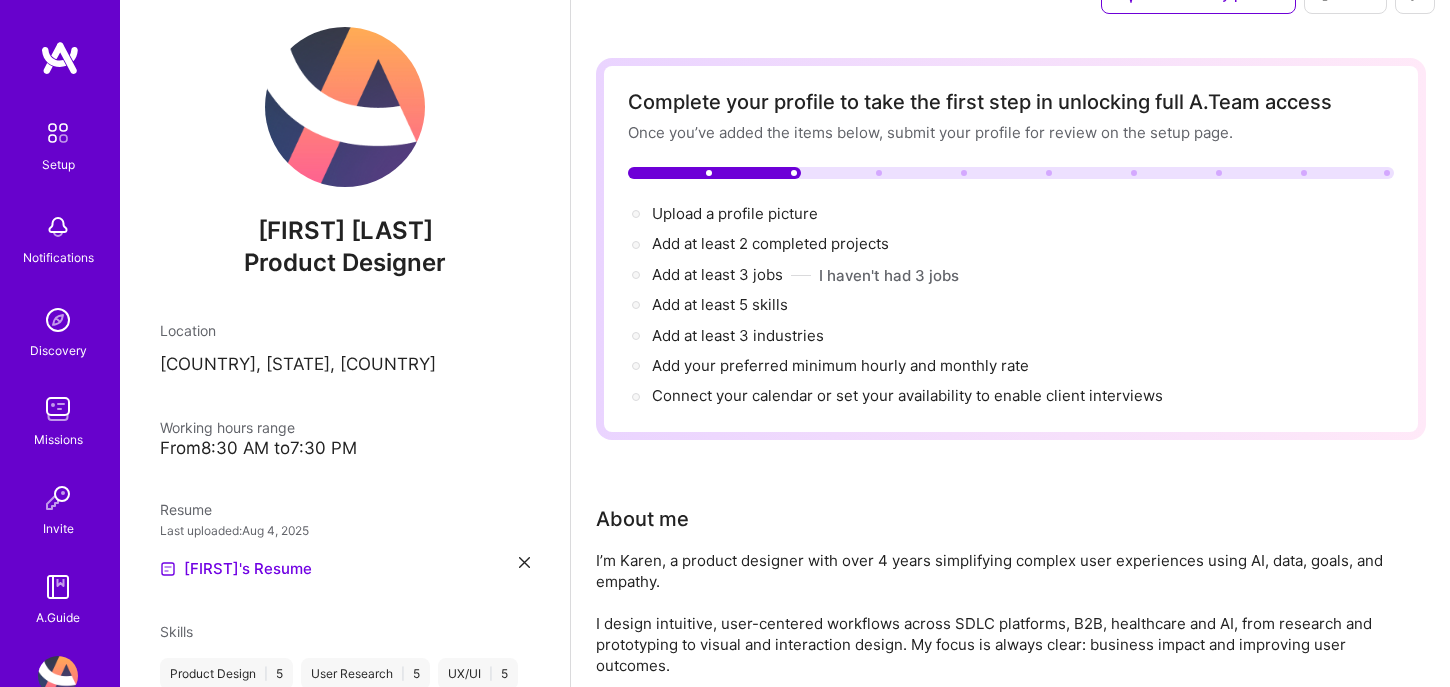 click at bounding box center [58, 320] 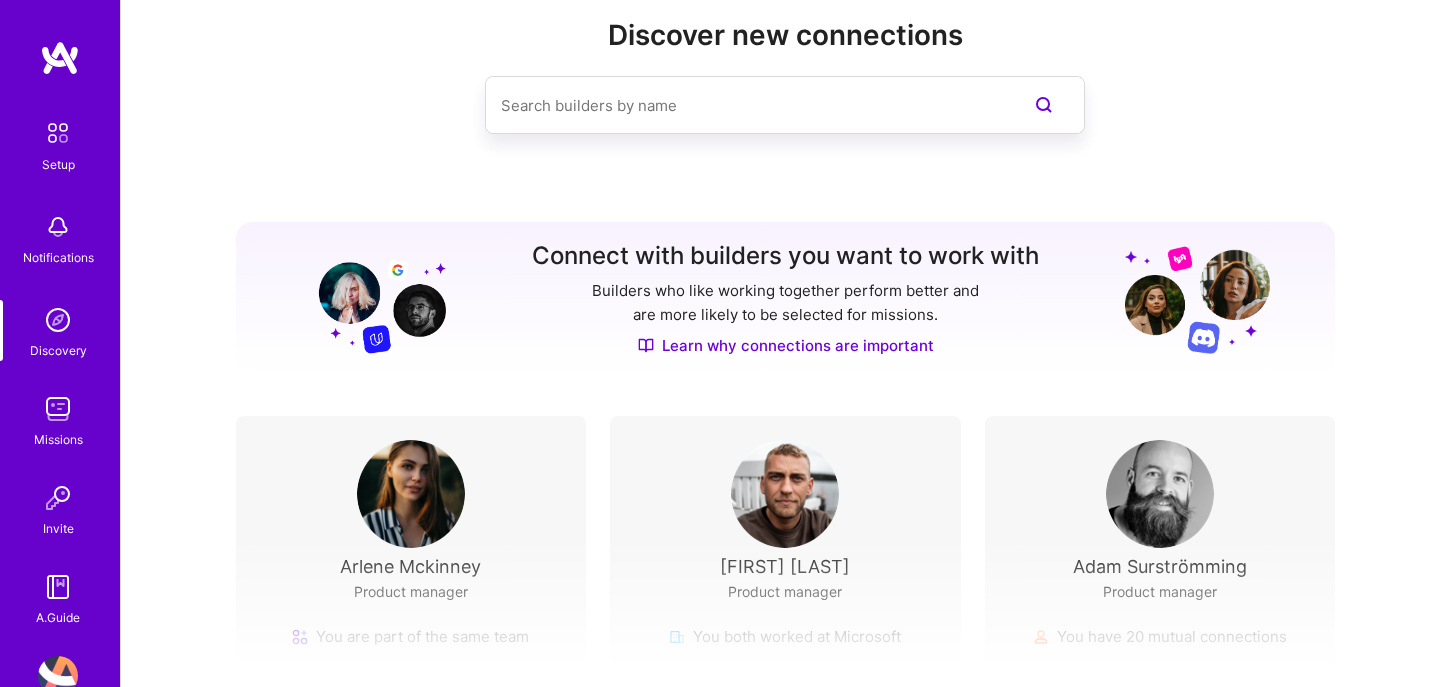 scroll, scrollTop: 0, scrollLeft: 0, axis: both 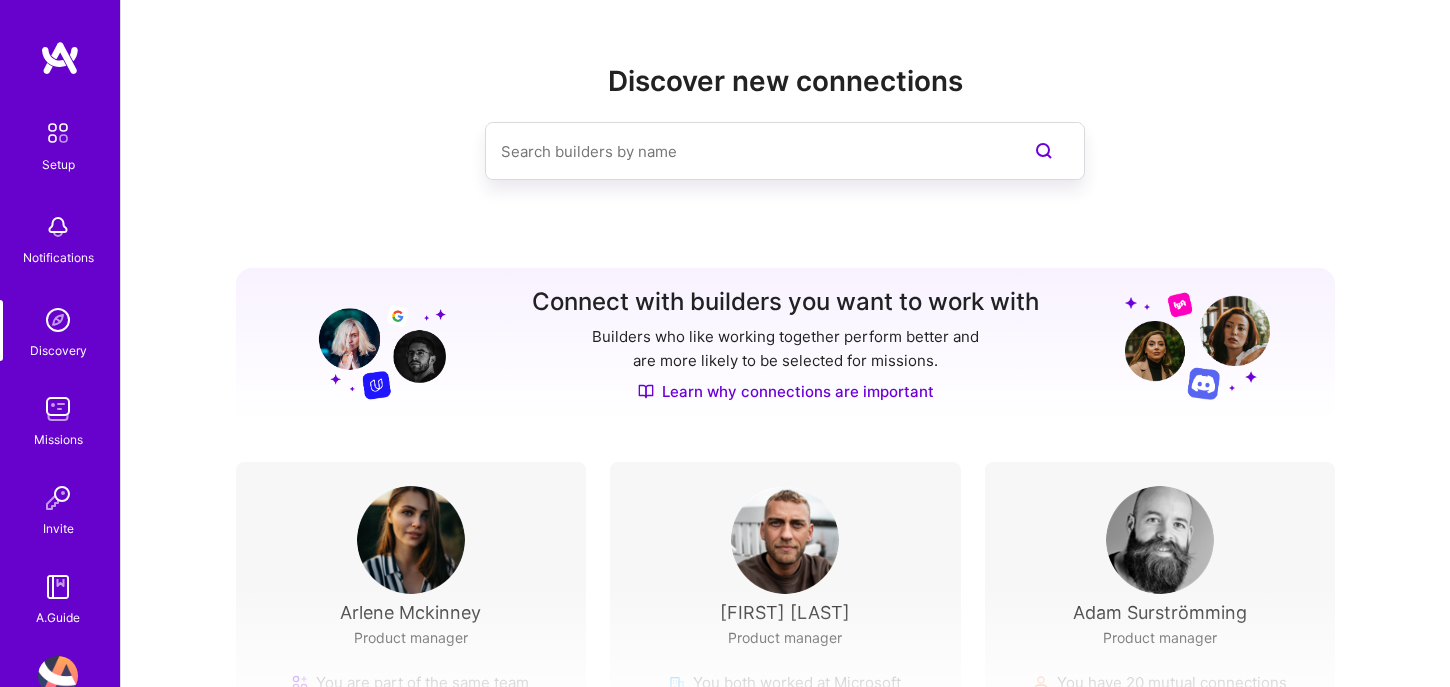 click at bounding box center [745, 151] 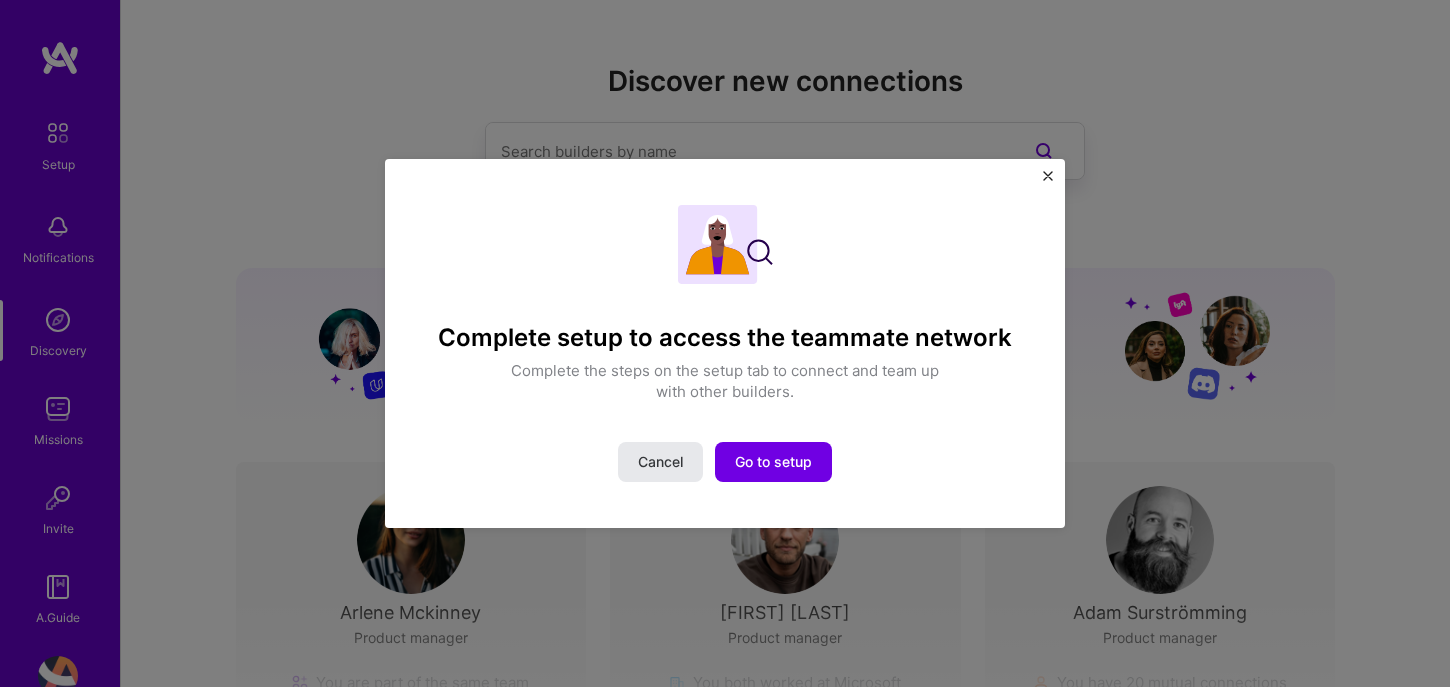 click on "Cancel" at bounding box center [660, 462] 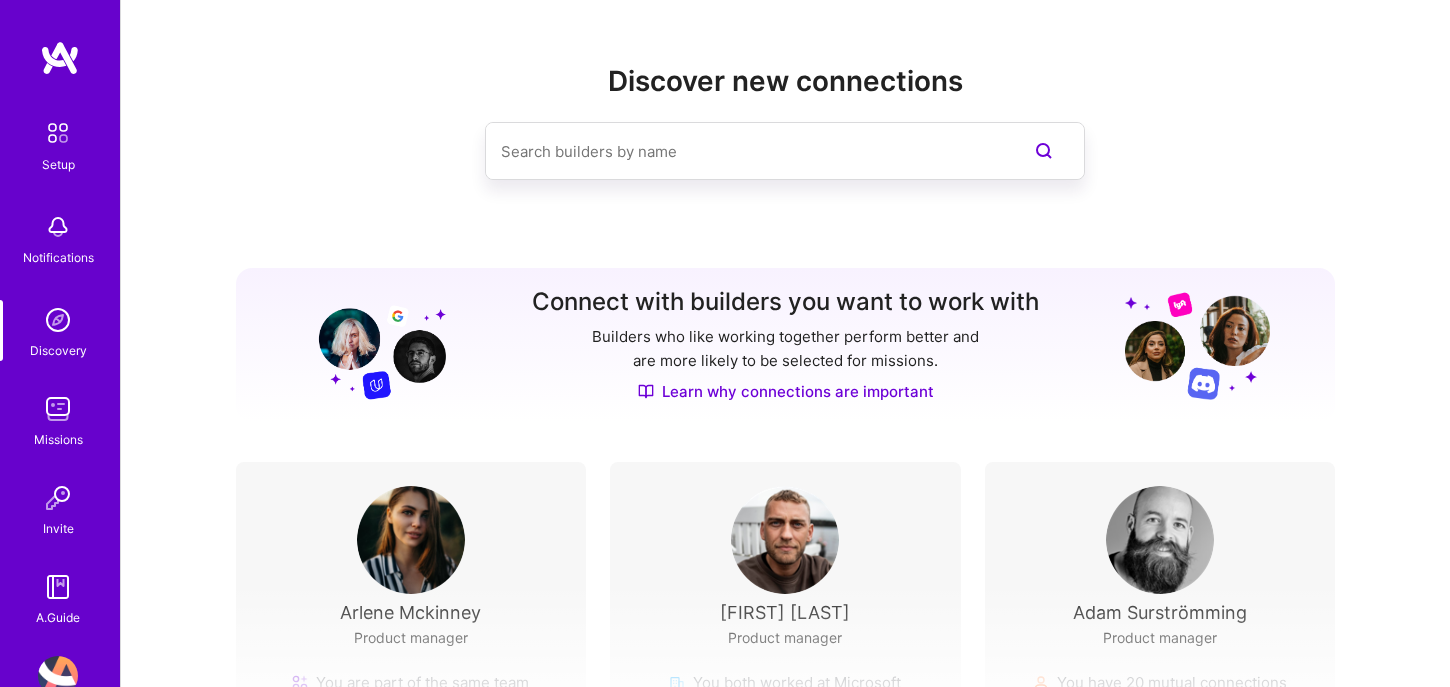 click at bounding box center [745, 151] 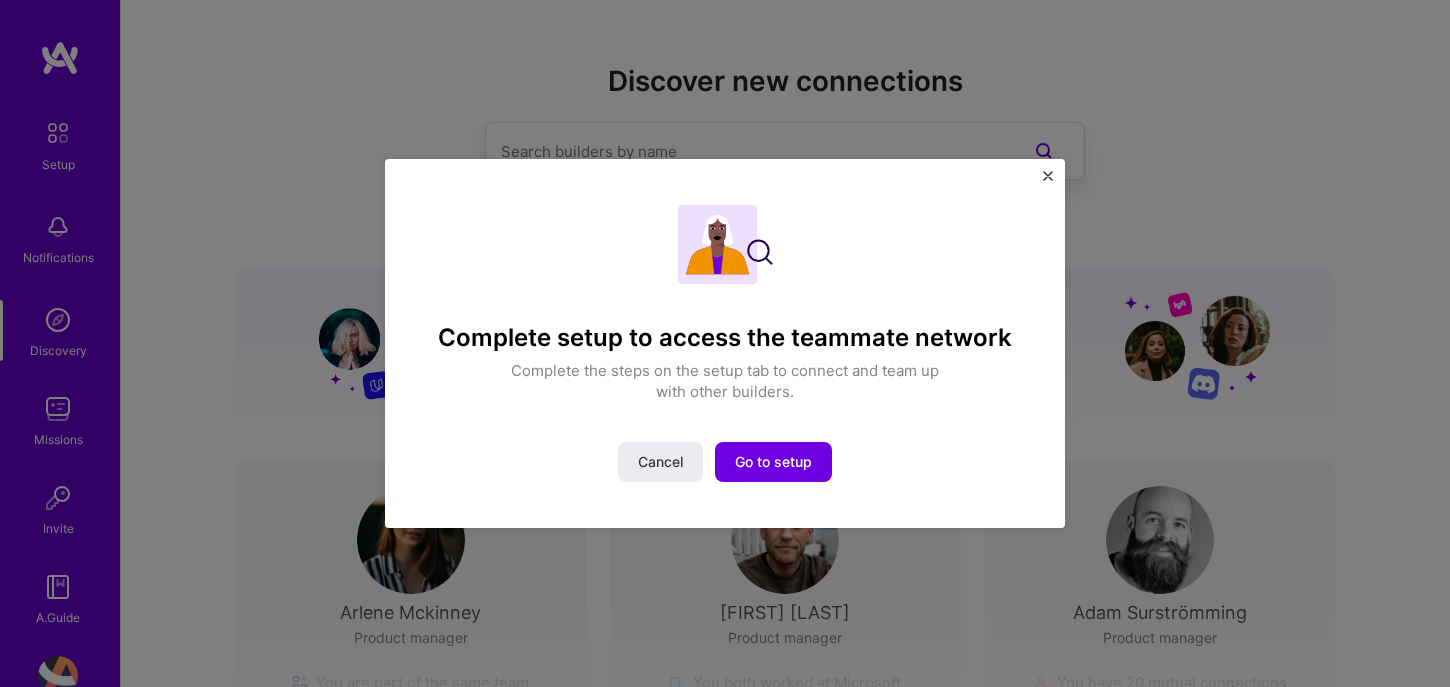 click on "Complete setup to access the teammate network Complete the steps on the setup tab to connect and team up with other builders.  Cancel Go to setup" at bounding box center (725, 344) 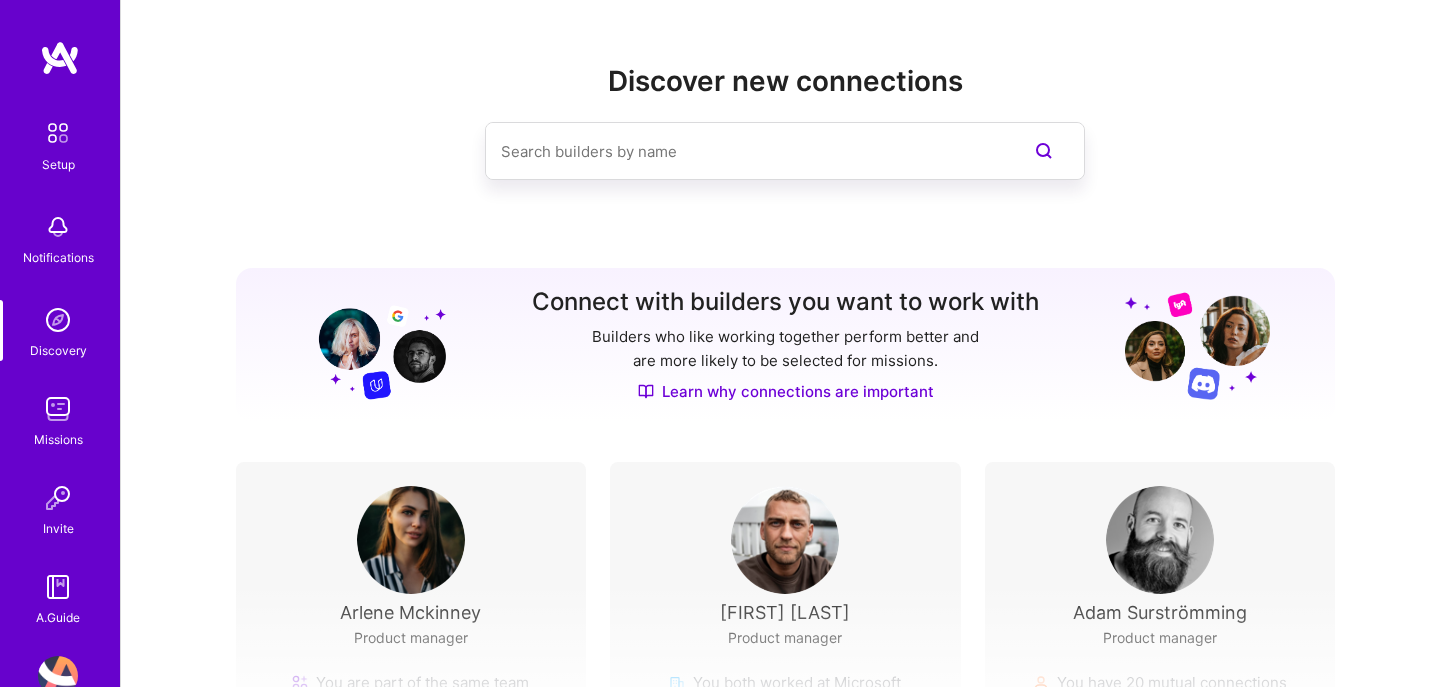 click at bounding box center [745, 151] 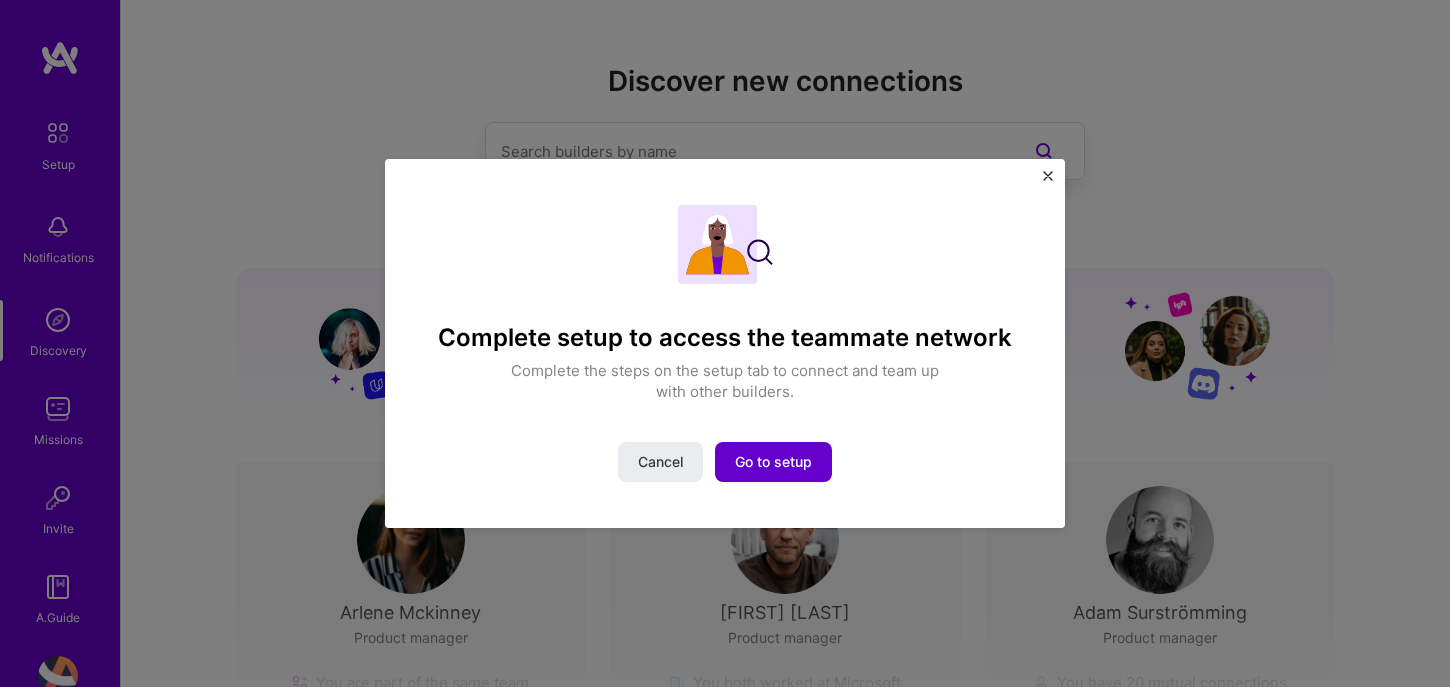 click on "Go to setup" at bounding box center [773, 462] 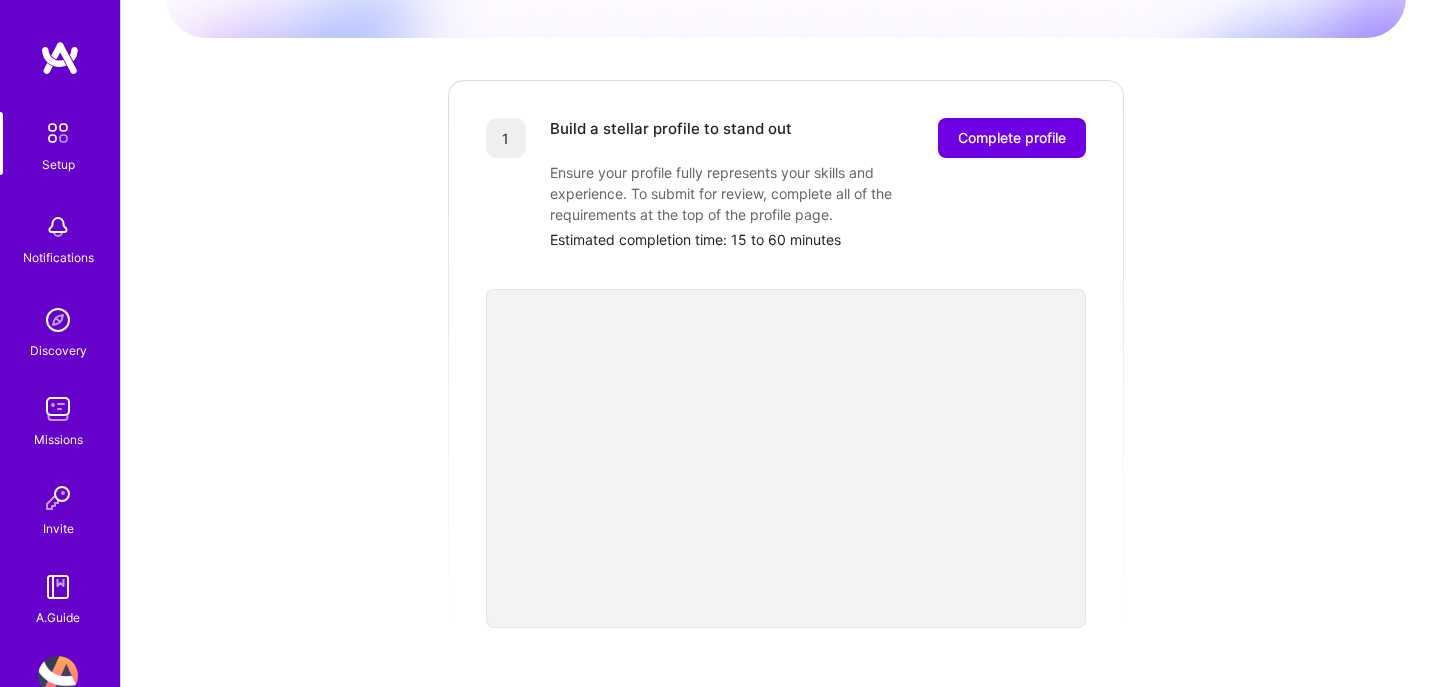 scroll, scrollTop: 197, scrollLeft: 0, axis: vertical 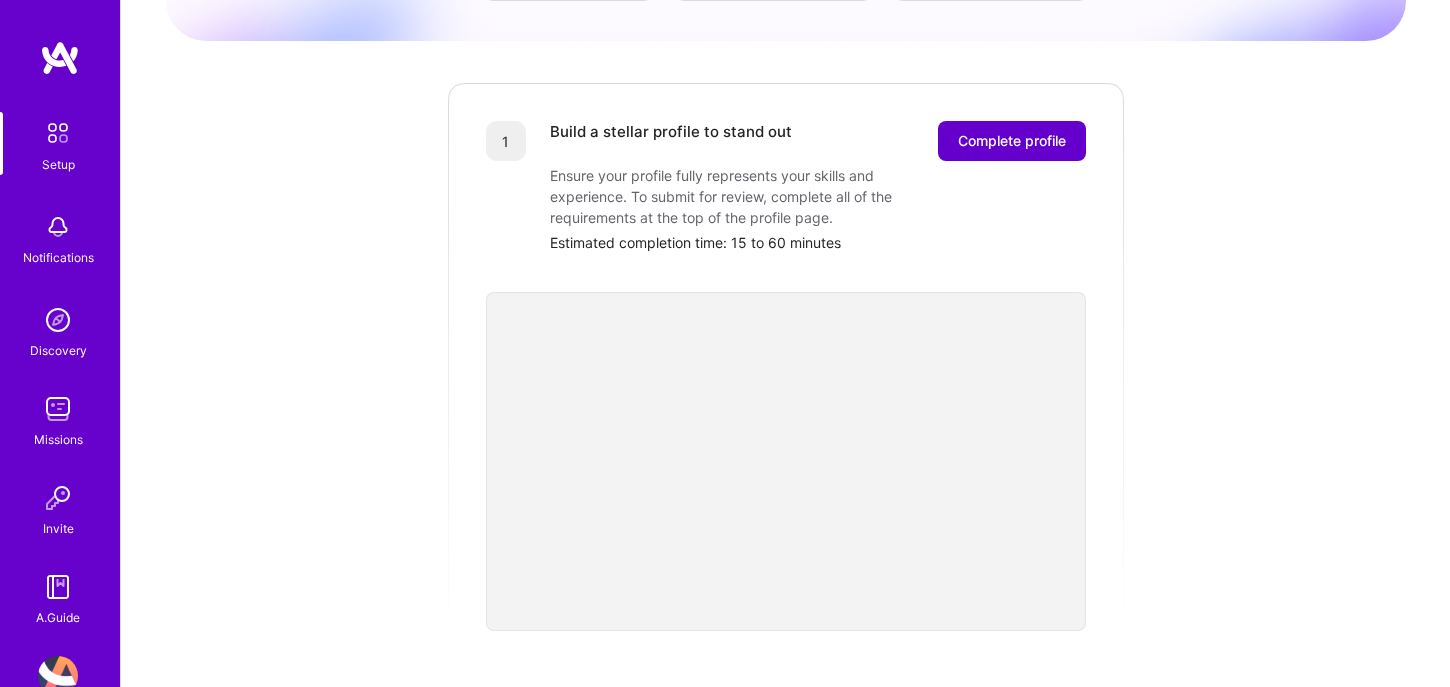click on "Complete profile" at bounding box center (1012, 141) 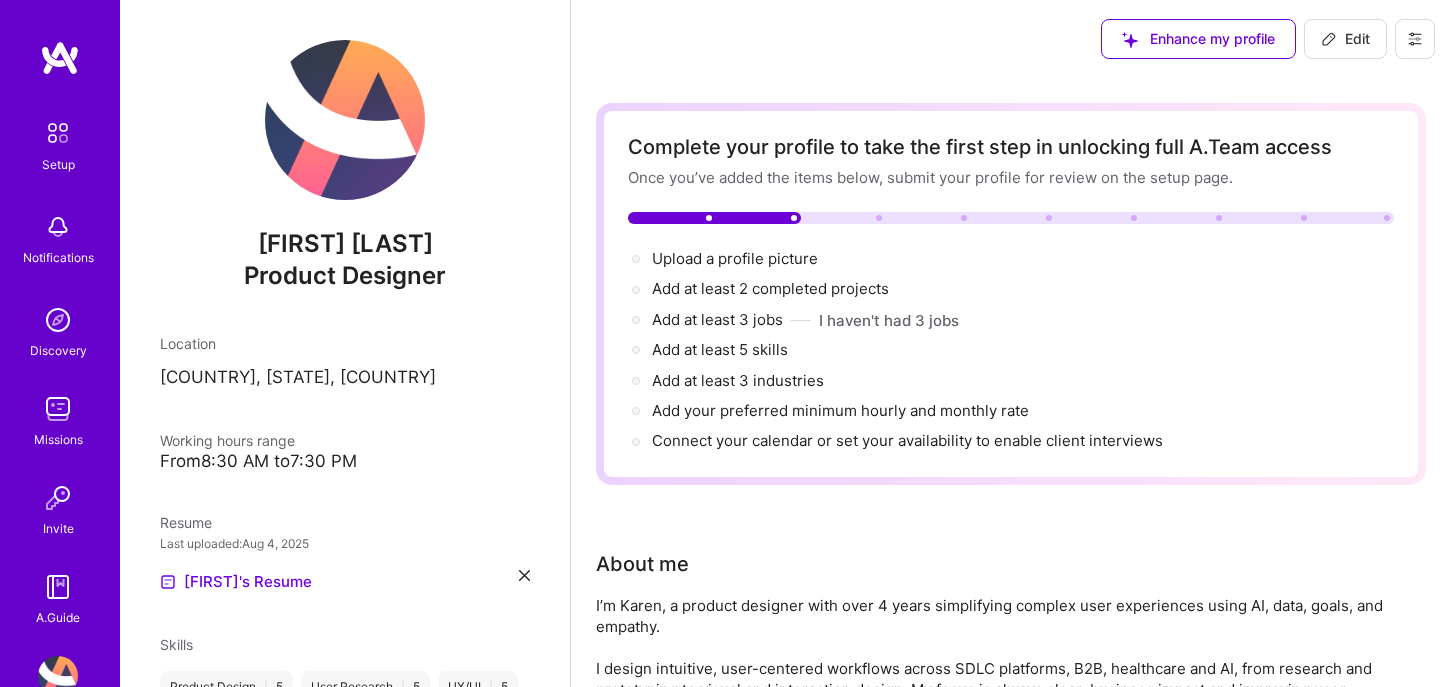 scroll, scrollTop: 0, scrollLeft: 0, axis: both 